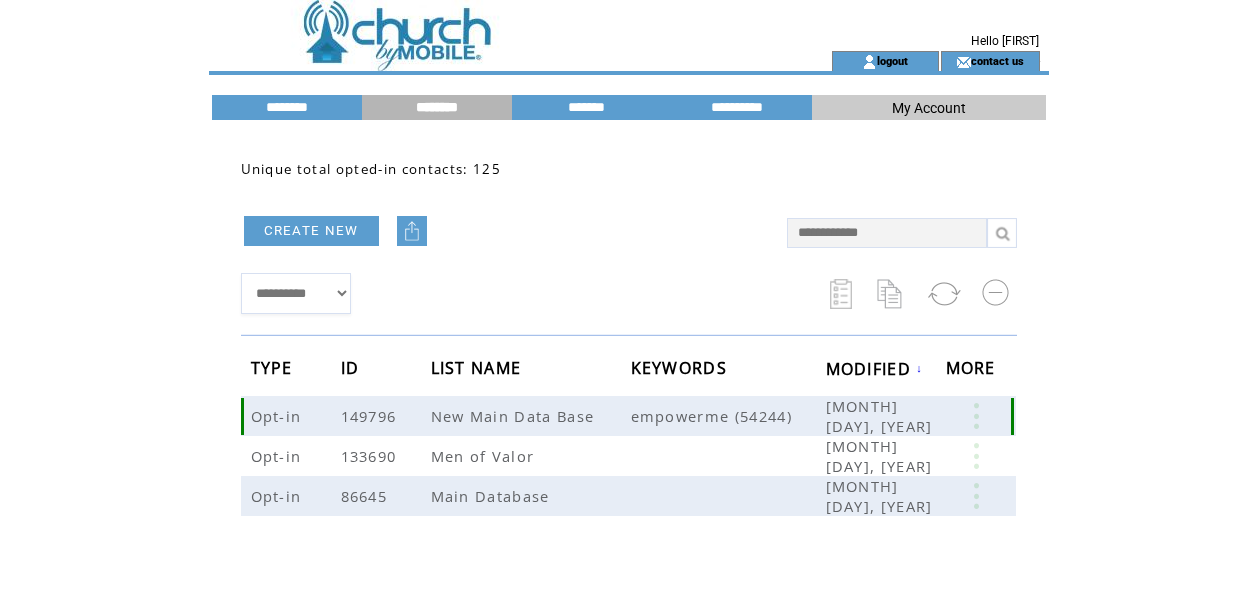 scroll, scrollTop: 0, scrollLeft: 0, axis: both 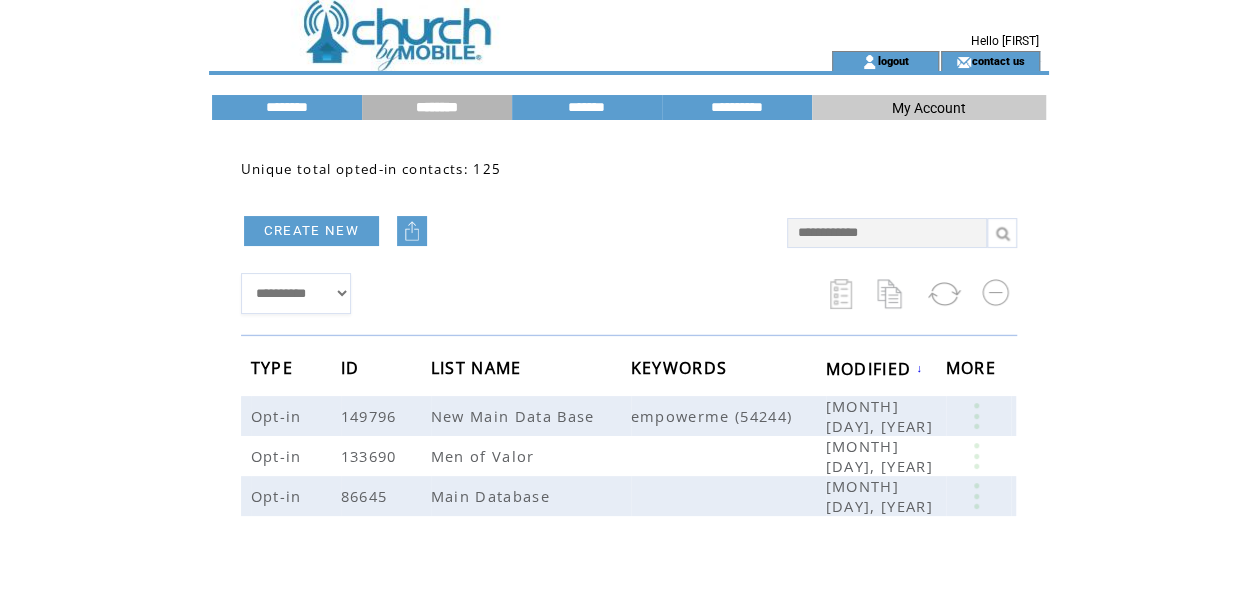 click at bounding box center [485, 25] 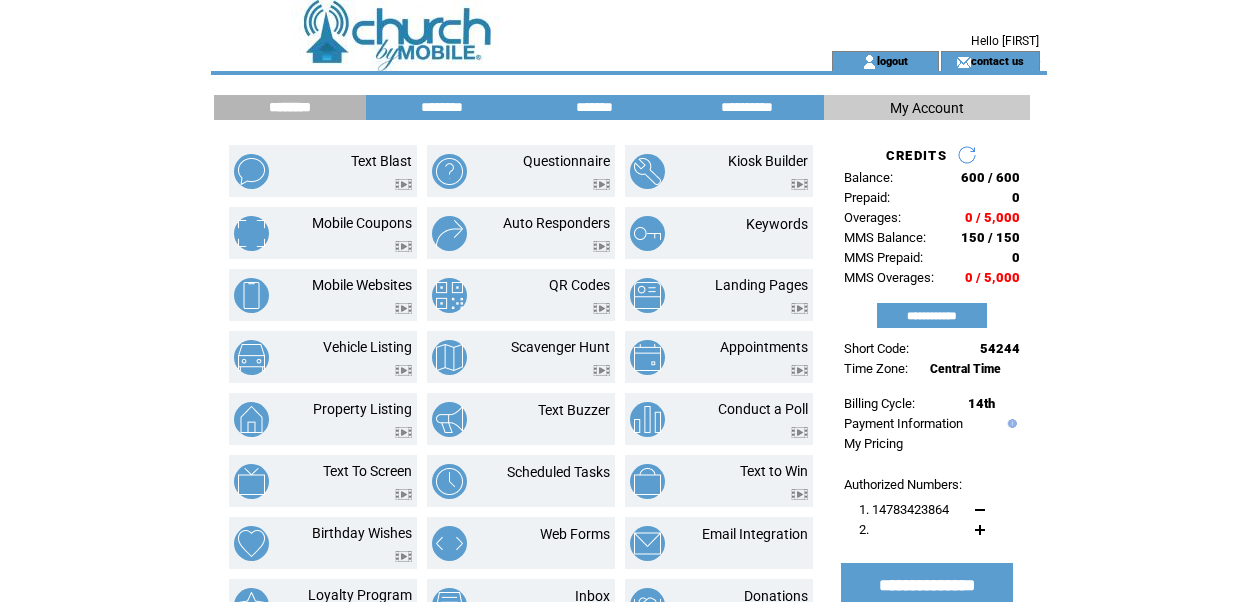 scroll, scrollTop: 0, scrollLeft: 0, axis: both 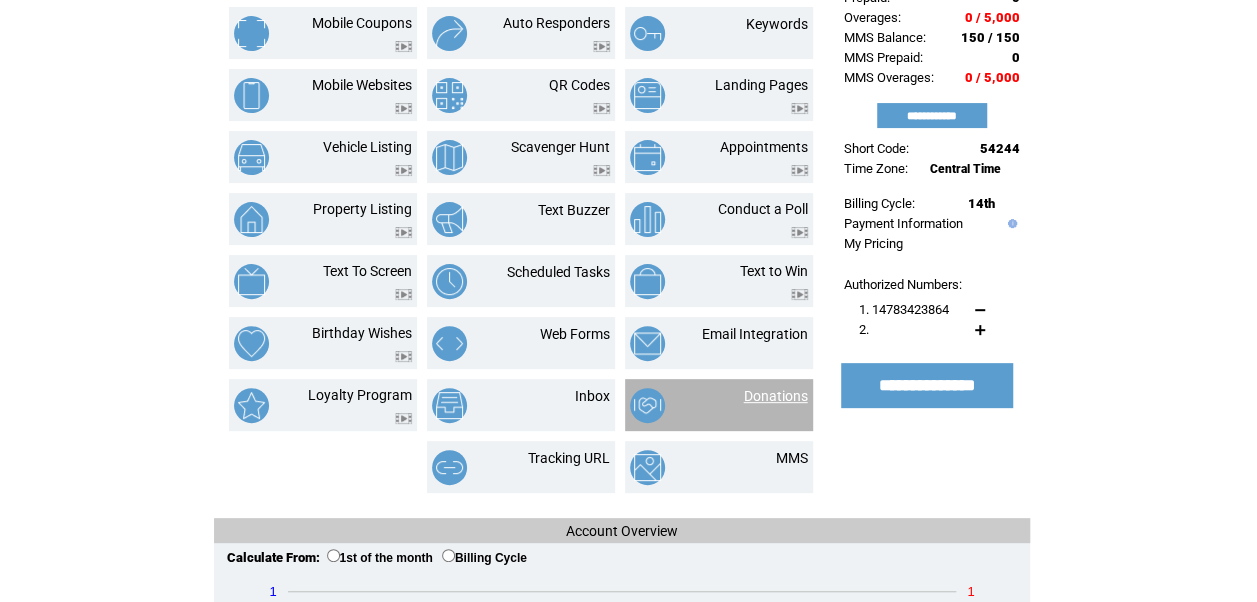 click on "Donations" at bounding box center [776, 396] 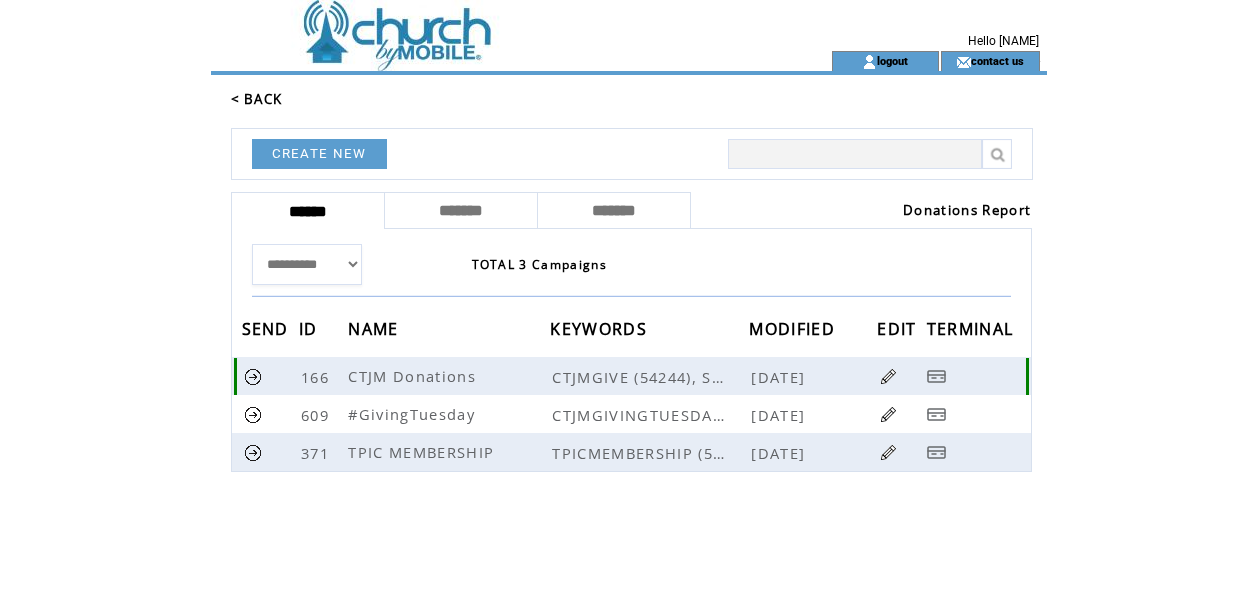 scroll, scrollTop: 0, scrollLeft: 0, axis: both 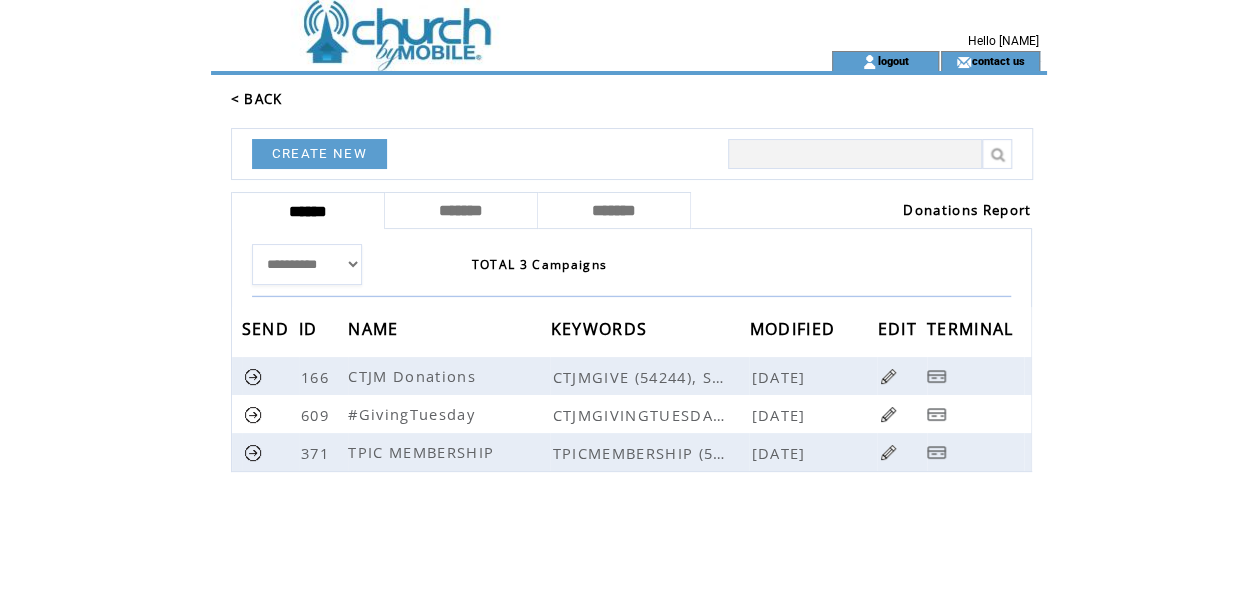 click on "CREATE NEW" at bounding box center (319, 154) 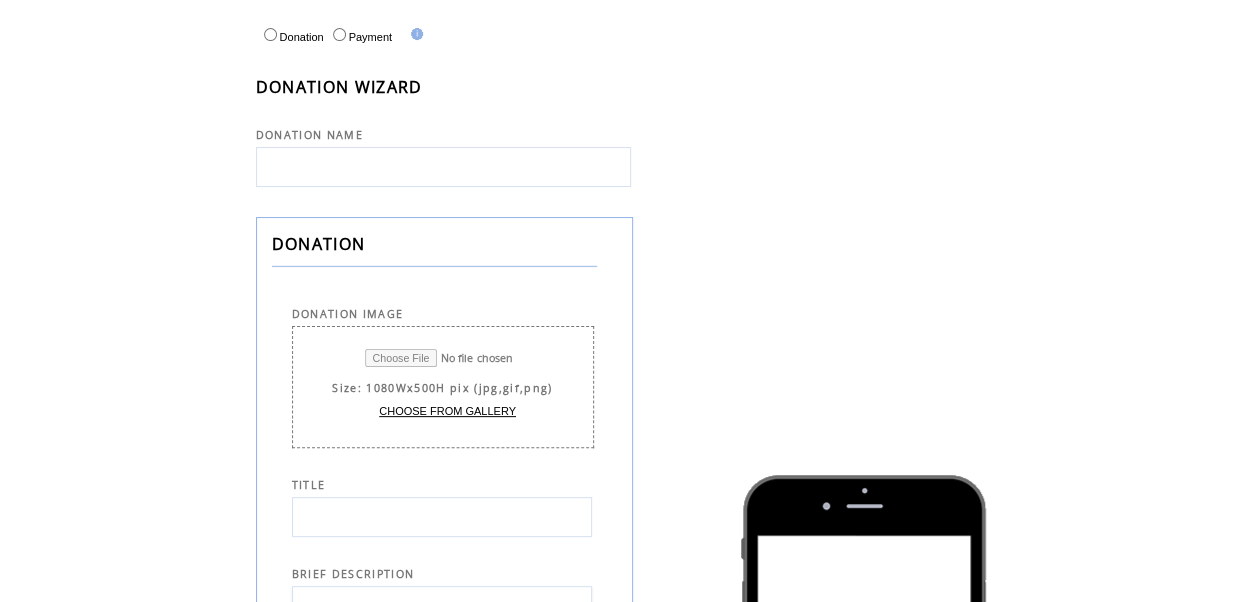 scroll, scrollTop: 0, scrollLeft: 0, axis: both 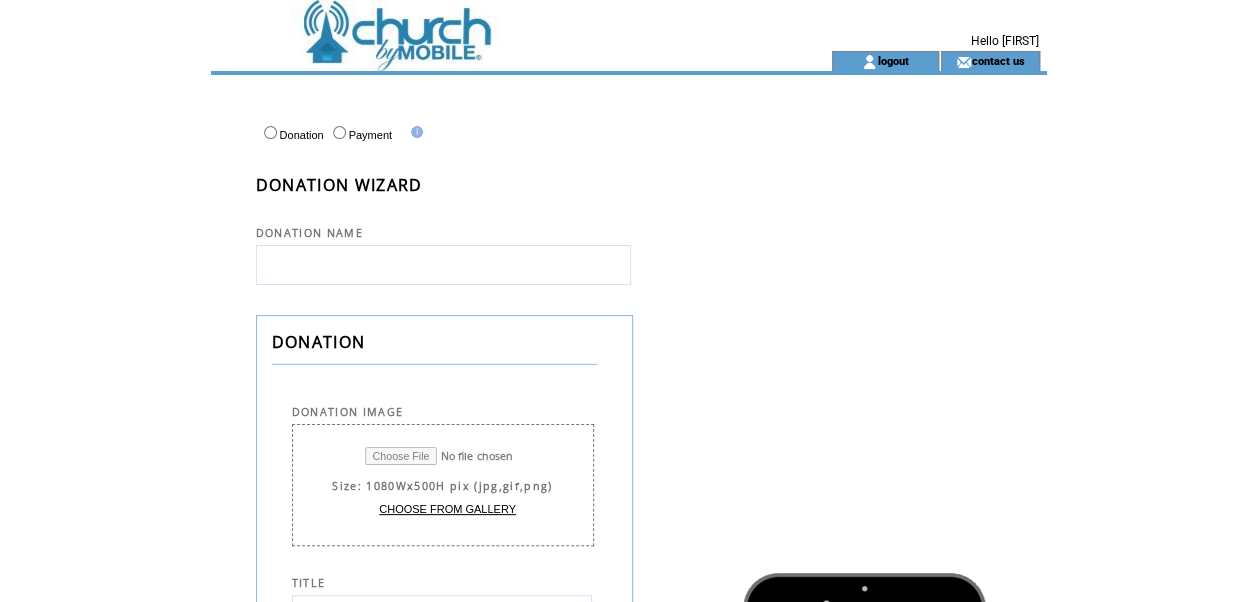 click at bounding box center (443, 265) 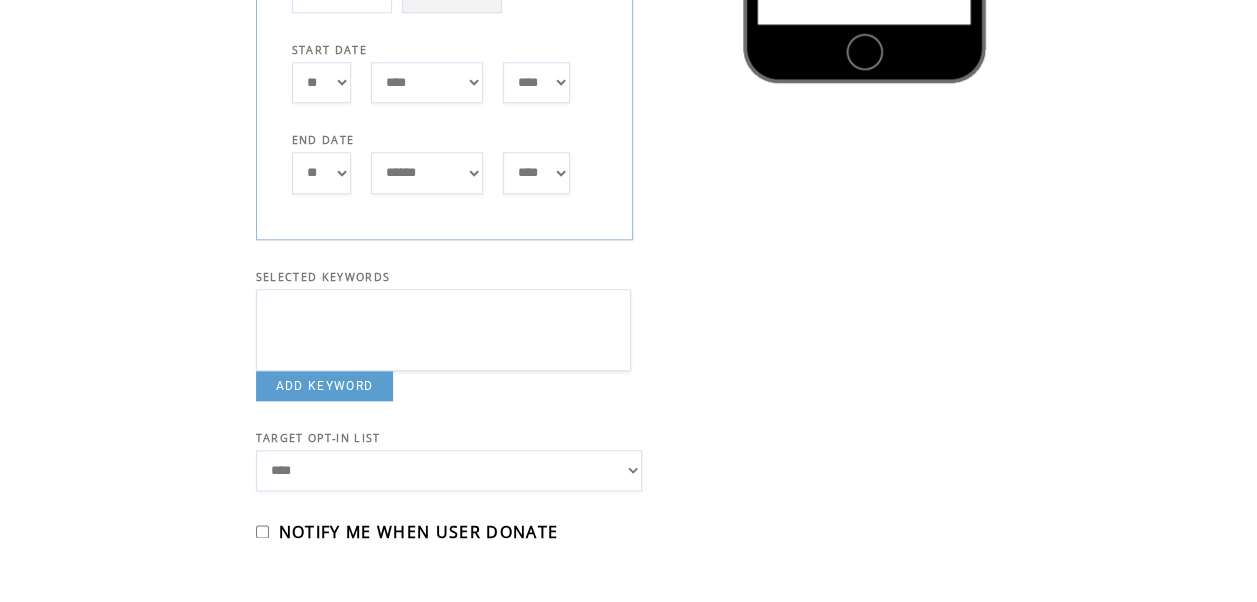 scroll, scrollTop: 1000, scrollLeft: 0, axis: vertical 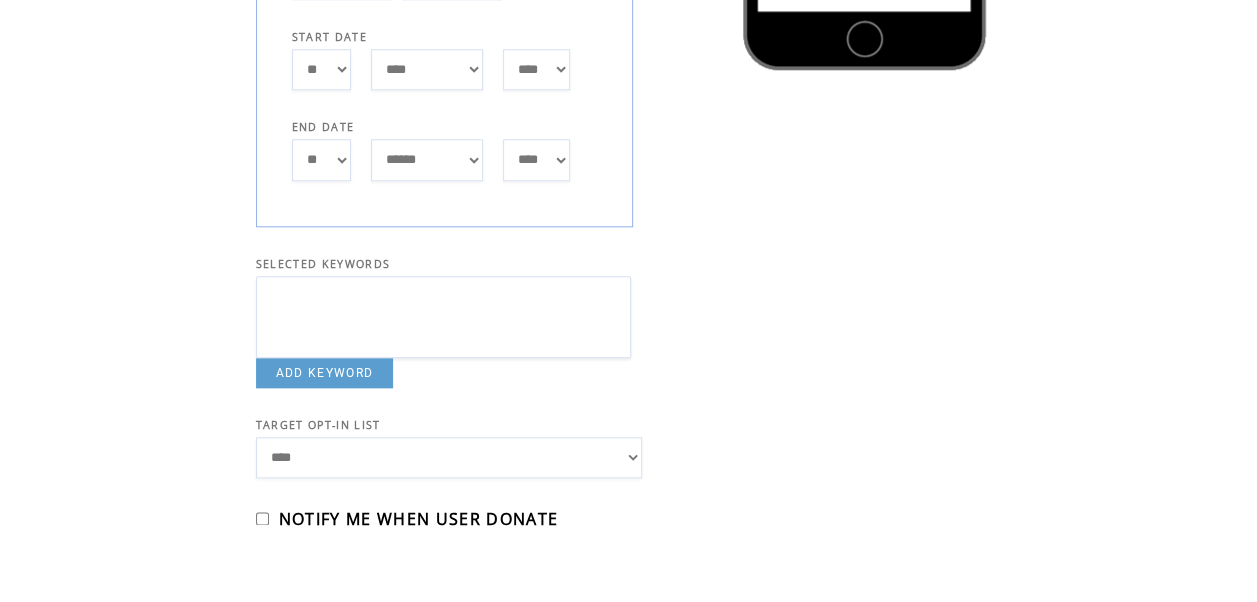 type on "**********" 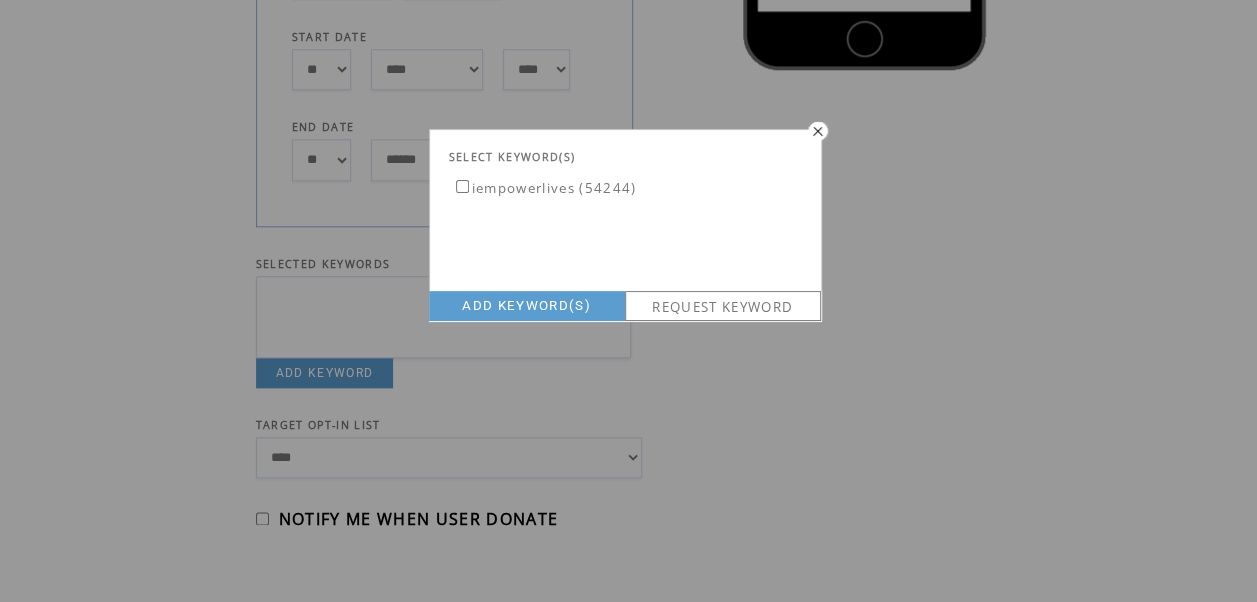 click at bounding box center [816, 130] 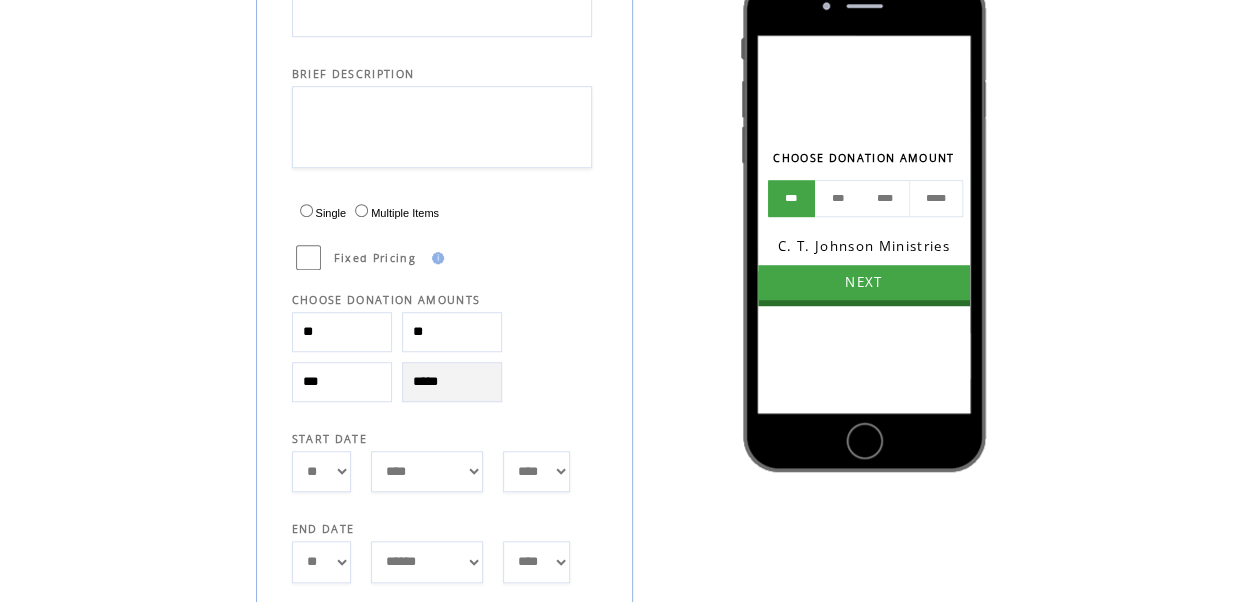 scroll, scrollTop: 600, scrollLeft: 0, axis: vertical 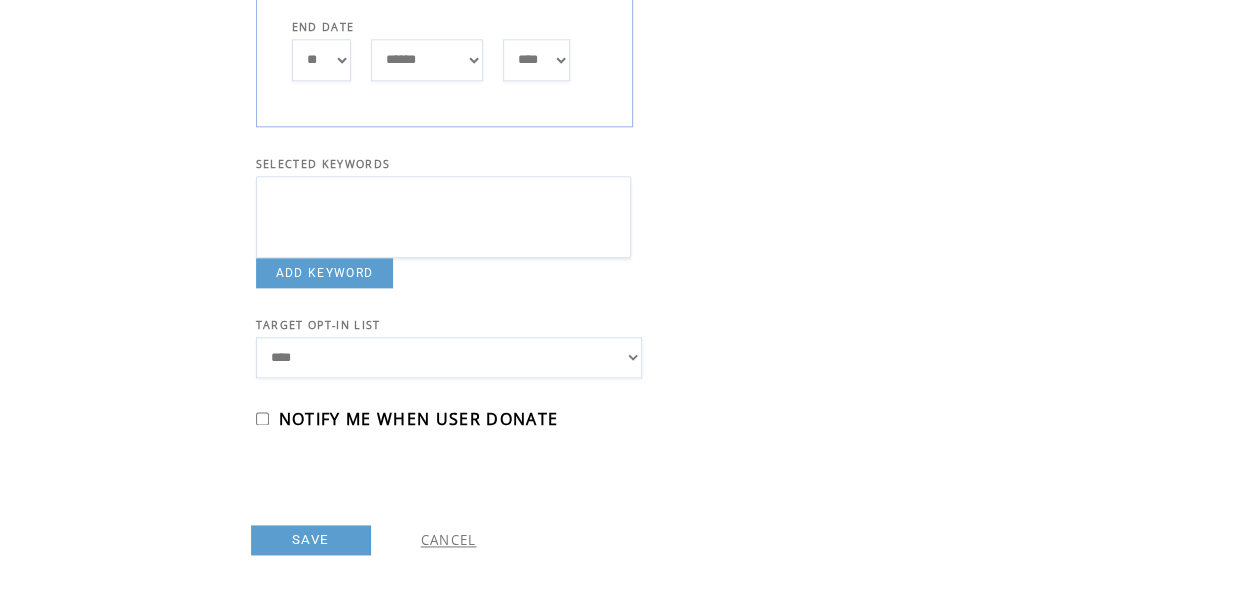 click on "**********" at bounding box center [449, 357] 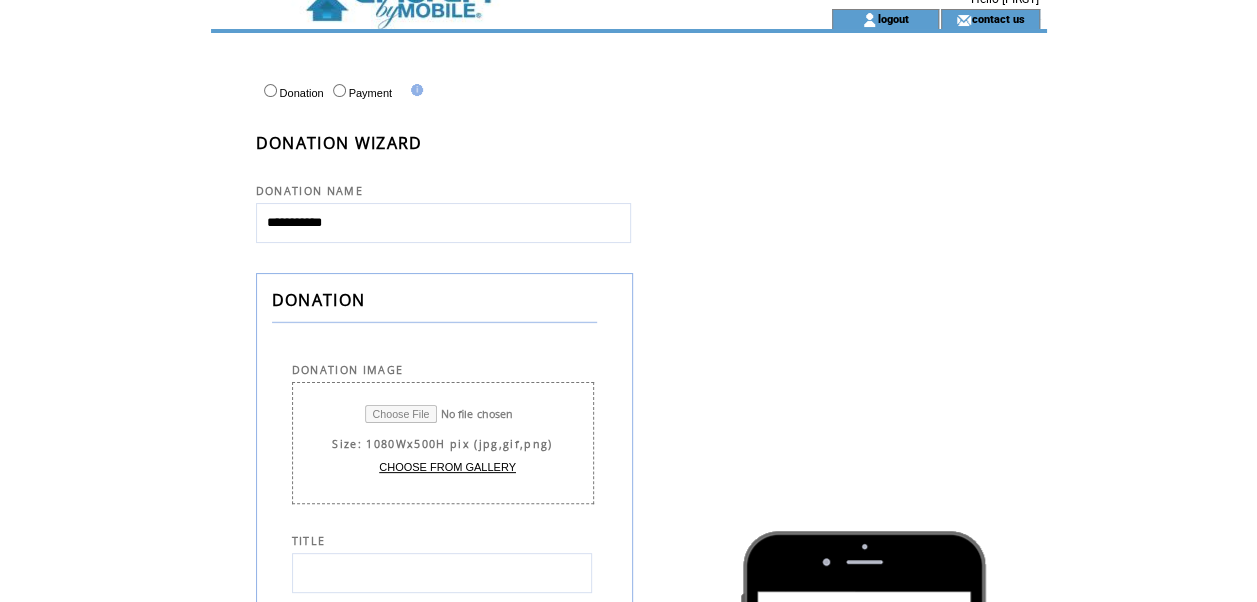 scroll, scrollTop: 0, scrollLeft: 0, axis: both 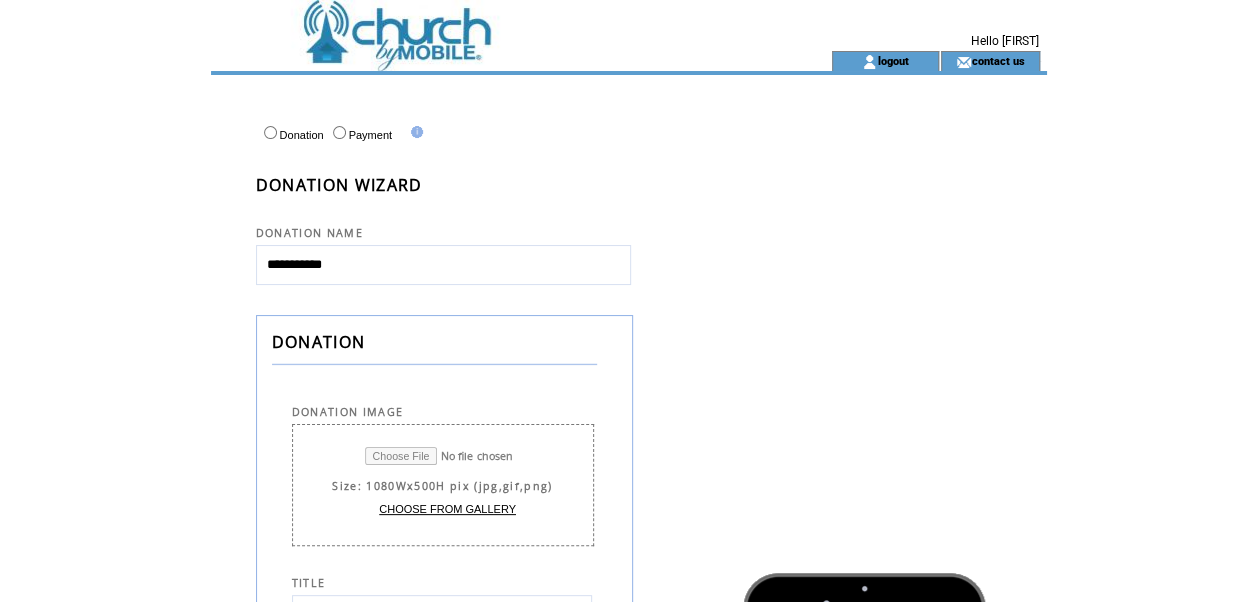 click at bounding box center (485, 25) 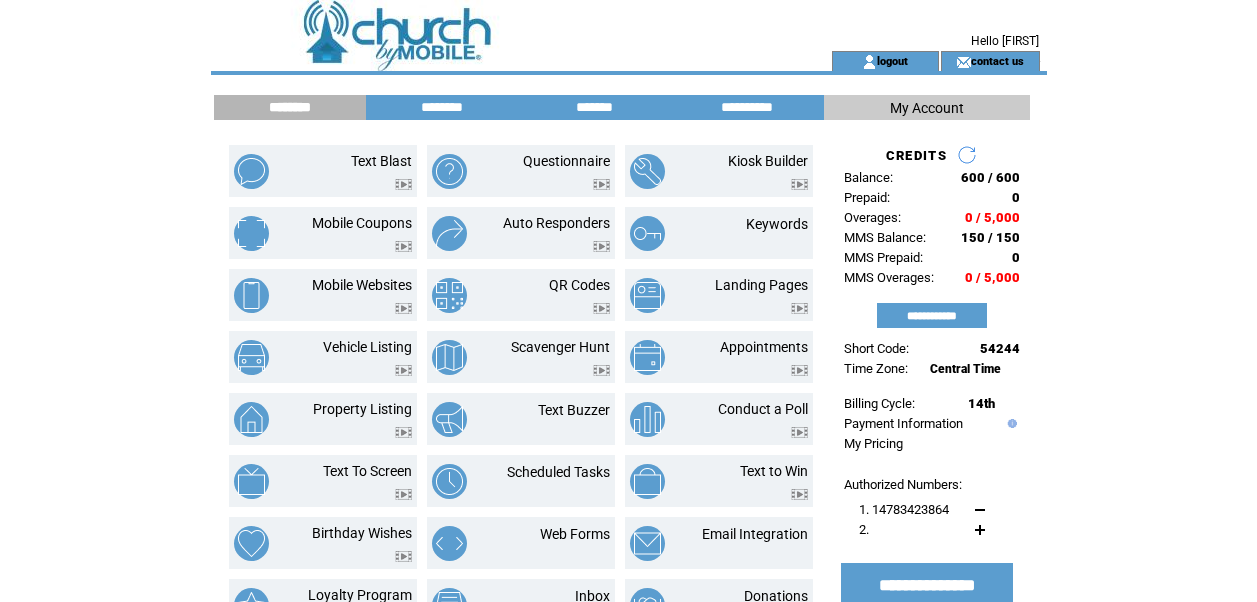 scroll, scrollTop: 0, scrollLeft: 0, axis: both 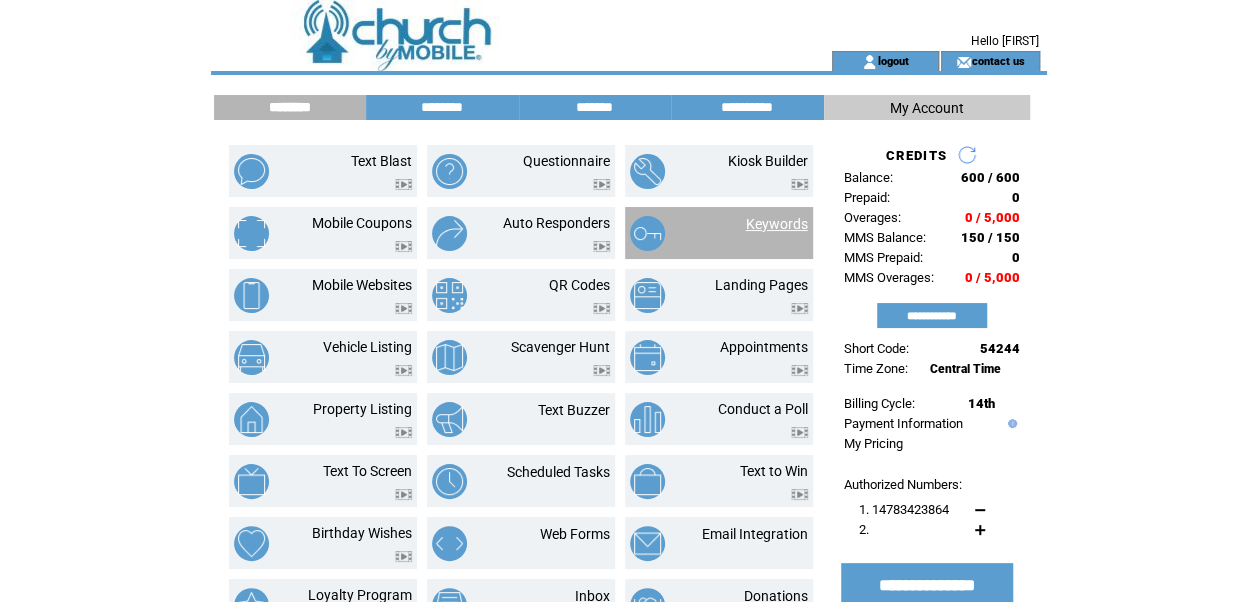 click on "Keywords" at bounding box center (777, 224) 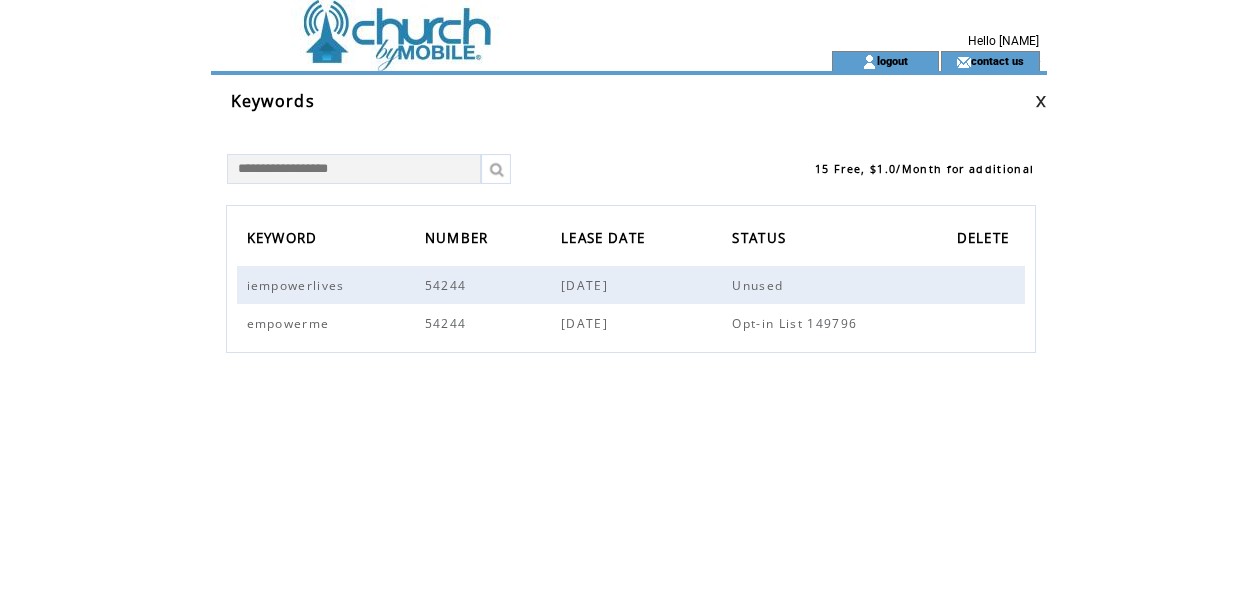 scroll, scrollTop: 0, scrollLeft: 0, axis: both 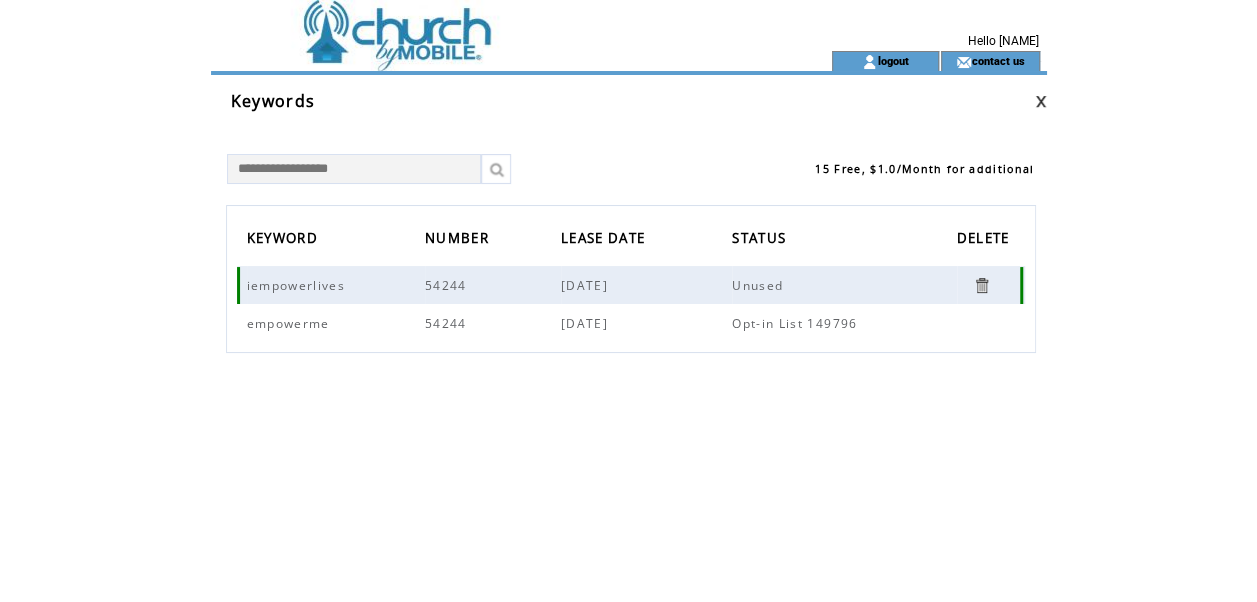 click at bounding box center [981, 285] 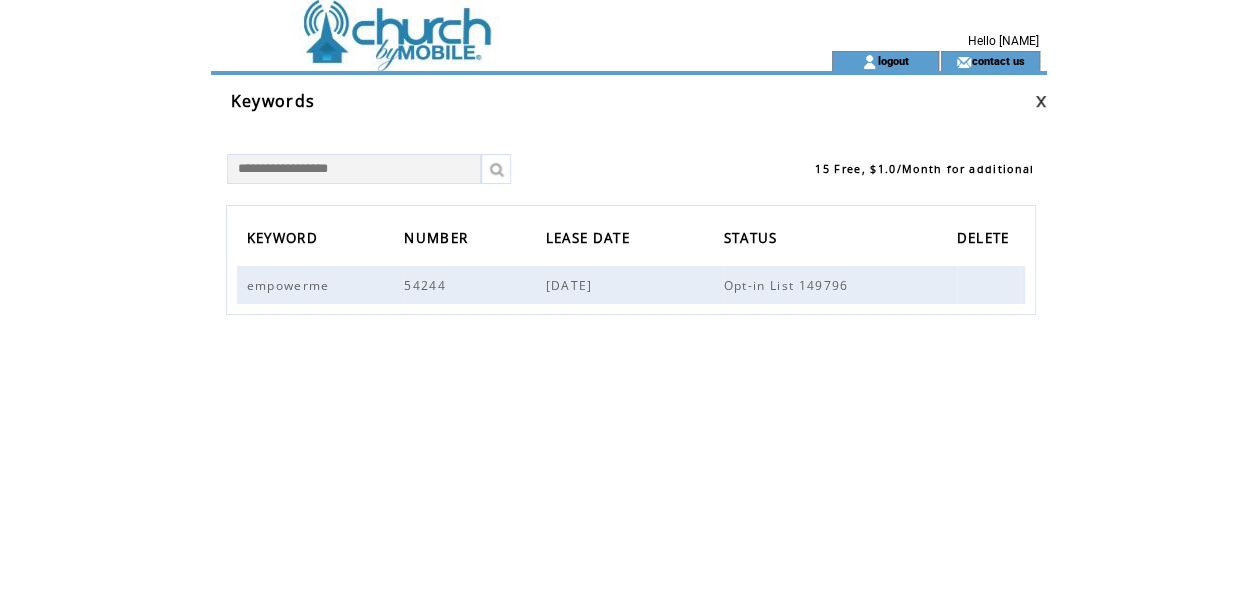click at bounding box center (485, 25) 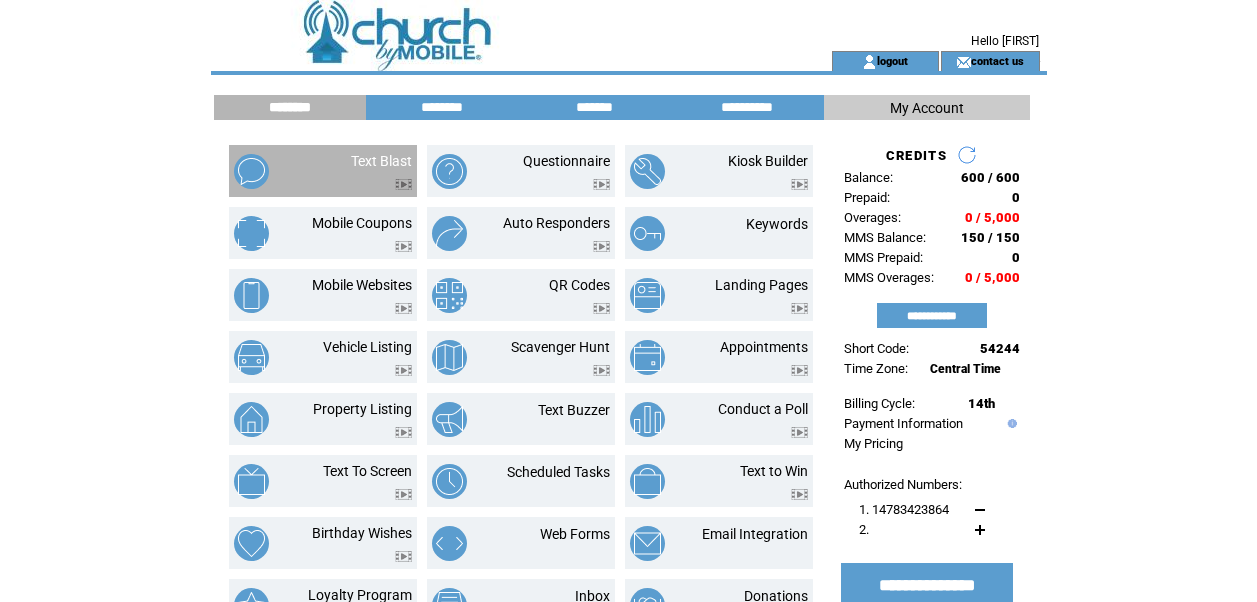 scroll, scrollTop: 0, scrollLeft: 0, axis: both 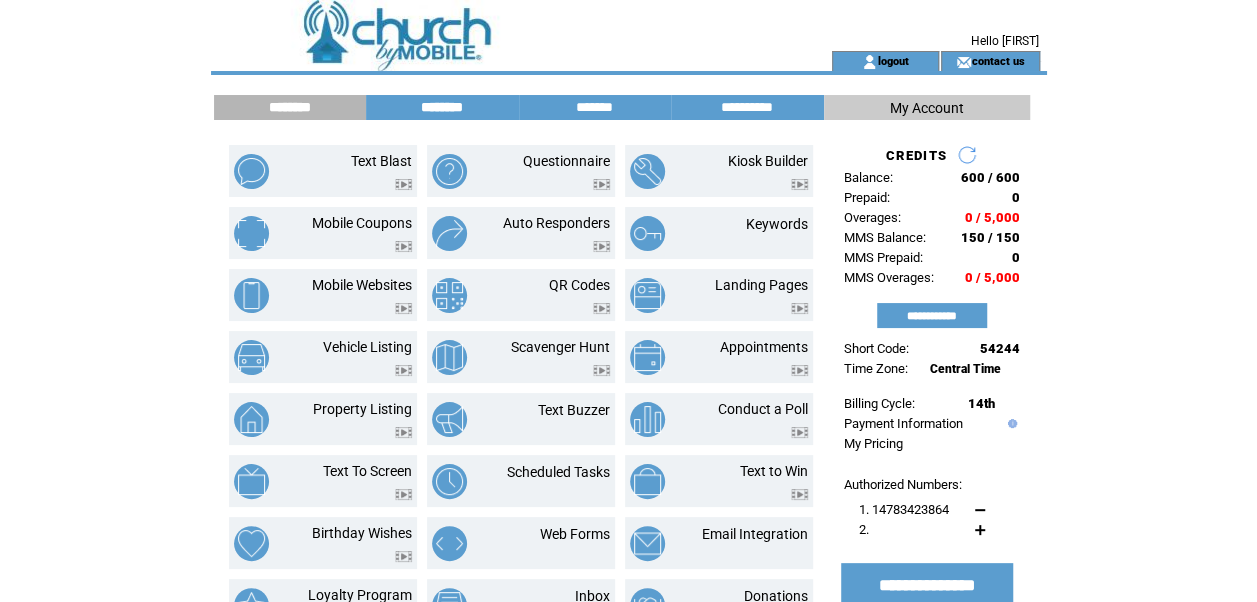 click on "********" at bounding box center (442, 107) 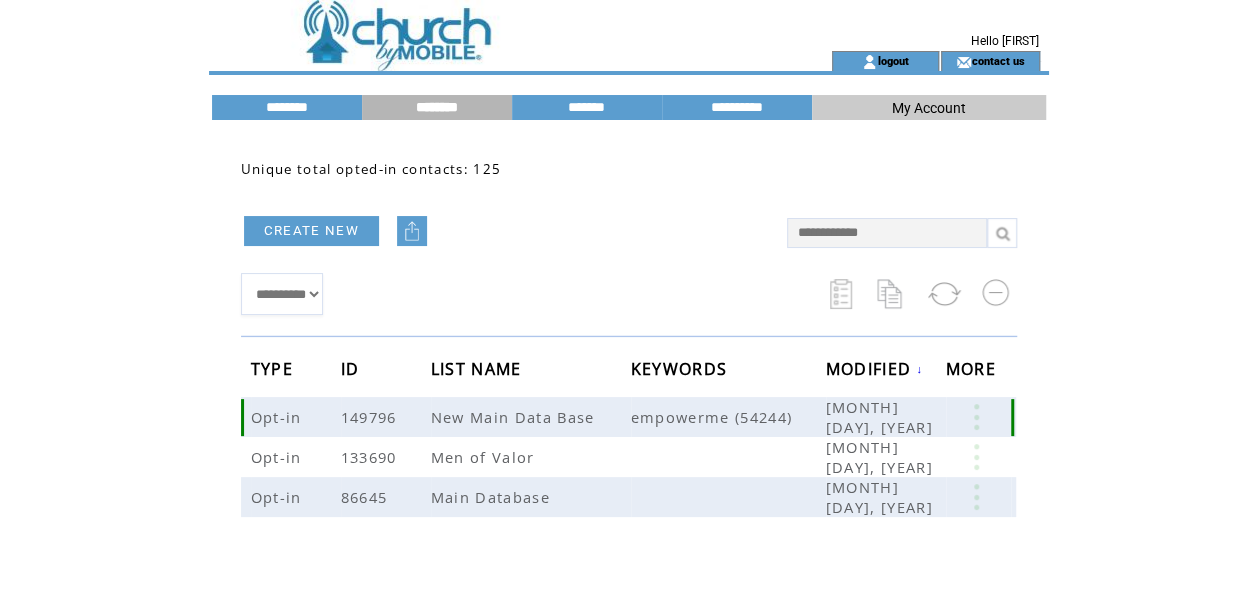 click at bounding box center (976, 417) 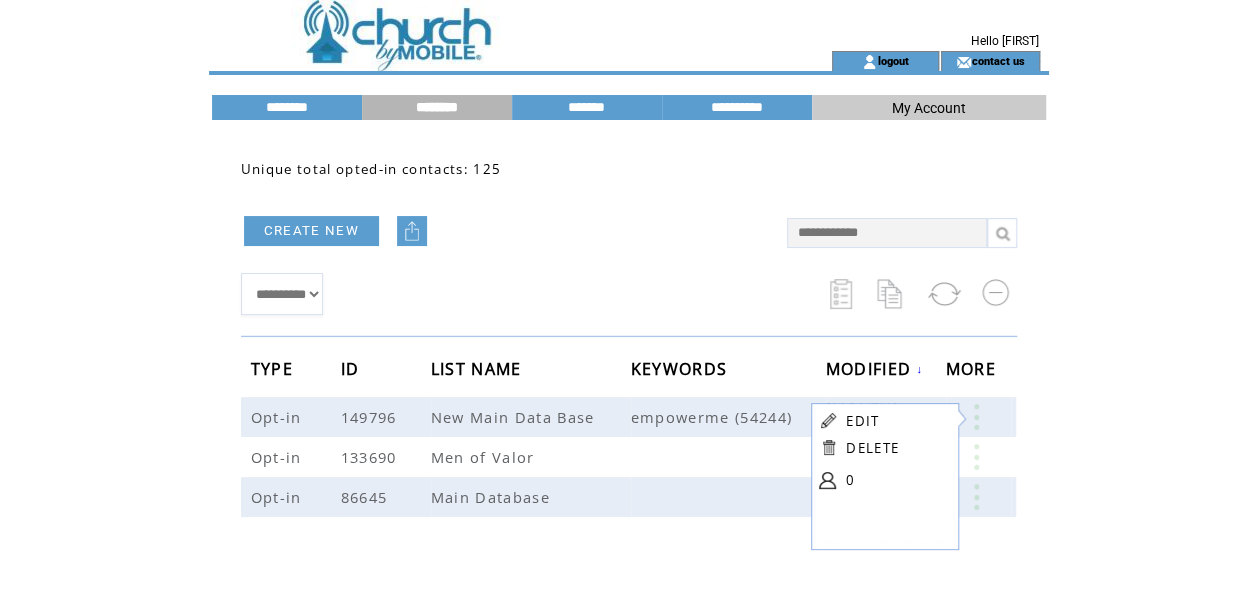 click on "EDIT" at bounding box center (862, 421) 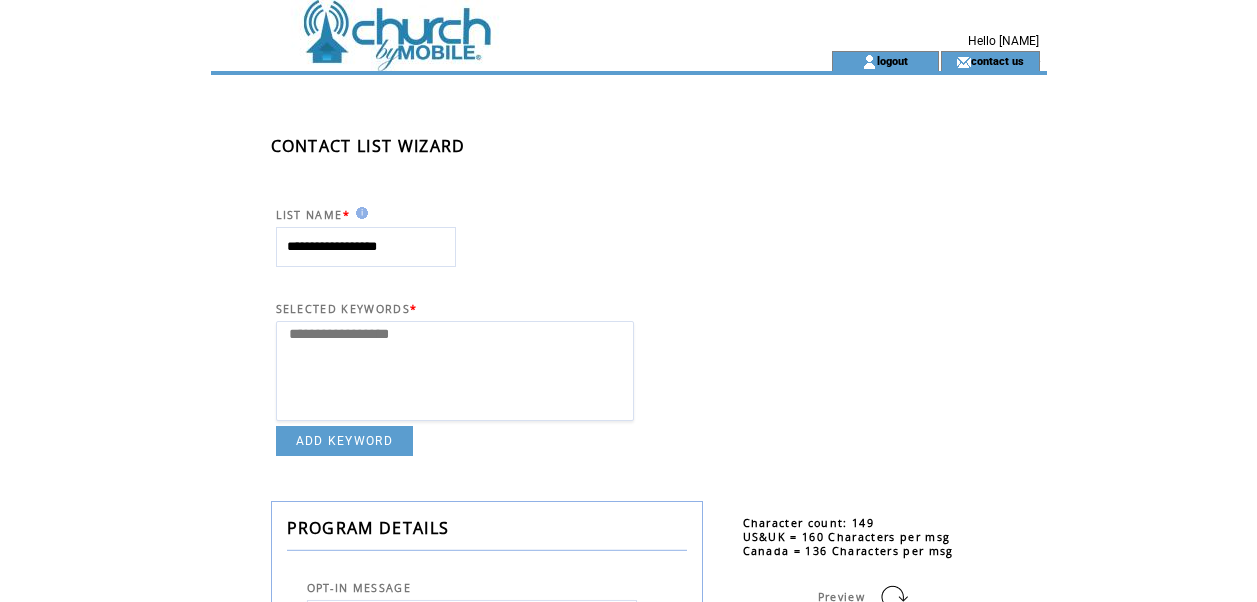select 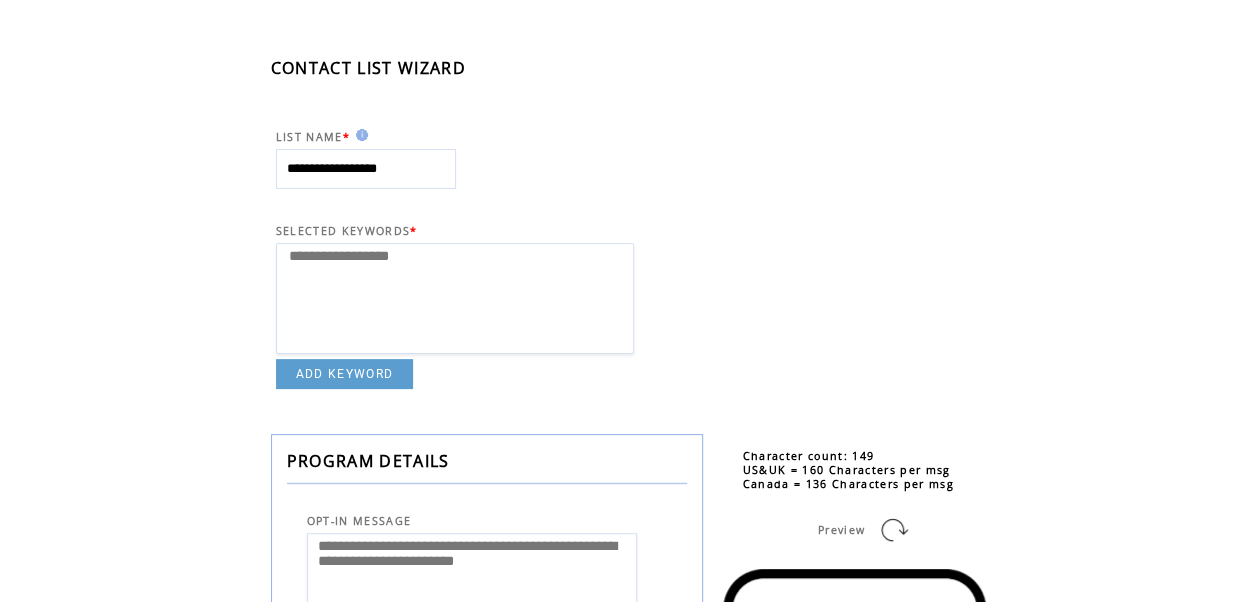 scroll, scrollTop: 0, scrollLeft: 0, axis: both 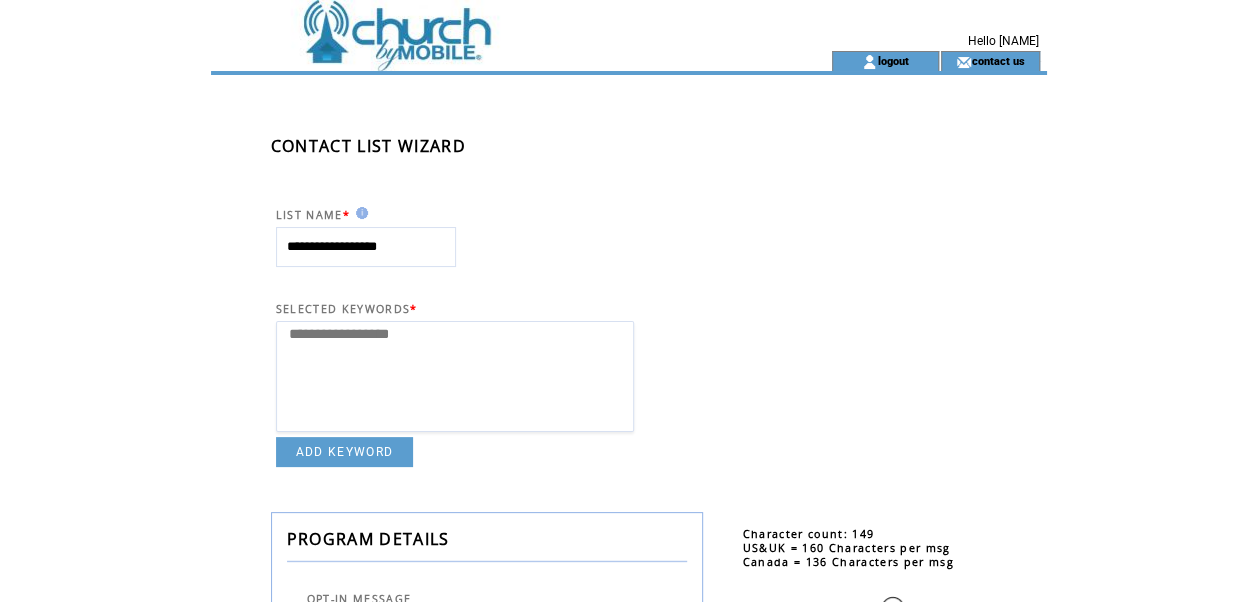 click at bounding box center [485, 25] 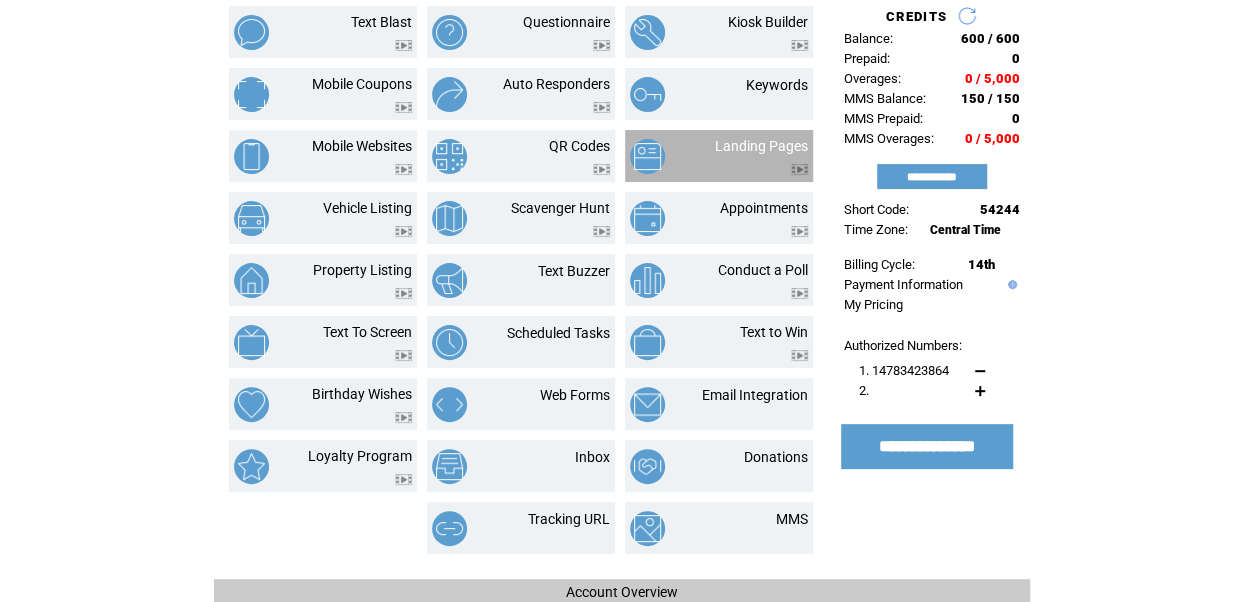 scroll, scrollTop: 300, scrollLeft: 0, axis: vertical 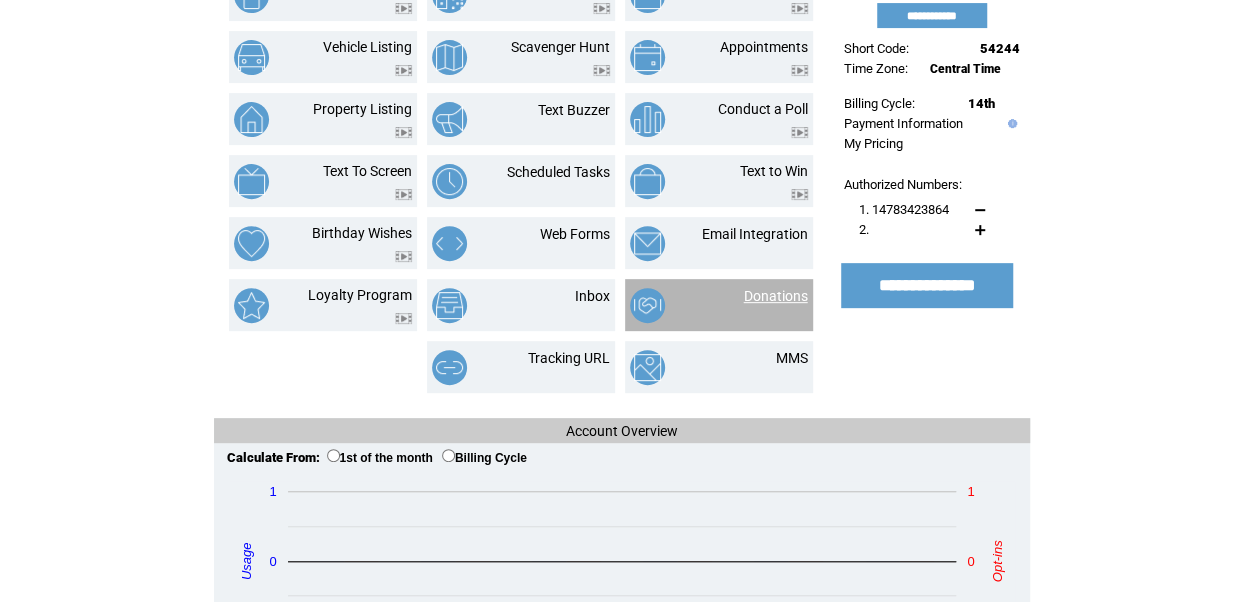 click on "Donations" at bounding box center (776, 296) 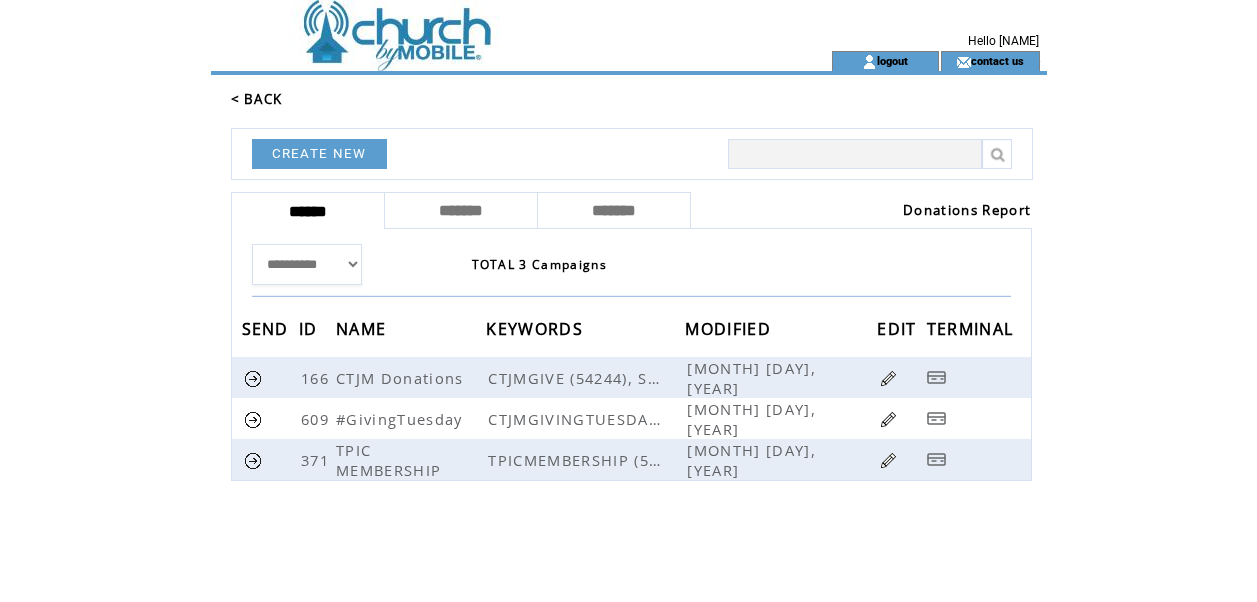 scroll, scrollTop: 0, scrollLeft: 0, axis: both 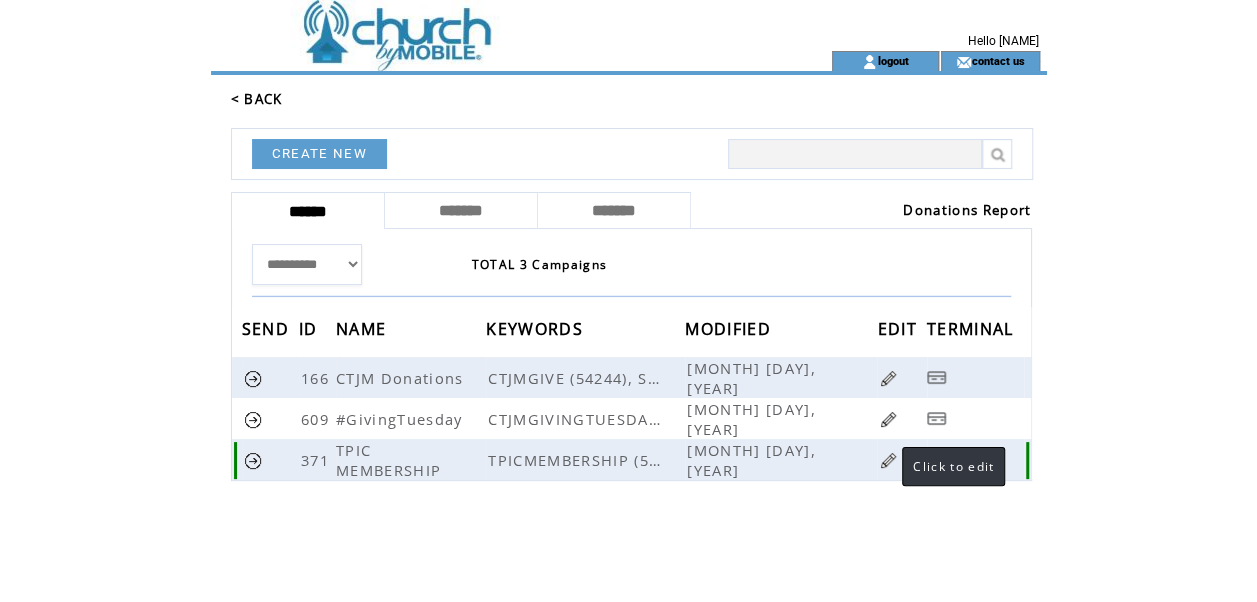 click at bounding box center (888, 460) 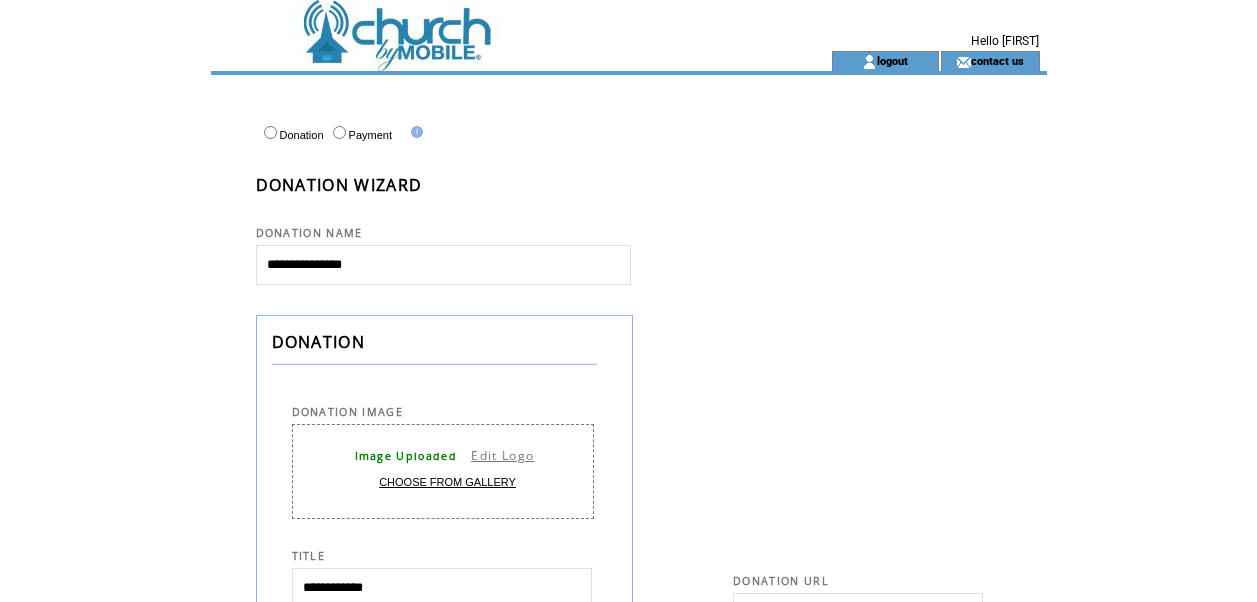 select 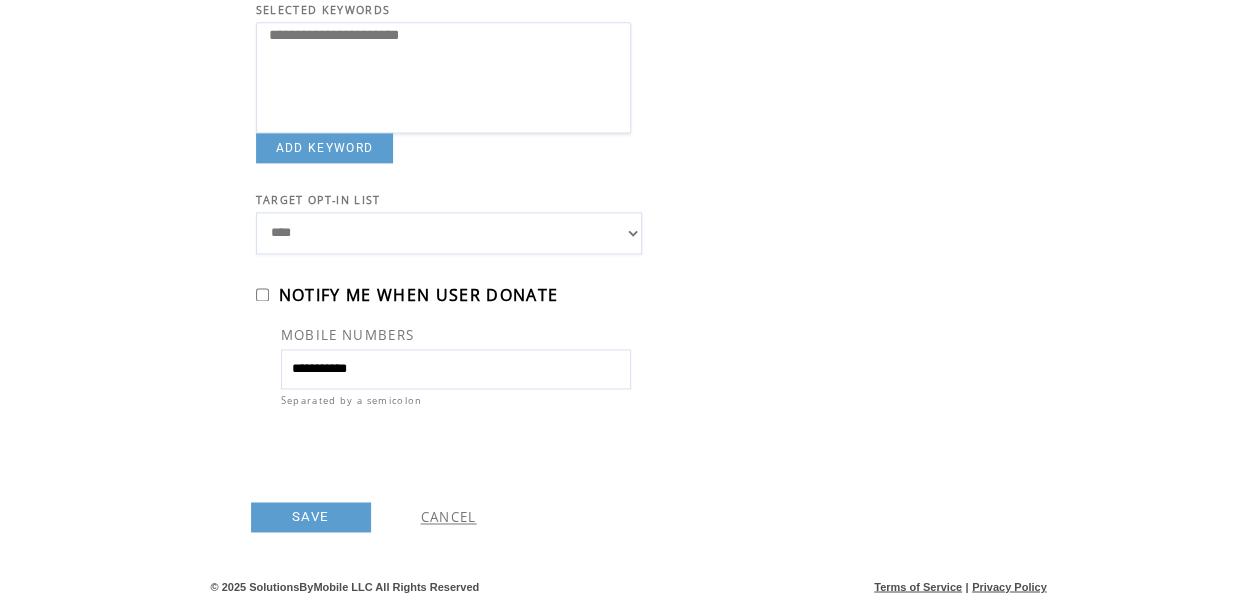 scroll, scrollTop: 1306, scrollLeft: 0, axis: vertical 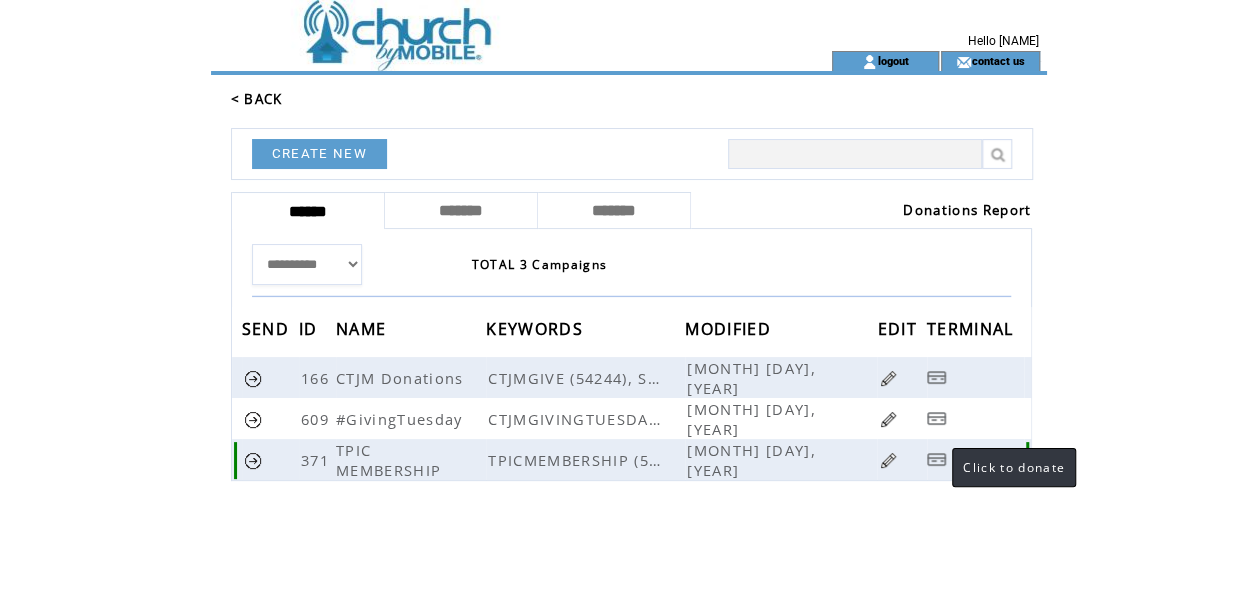 click at bounding box center [937, 459] 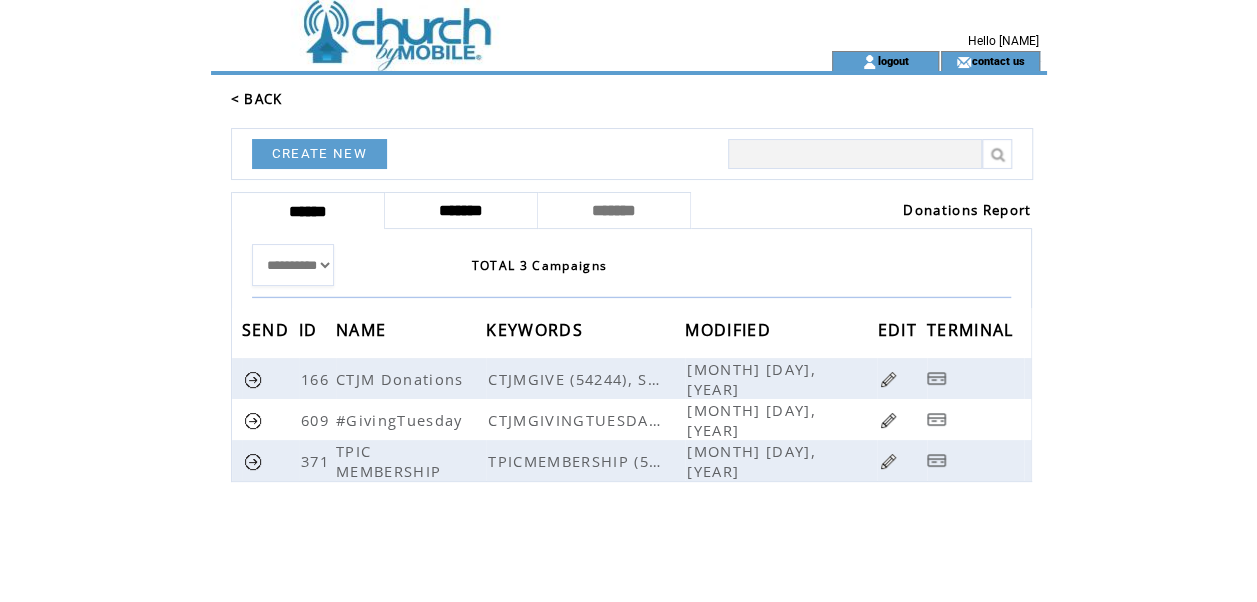 click on "*******" at bounding box center [461, 210] 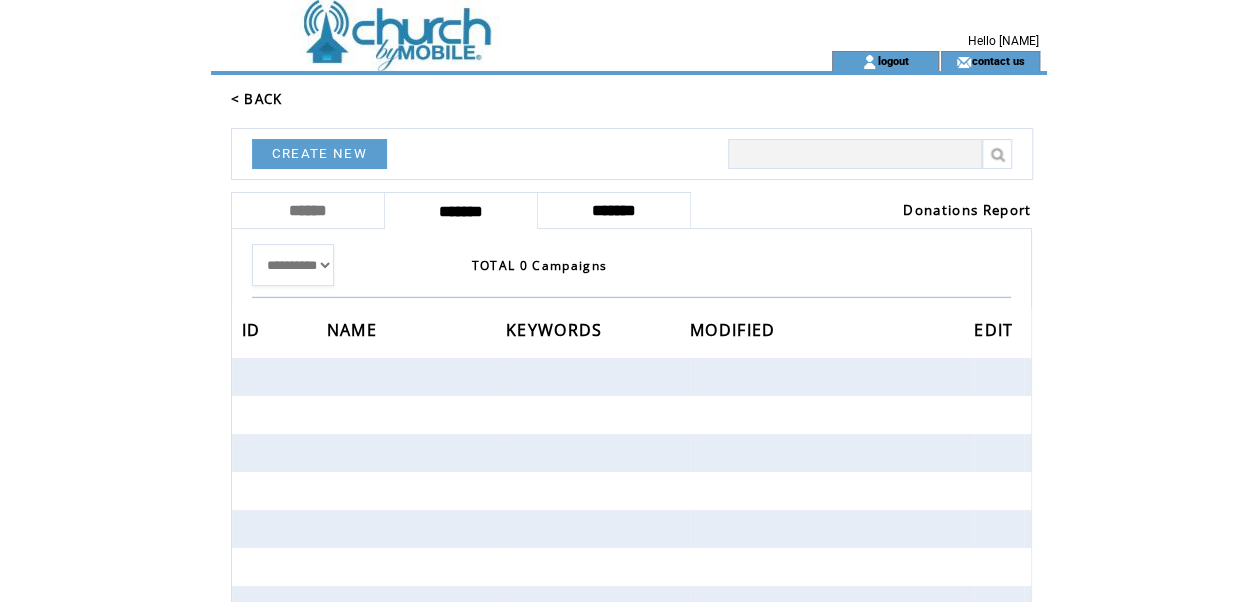 click on "*******" at bounding box center [614, 210] 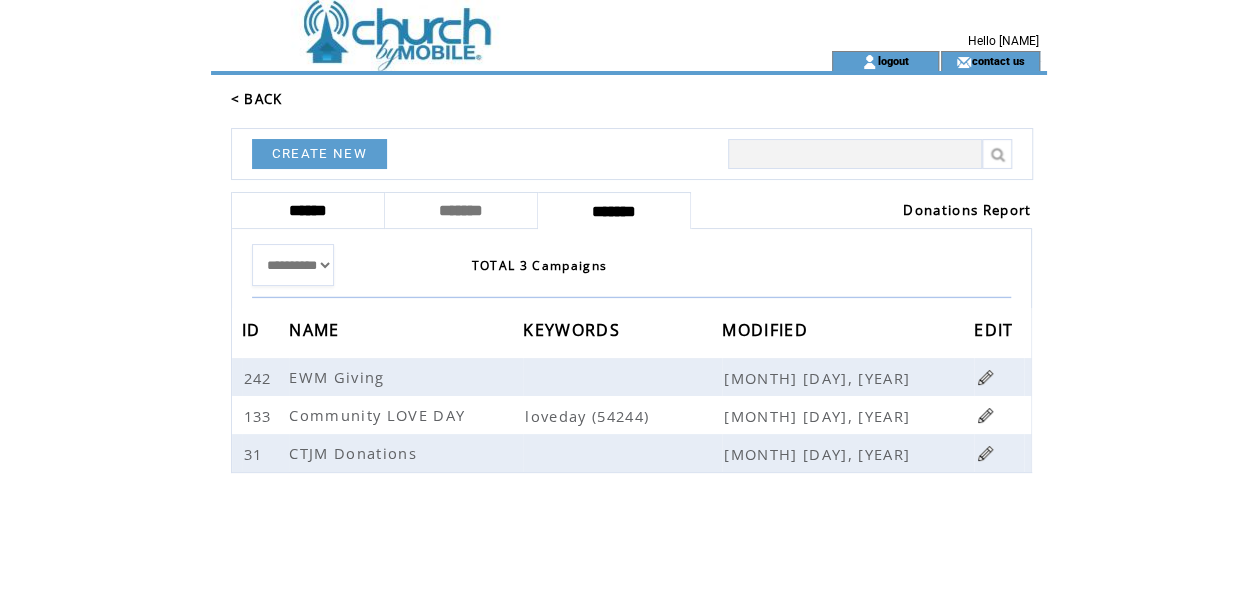 click on "******" at bounding box center [308, 210] 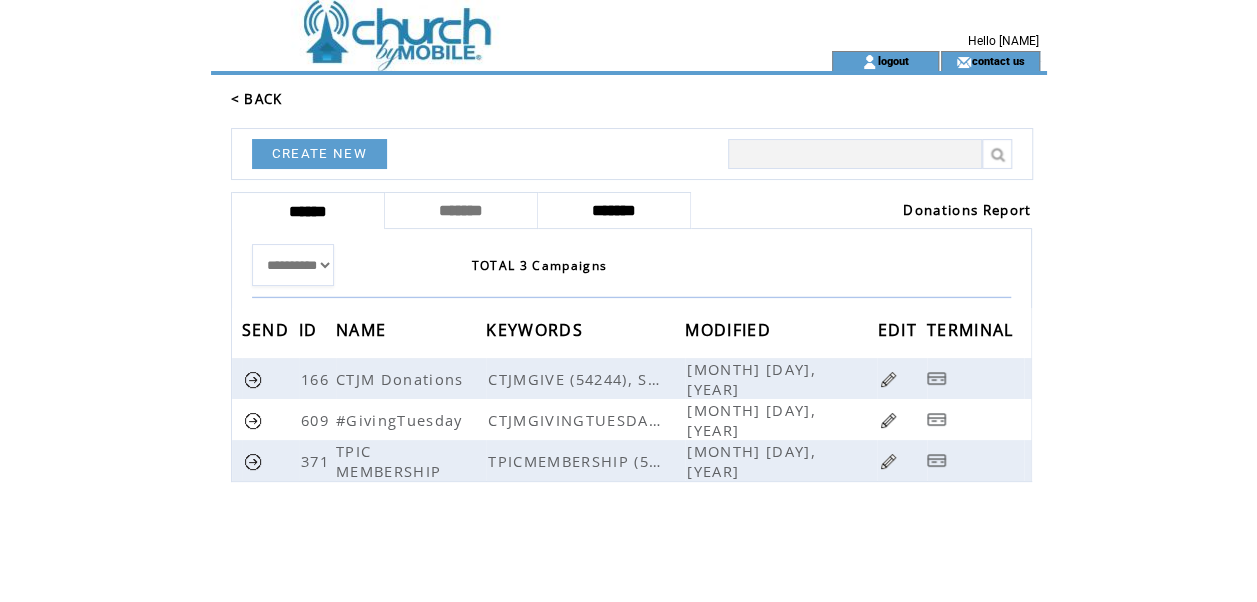 click on "*******" at bounding box center (614, 210) 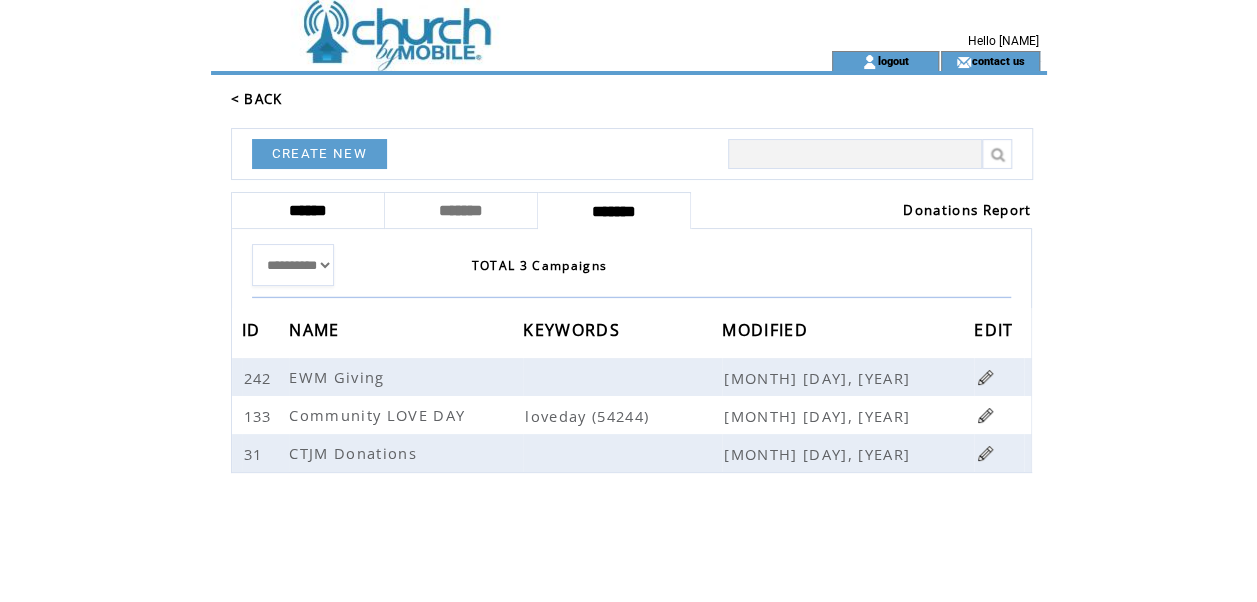 click on "******" at bounding box center (308, 210) 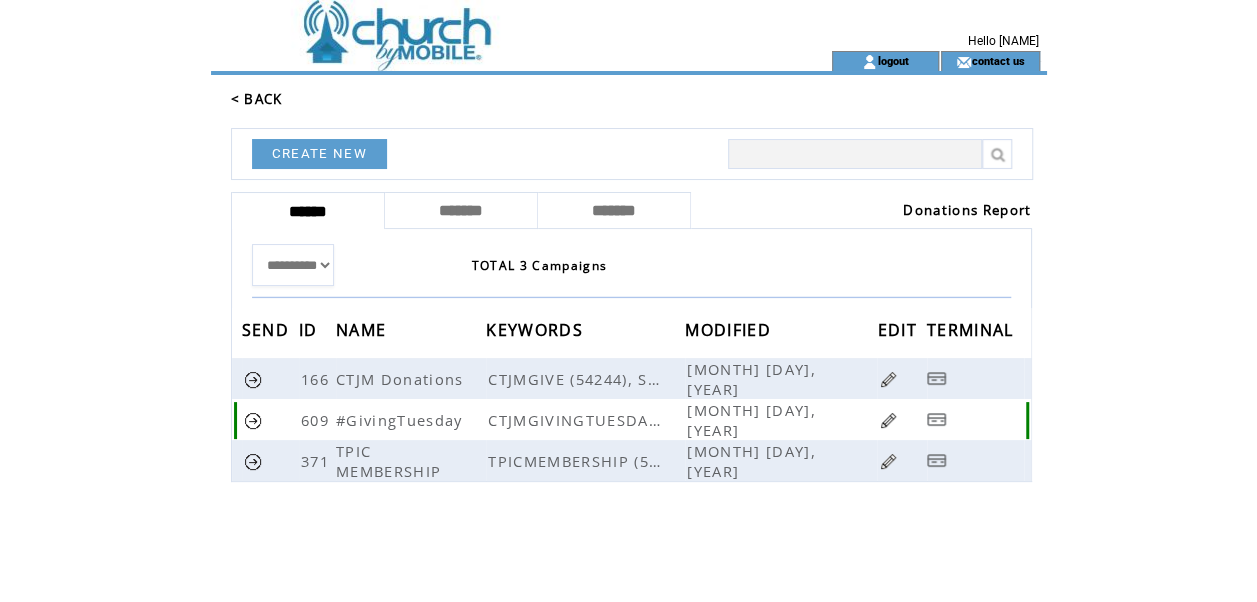 click at bounding box center [888, 420] 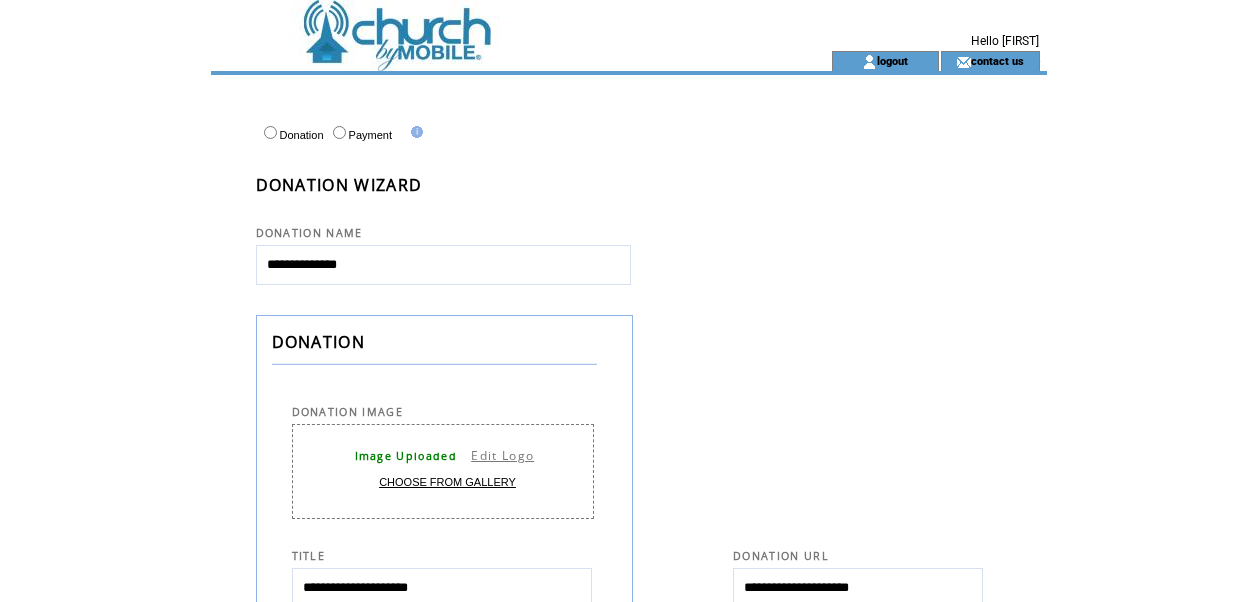 select 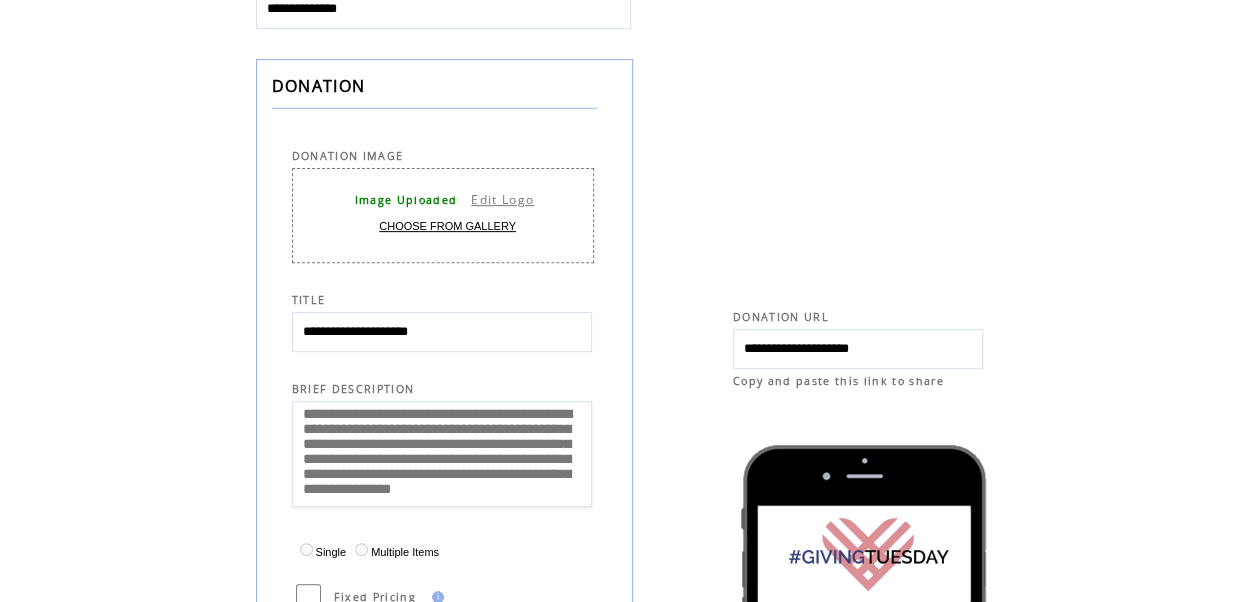 scroll, scrollTop: 0, scrollLeft: 0, axis: both 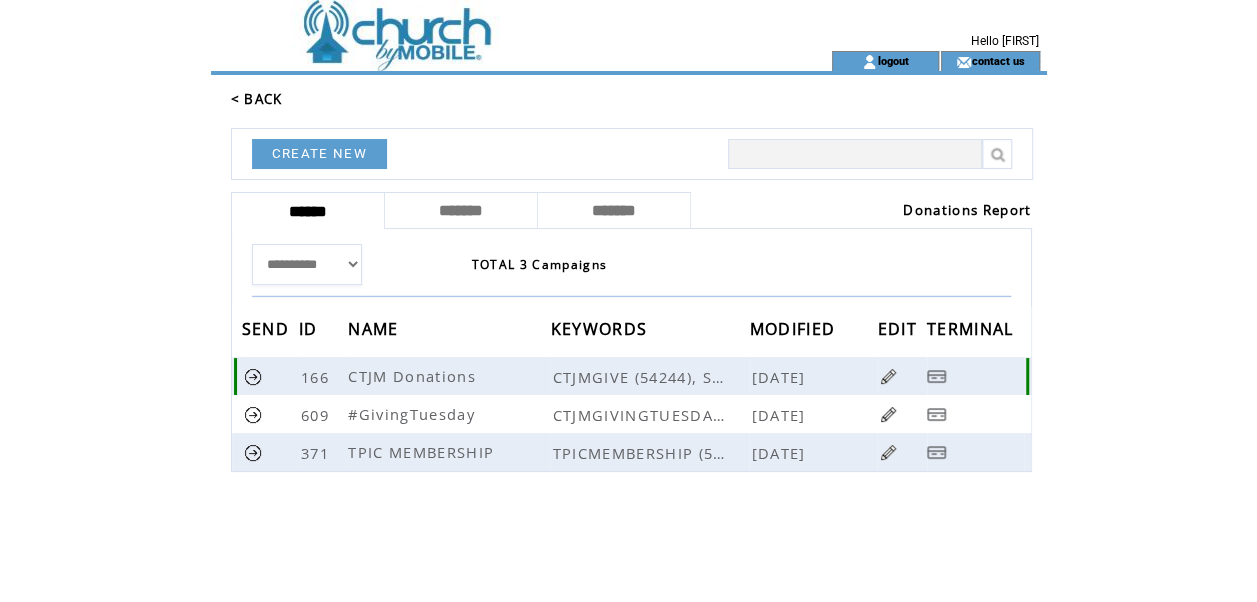 click at bounding box center [253, 376] 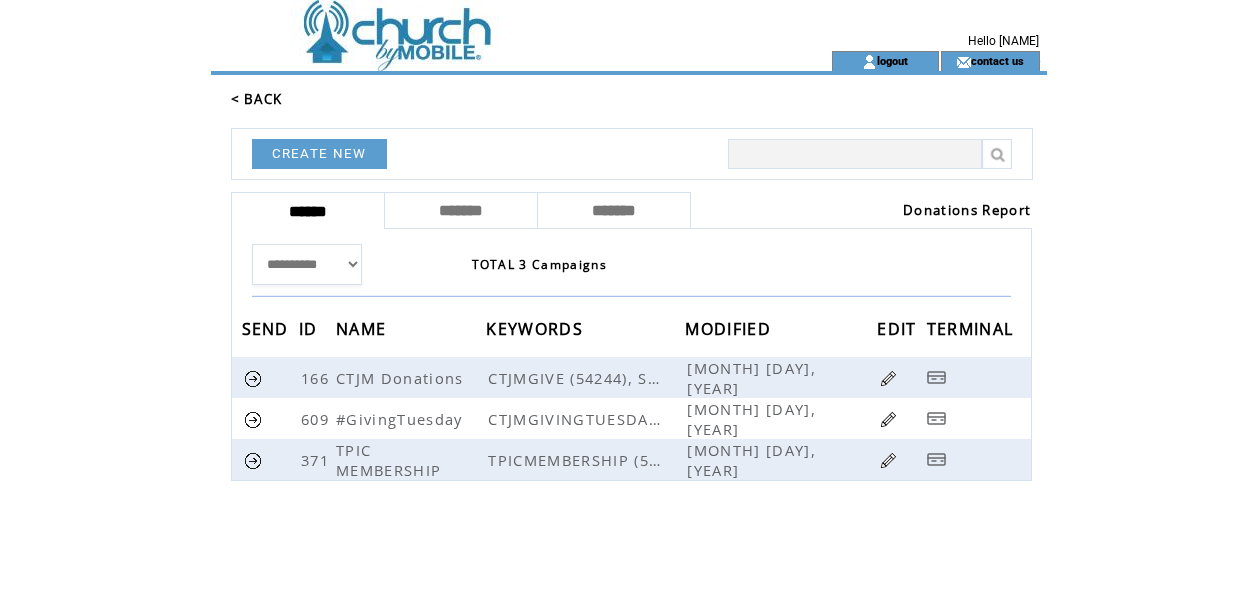 scroll, scrollTop: 0, scrollLeft: 0, axis: both 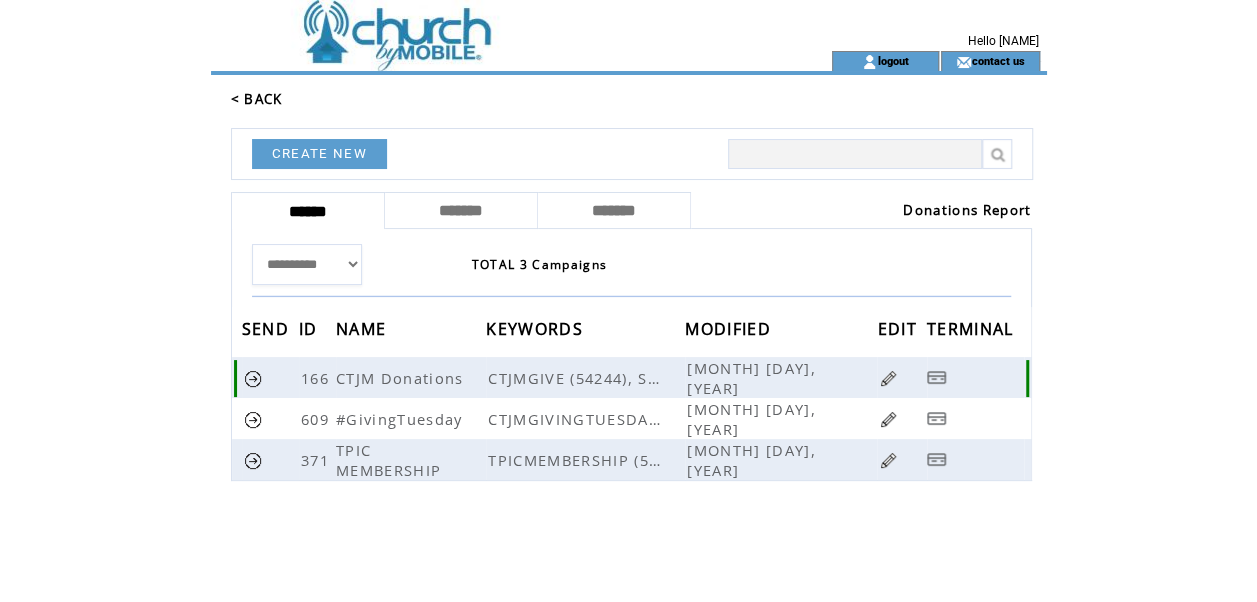 click on "[MONTH] [DAY], [YEAR]" at bounding box center [751, 378] 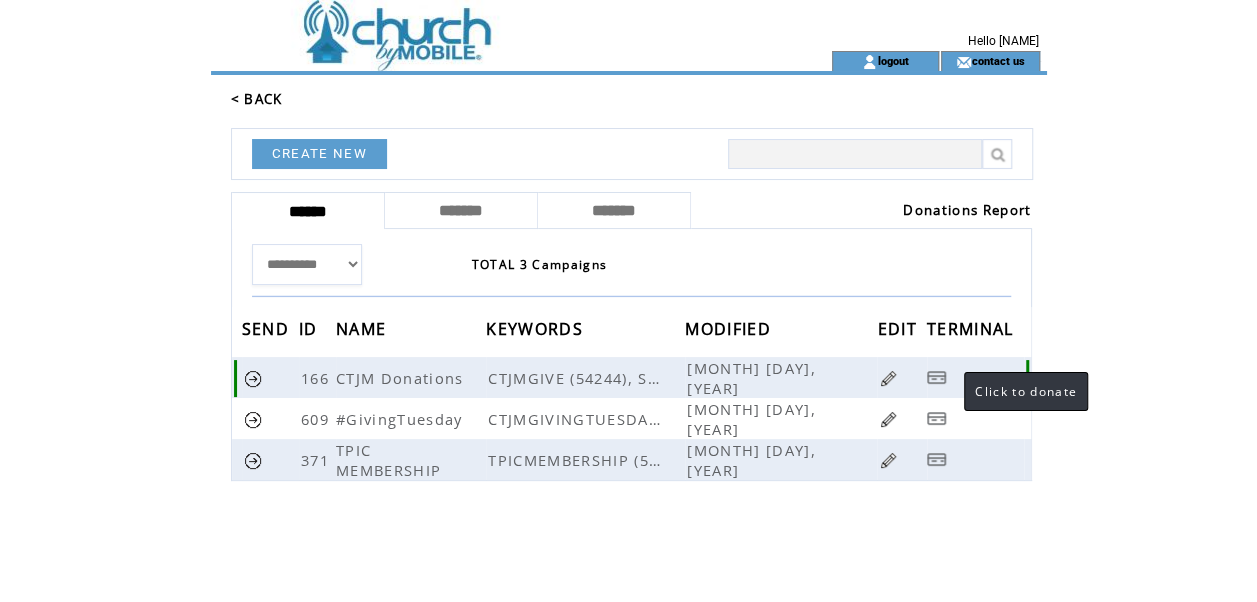 scroll, scrollTop: 91, scrollLeft: 0, axis: vertical 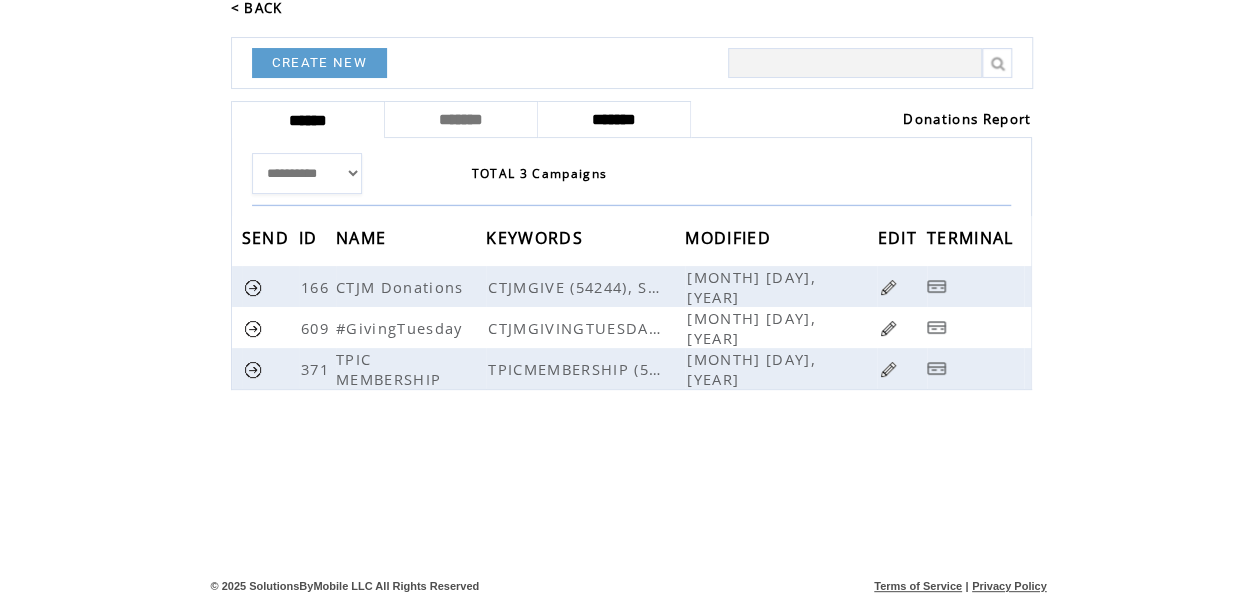 click on "*******" at bounding box center (614, 119) 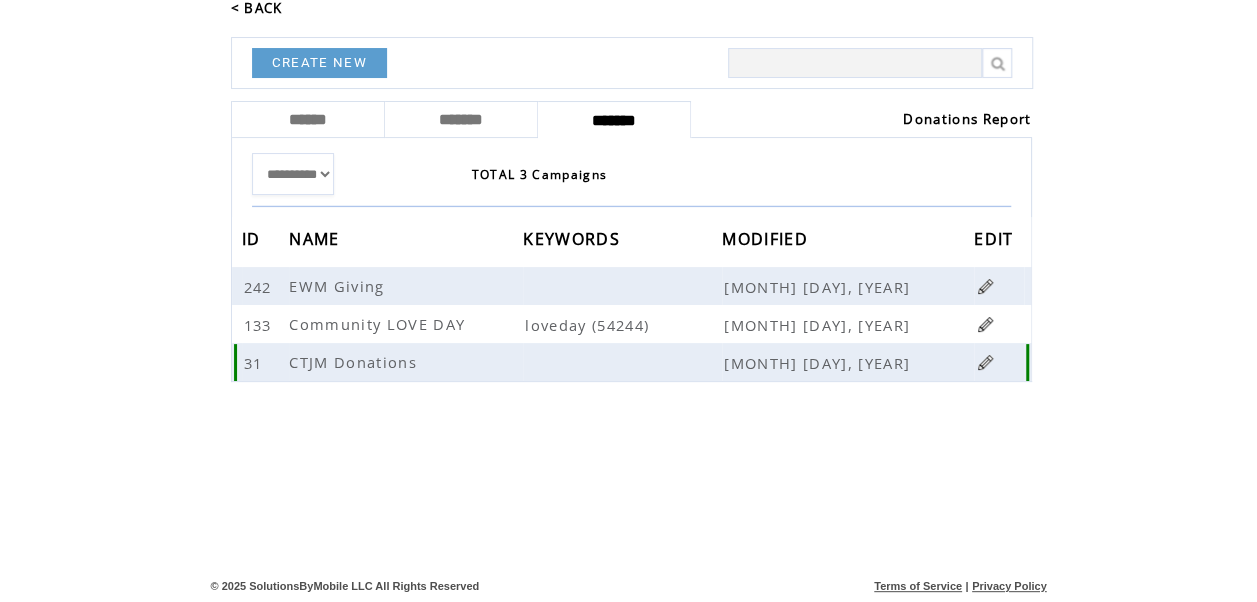 click at bounding box center [622, 362] 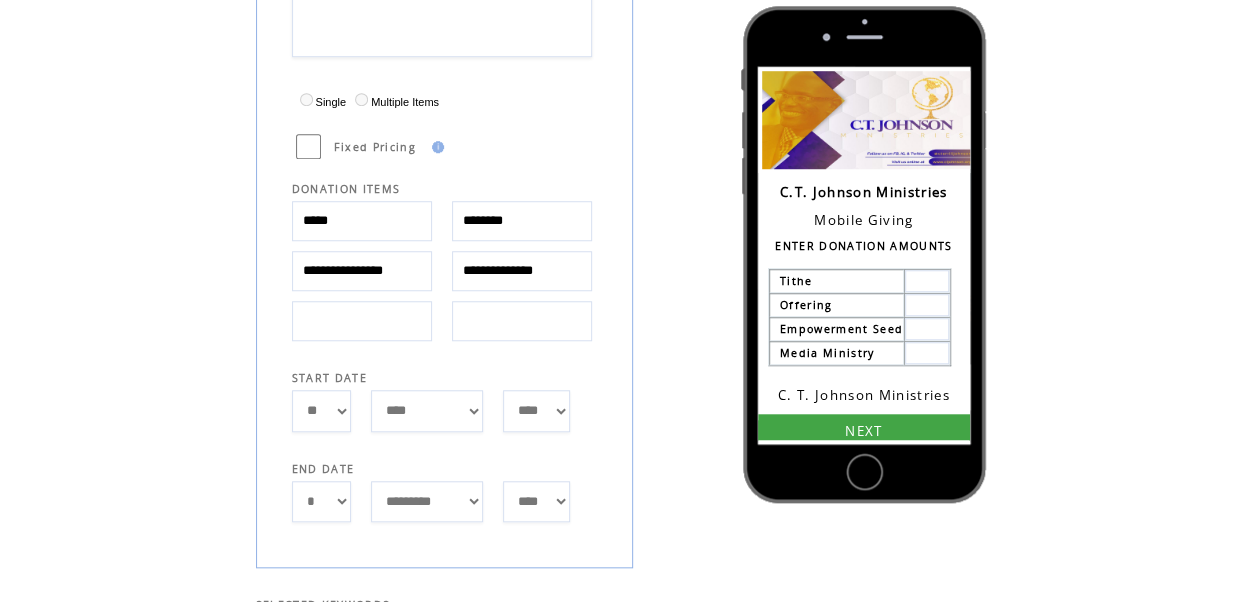 scroll, scrollTop: 704, scrollLeft: 0, axis: vertical 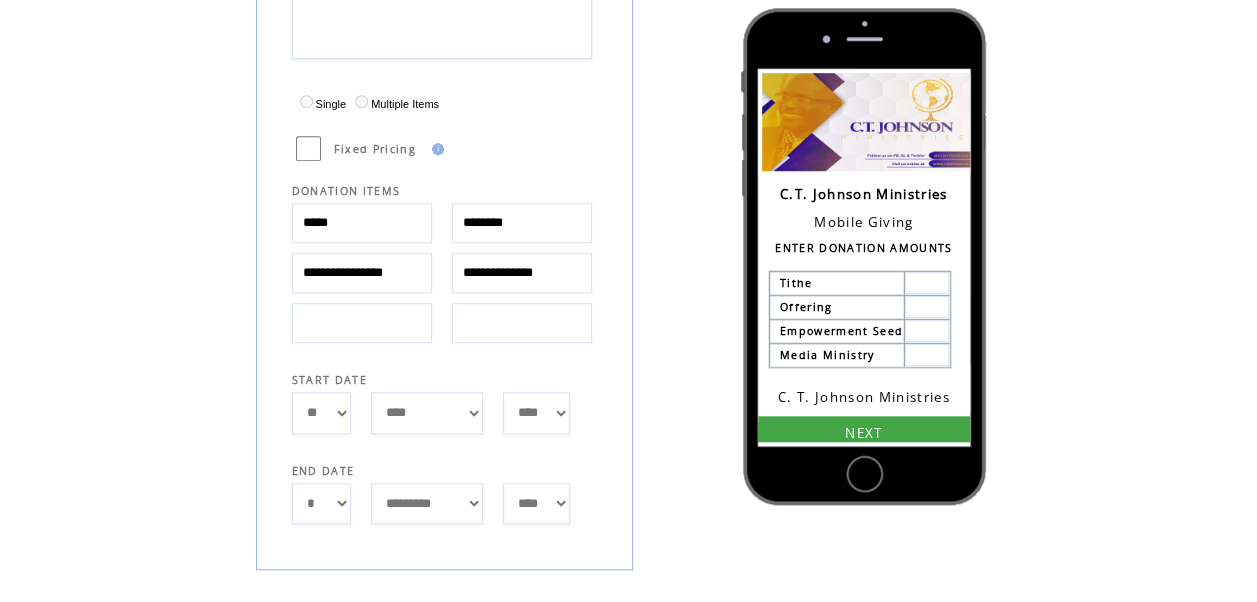 click at bounding box center (926, 283) 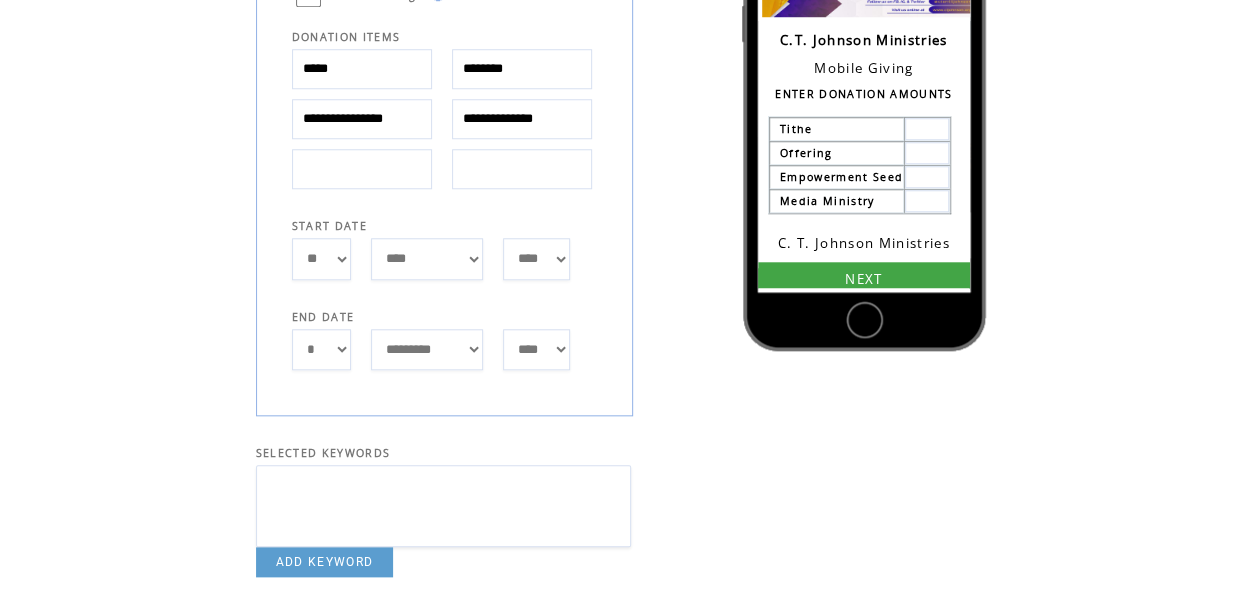 scroll, scrollTop: 804, scrollLeft: 0, axis: vertical 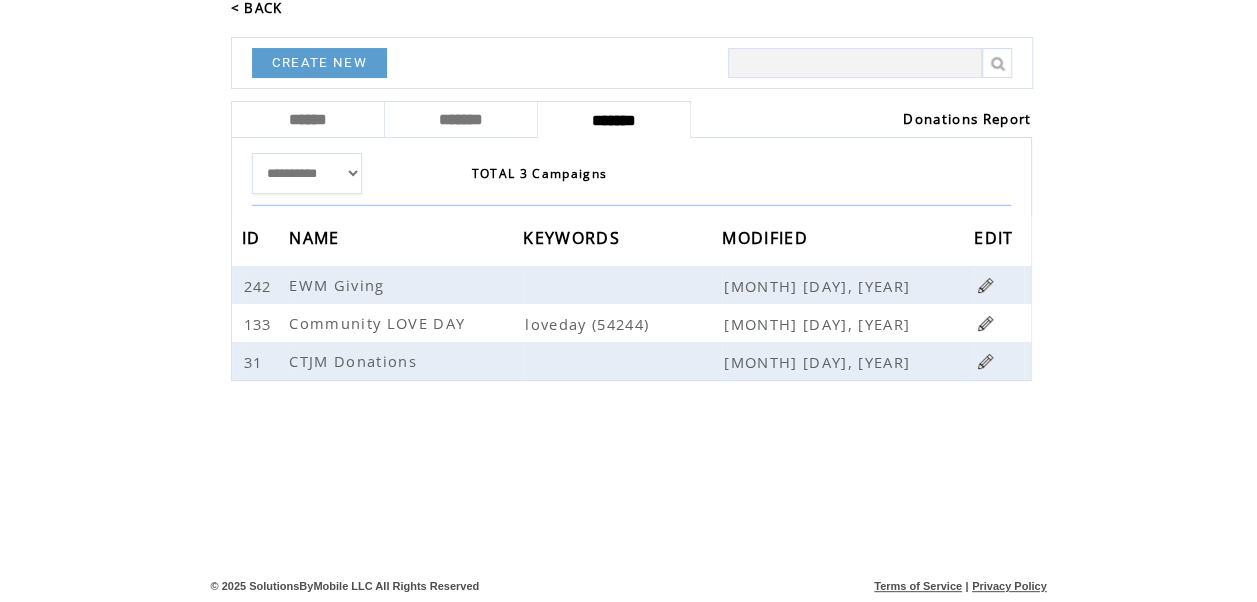 click on "CREATE NEW" at bounding box center [319, 63] 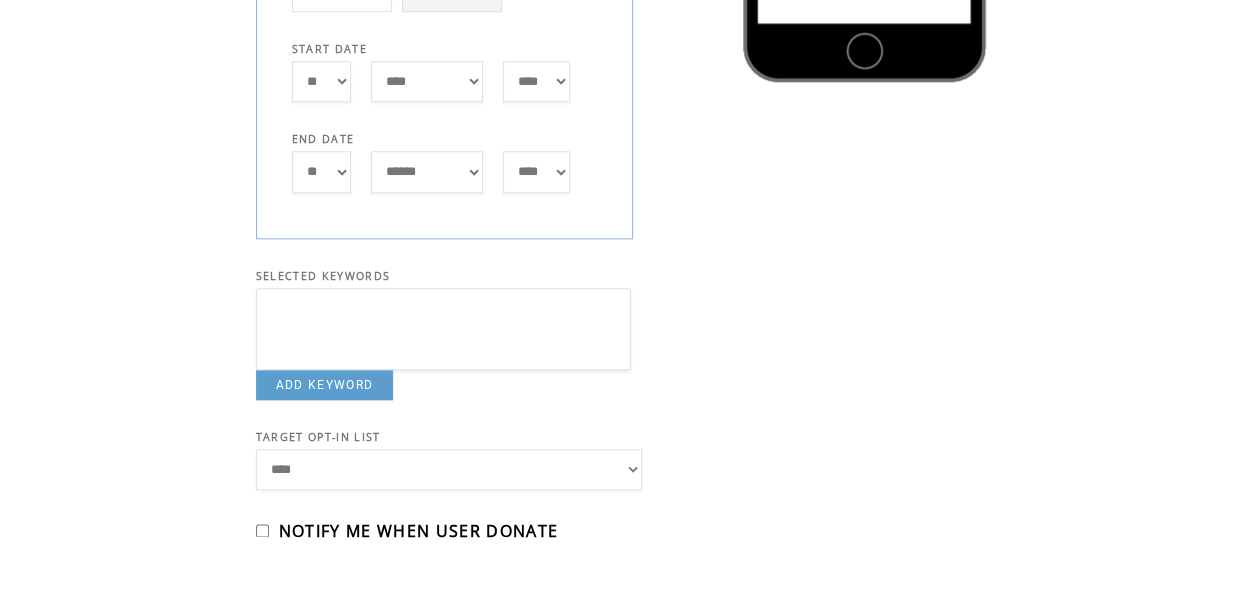 scroll, scrollTop: 1000, scrollLeft: 0, axis: vertical 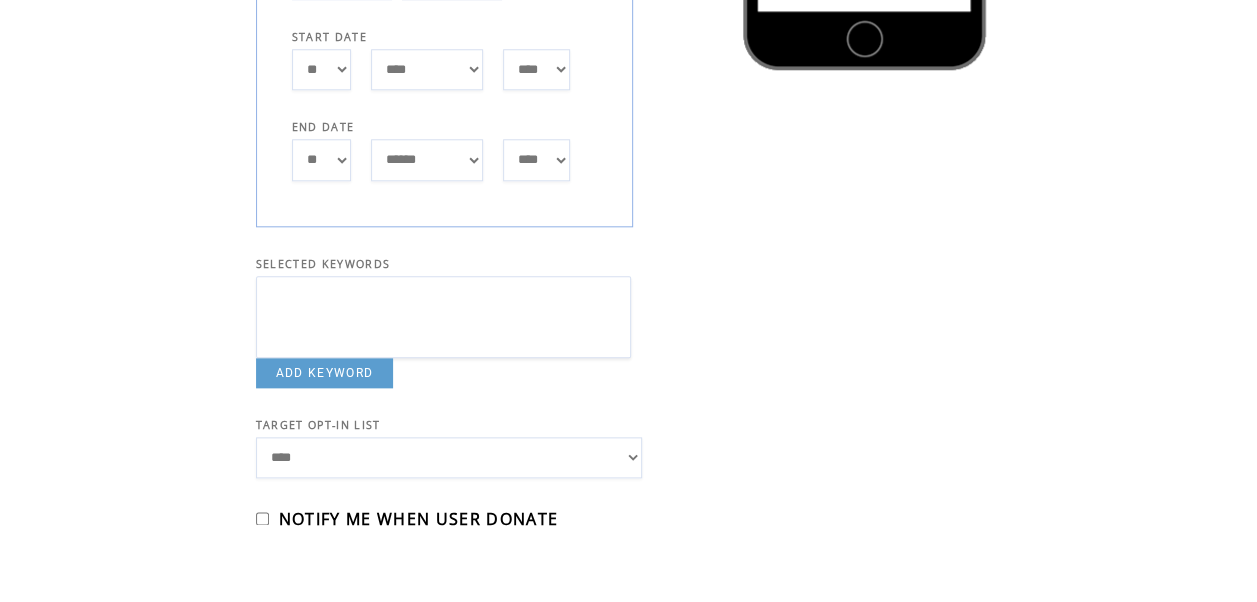 click on "ADD KEYWORD" at bounding box center [325, 373] 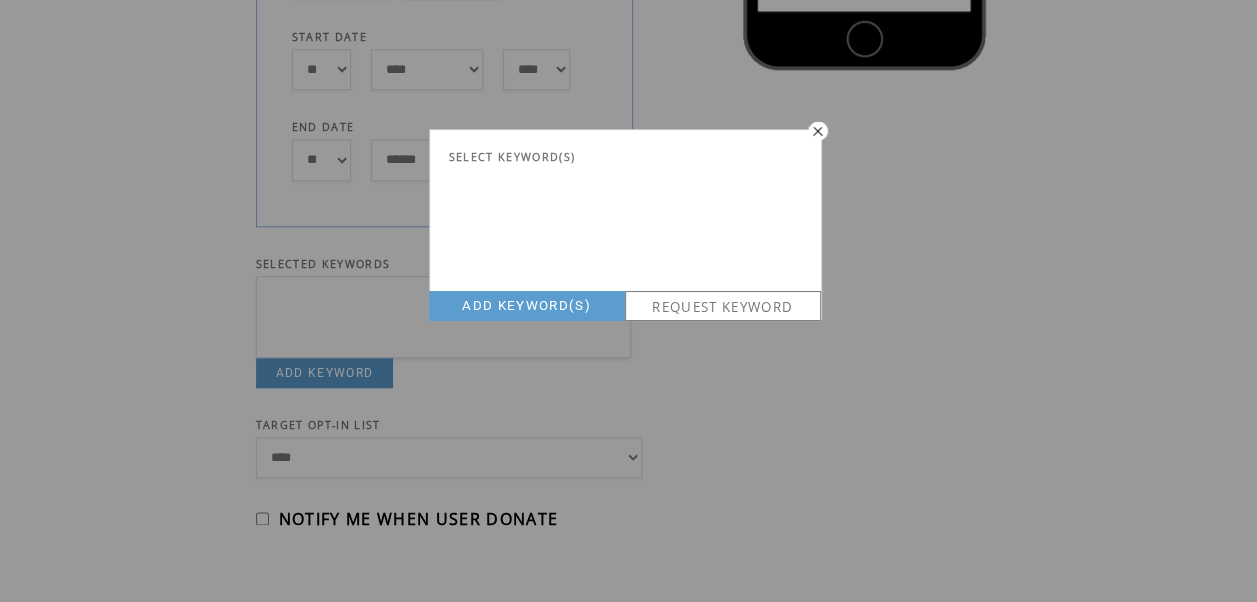 click on "REQUEST KEYWORD" at bounding box center (723, 306) 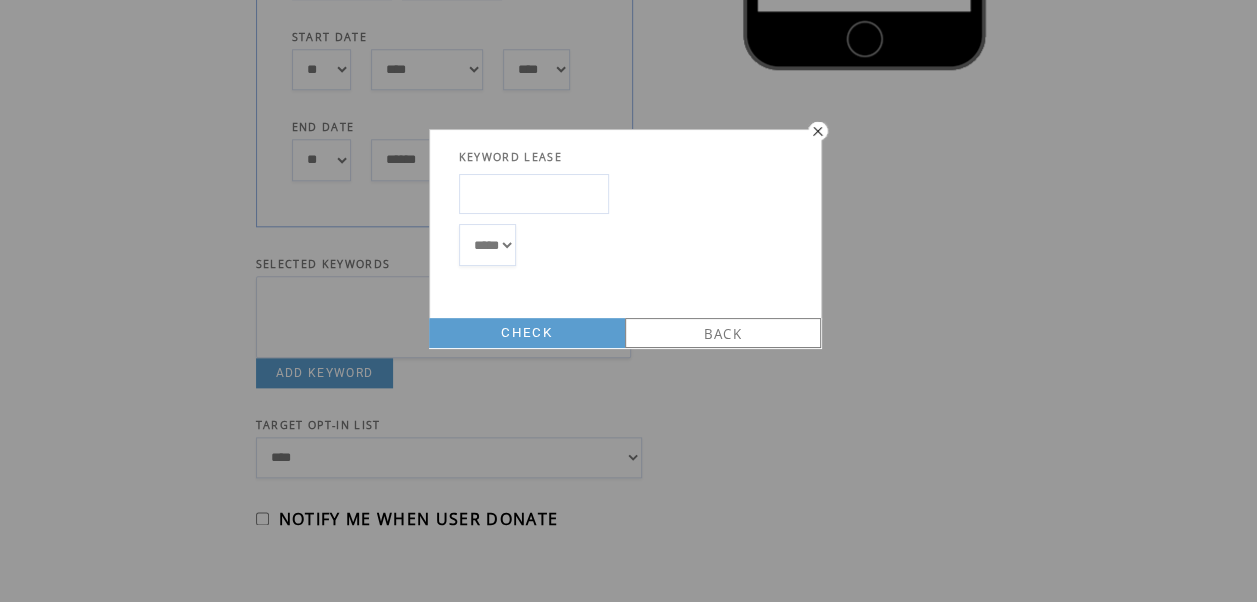 click at bounding box center [534, 194] 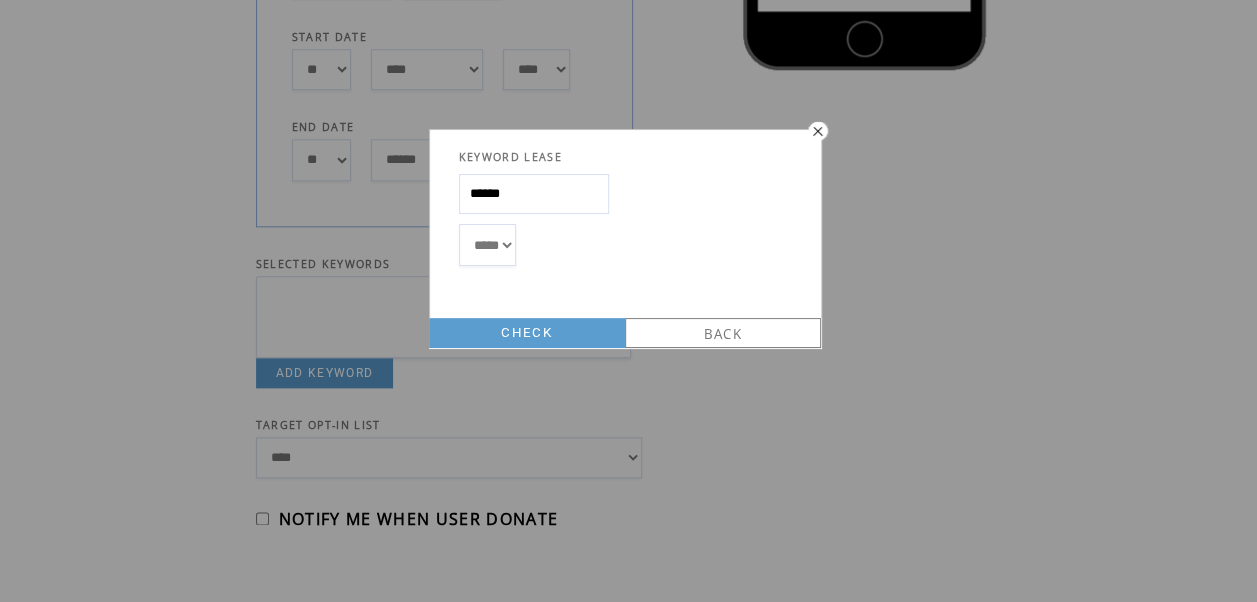 type on "******" 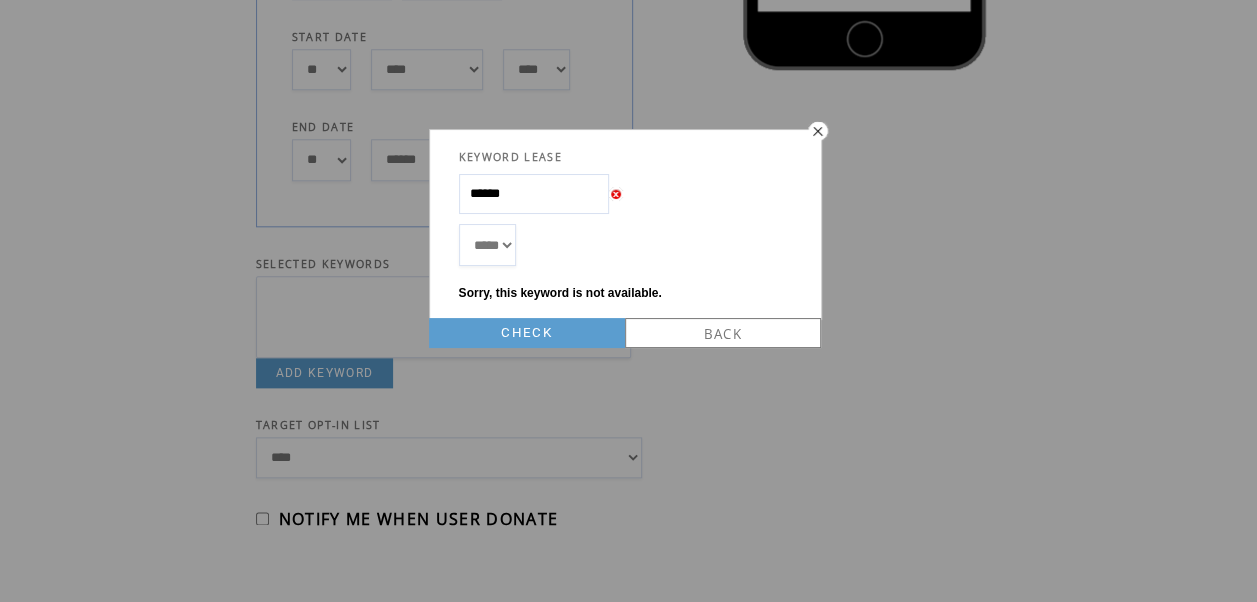 click on "******" at bounding box center (534, 194) 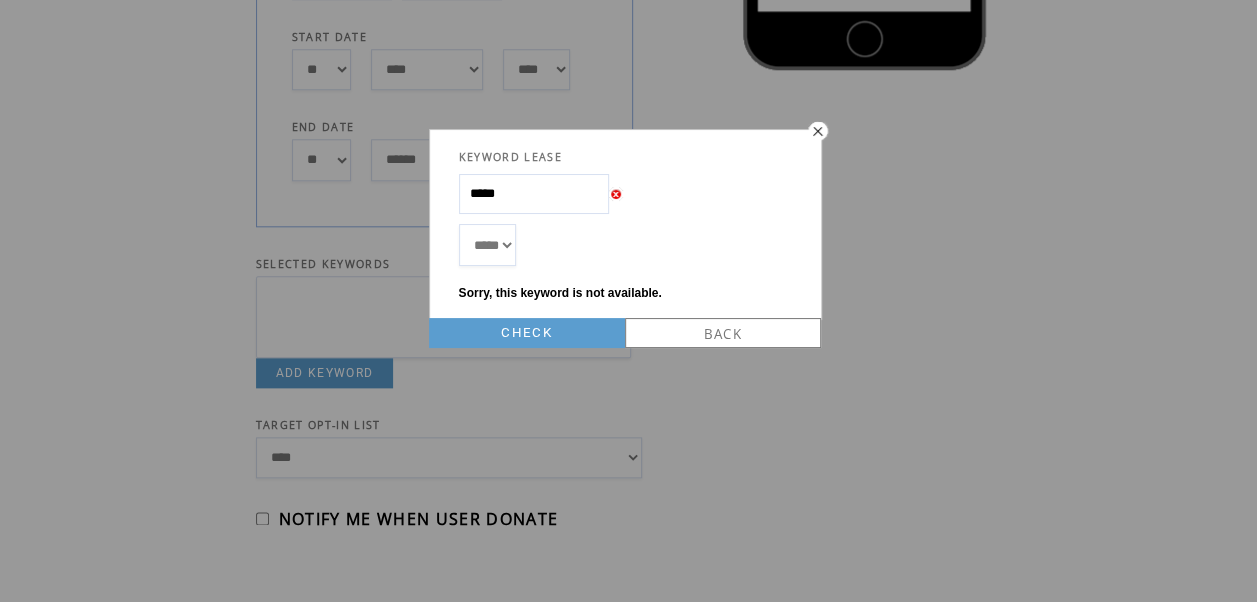 type on "*****" 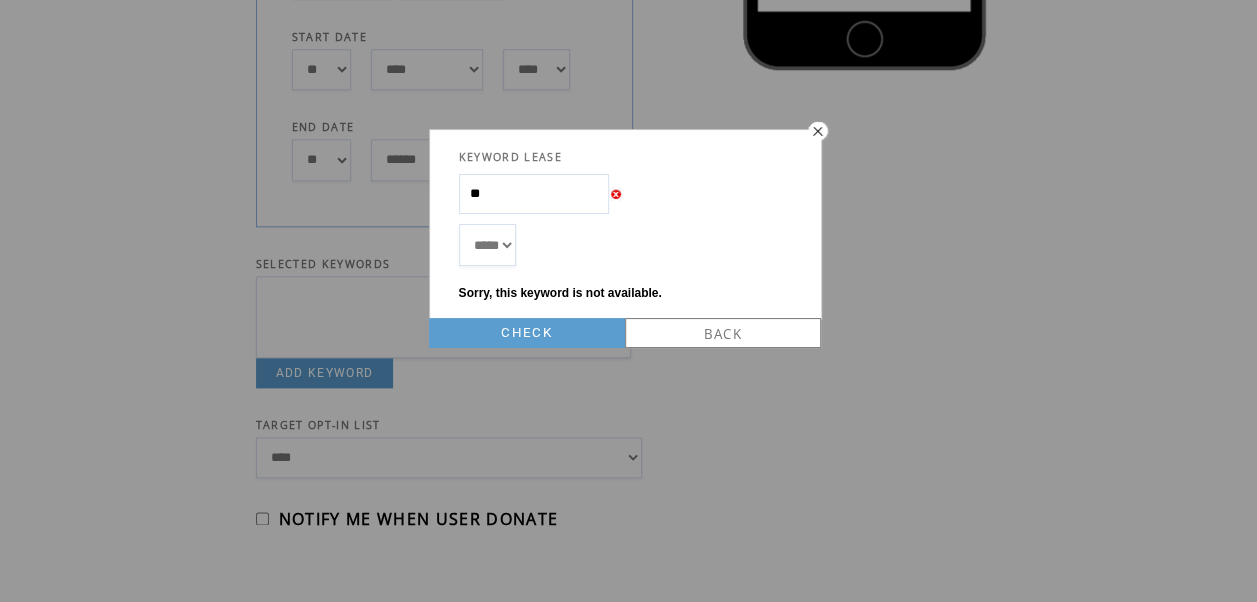 type on "*" 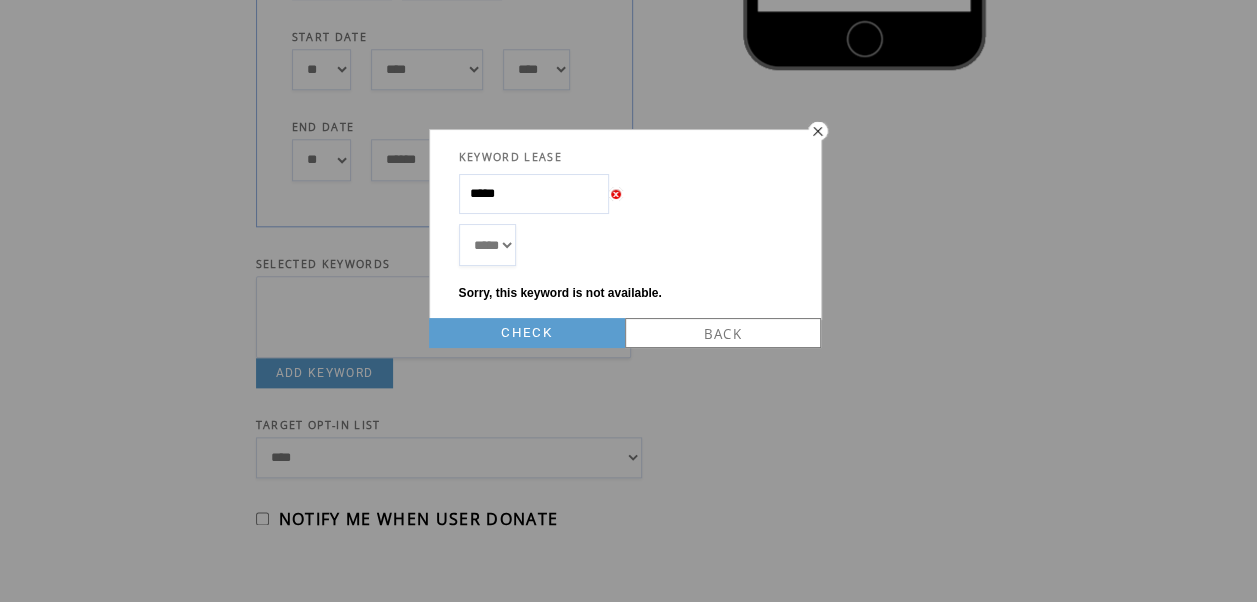 type on "*****" 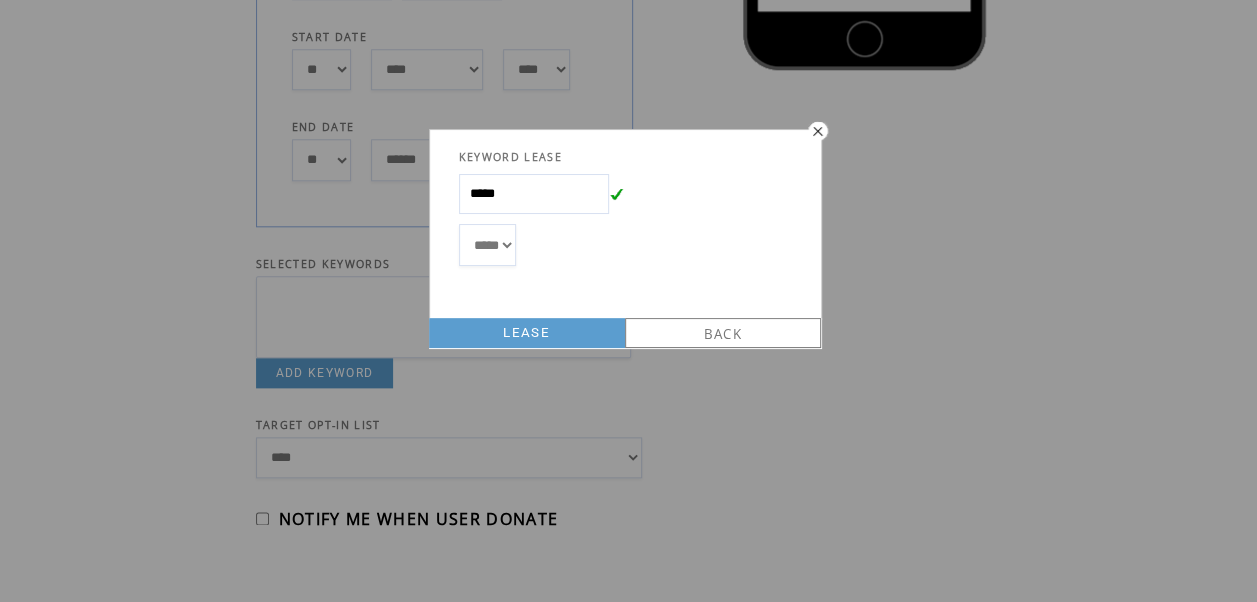 click on "LEASE" at bounding box center (527, 333) 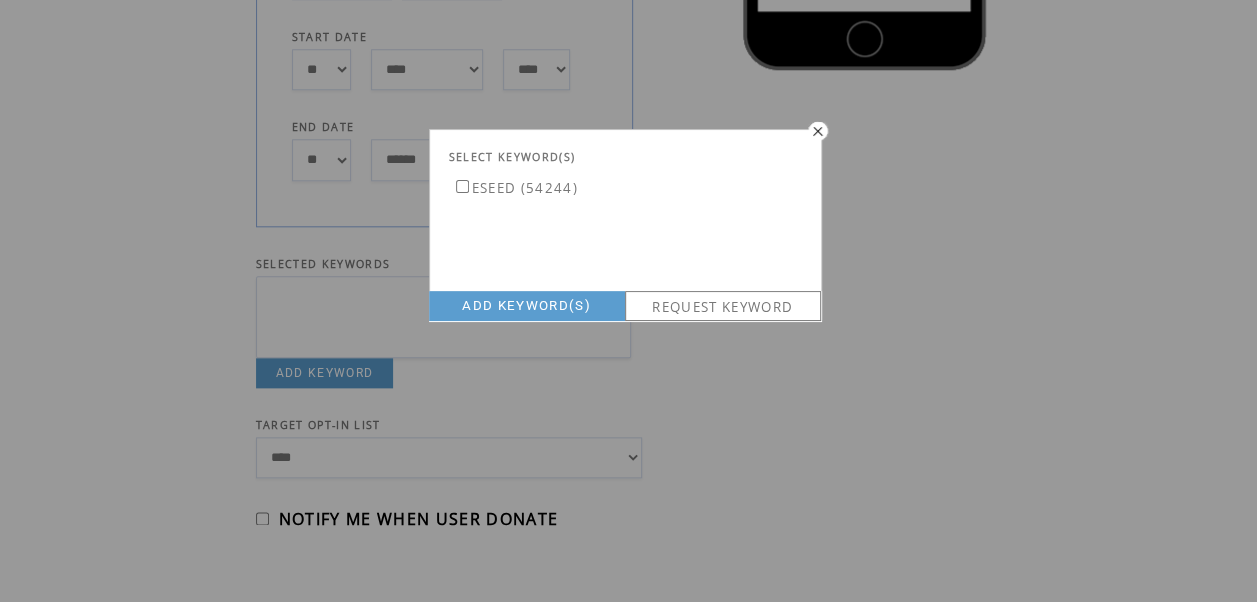 click on "ADD KEYWORD(S)" at bounding box center [527, 306] 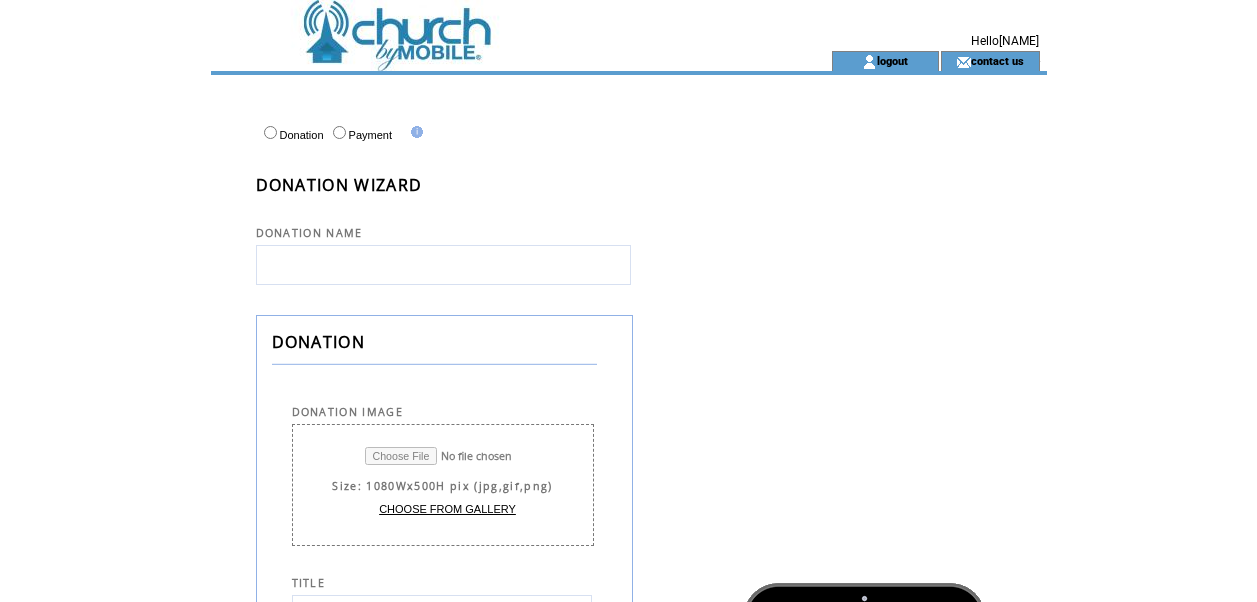 select 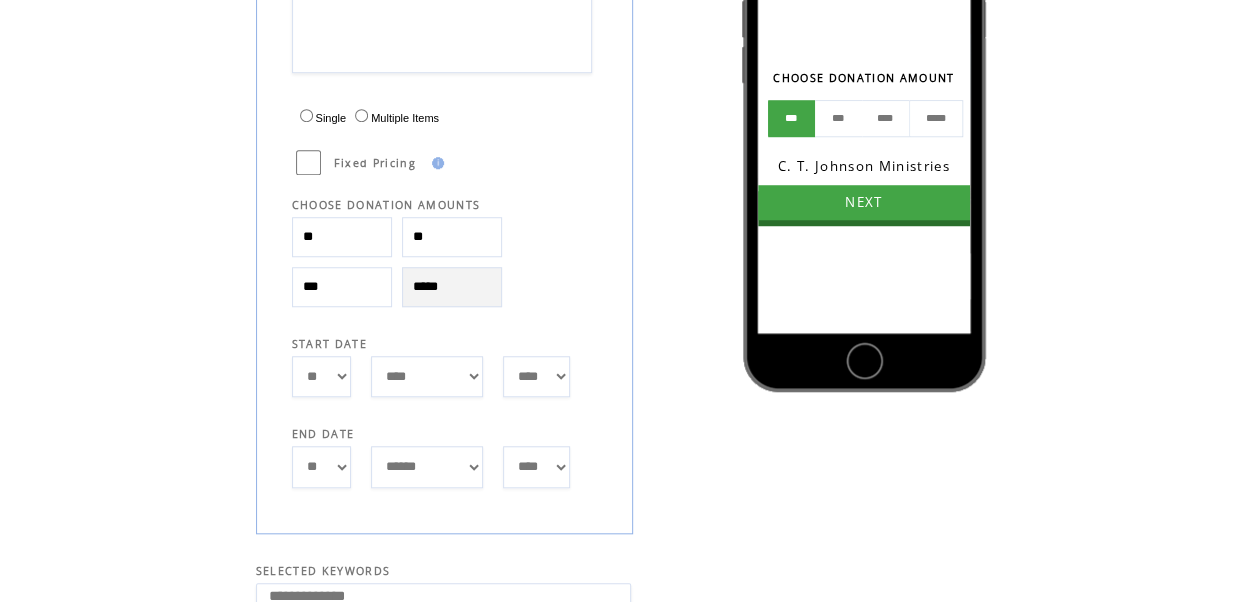 scroll, scrollTop: 700, scrollLeft: 0, axis: vertical 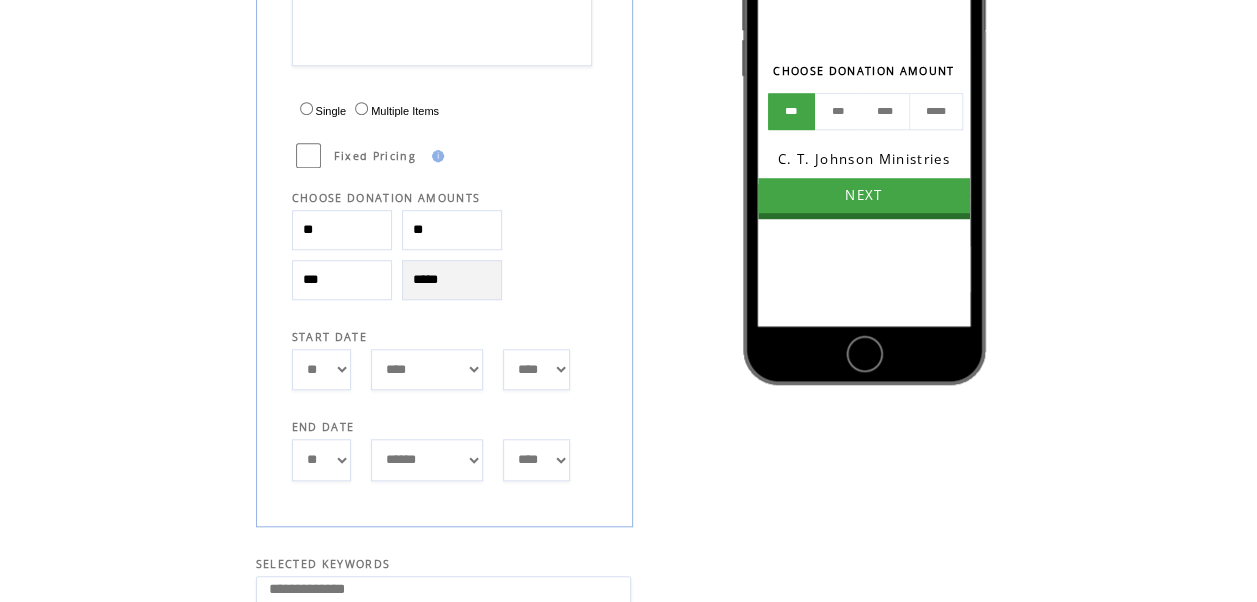 click on "**** 	 **** 	 **** 	 **** 	 **** 	 **** 	 **** 	 **** 	 **** 	 **** 	 **** 	 **** 	 **** 	 **** 	 **** 	 **** 	 **** 	 **** 	 **** 	 **** 	 **** 	 **** 	 **** 	 **** 	 **** 	 **** 	 **** 	 **** 	 **** 	 ****" at bounding box center (536, 459) 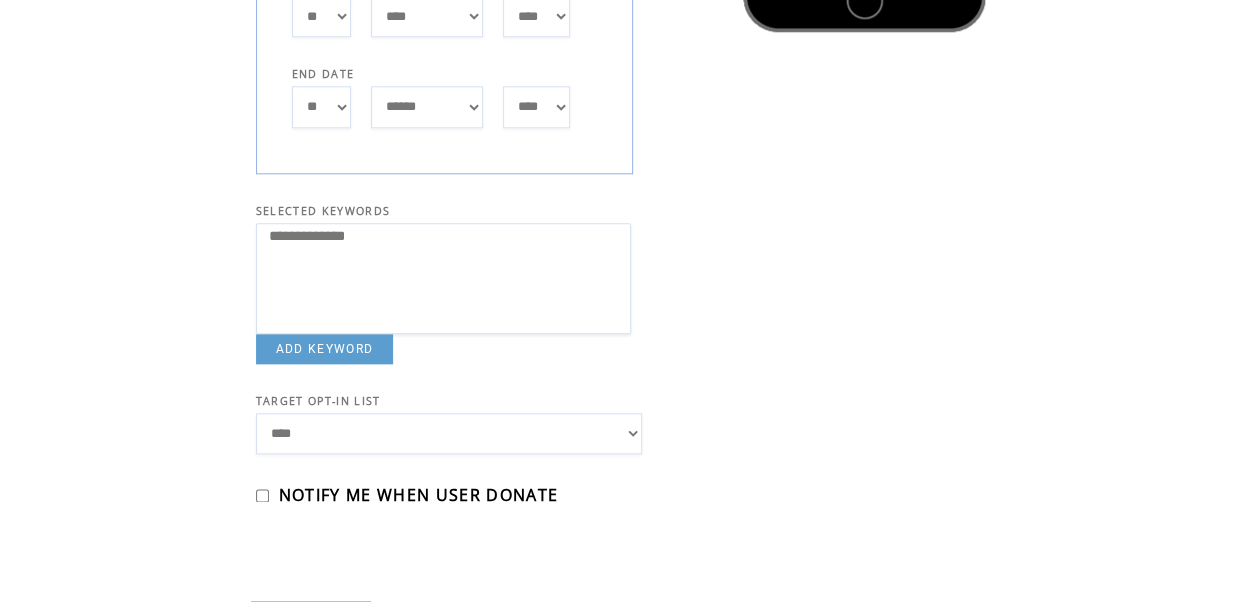 scroll, scrollTop: 1100, scrollLeft: 0, axis: vertical 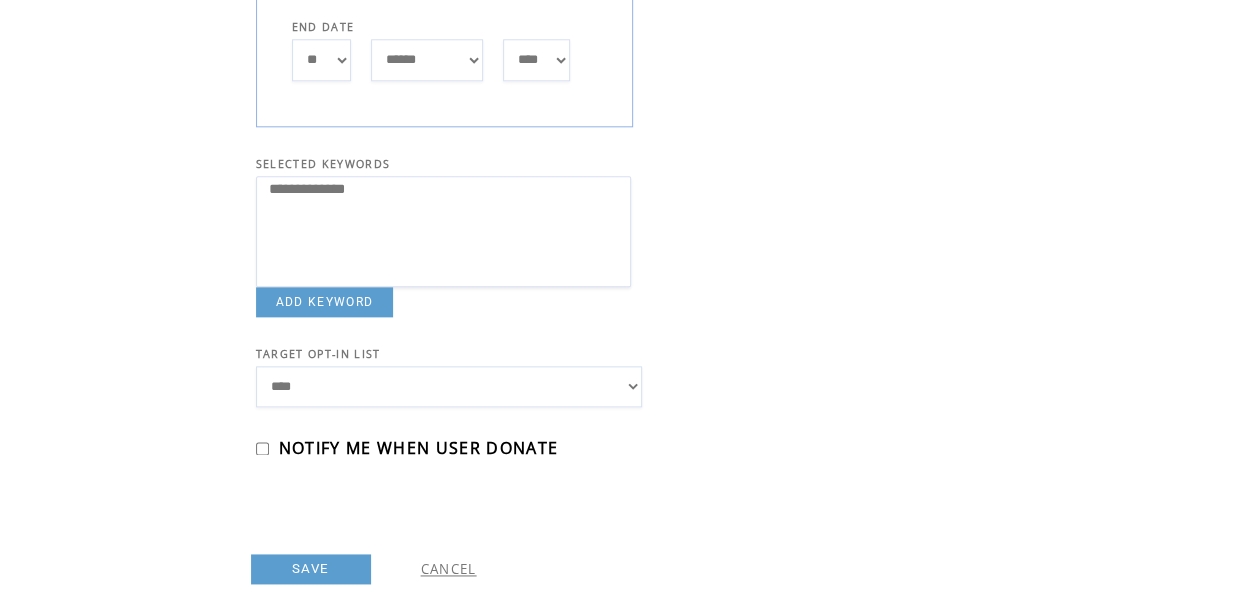 click on "**********" at bounding box center [449, 386] 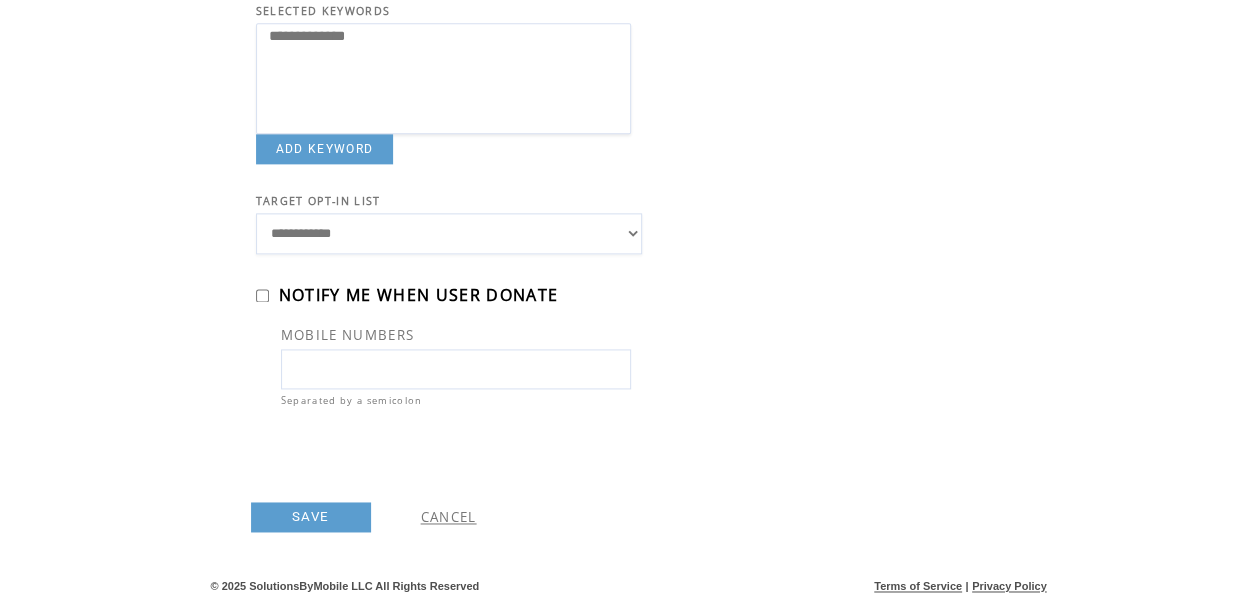 scroll, scrollTop: 1285, scrollLeft: 0, axis: vertical 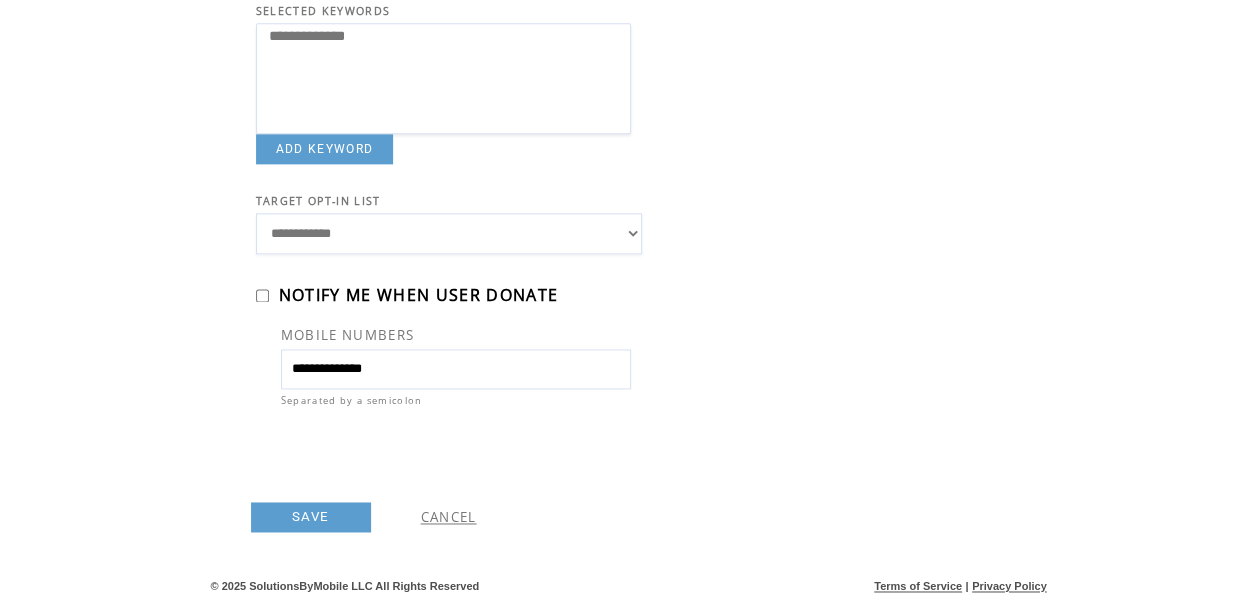 type on "**********" 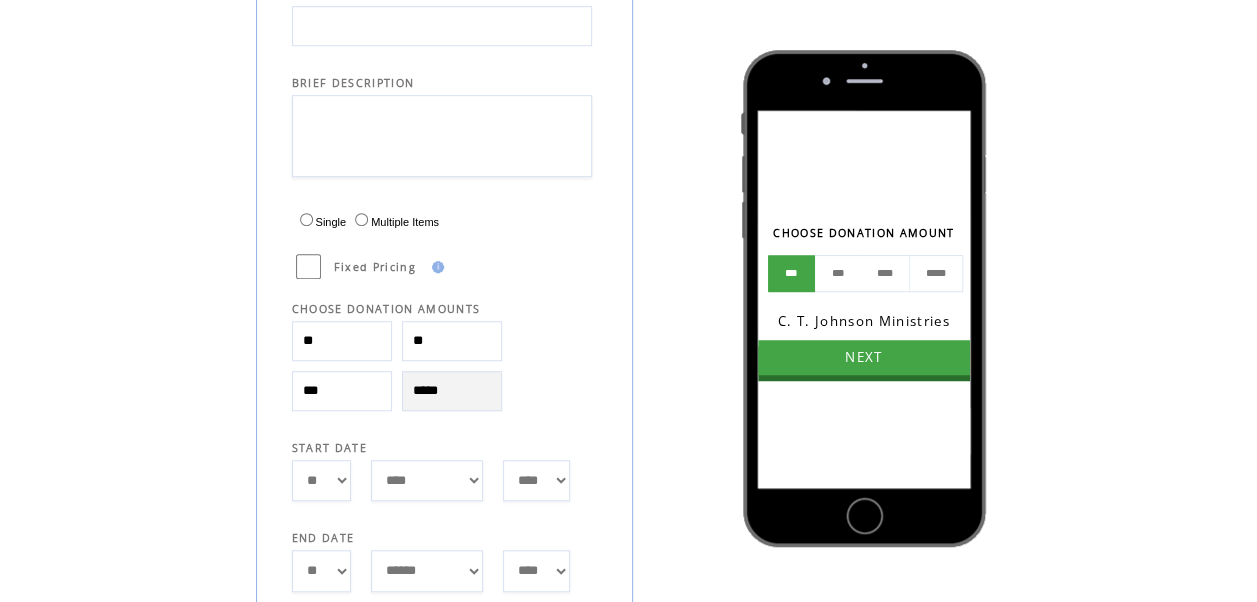 scroll, scrollTop: 585, scrollLeft: 0, axis: vertical 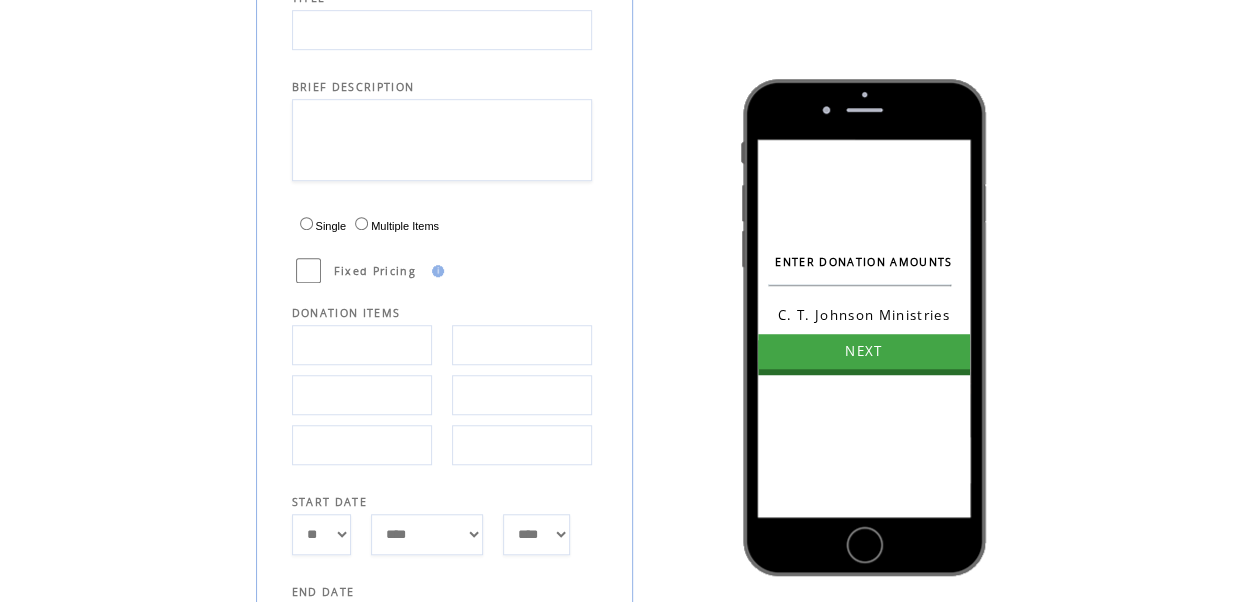 click on "Single" at bounding box center [321, 226] 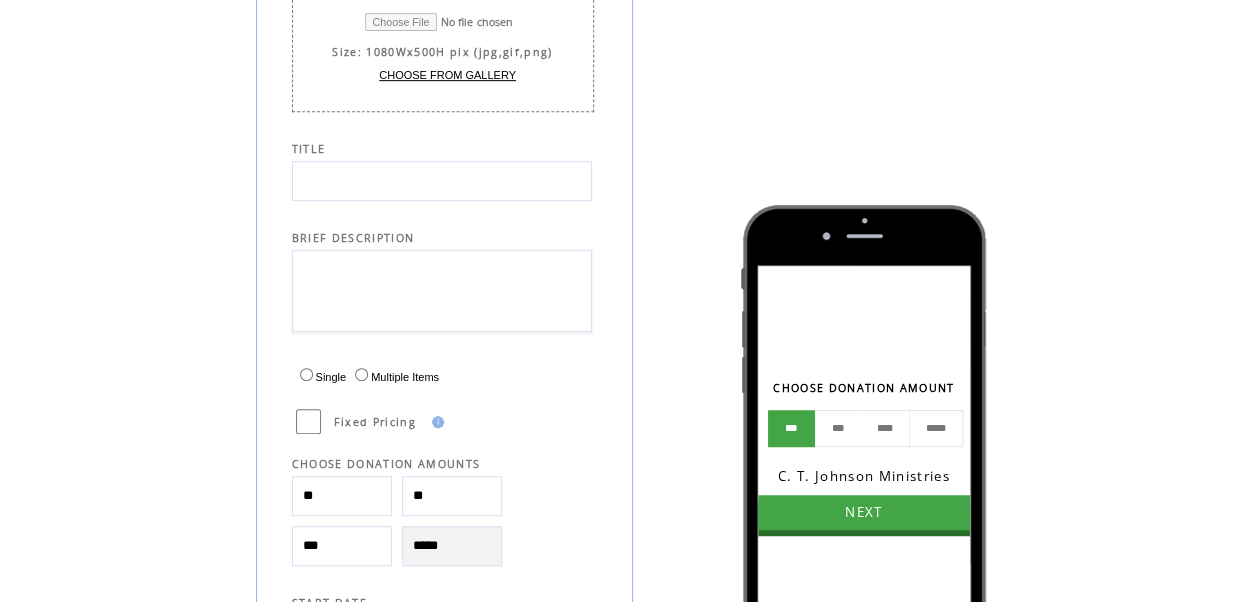 scroll, scrollTop: 385, scrollLeft: 0, axis: vertical 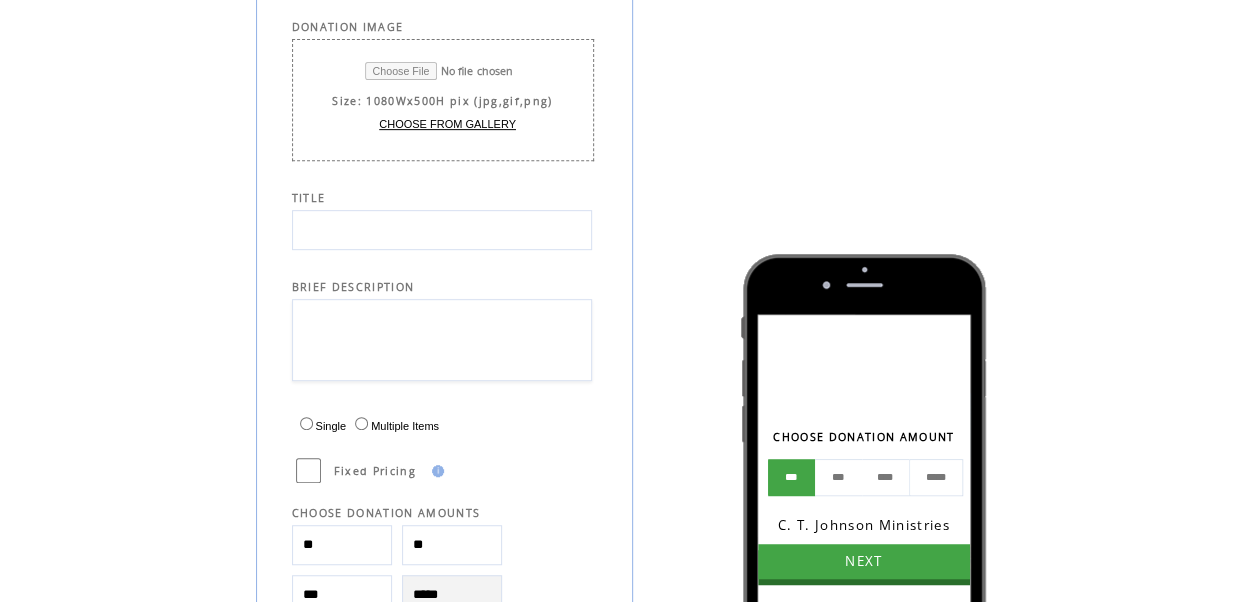 click at bounding box center [442, 230] 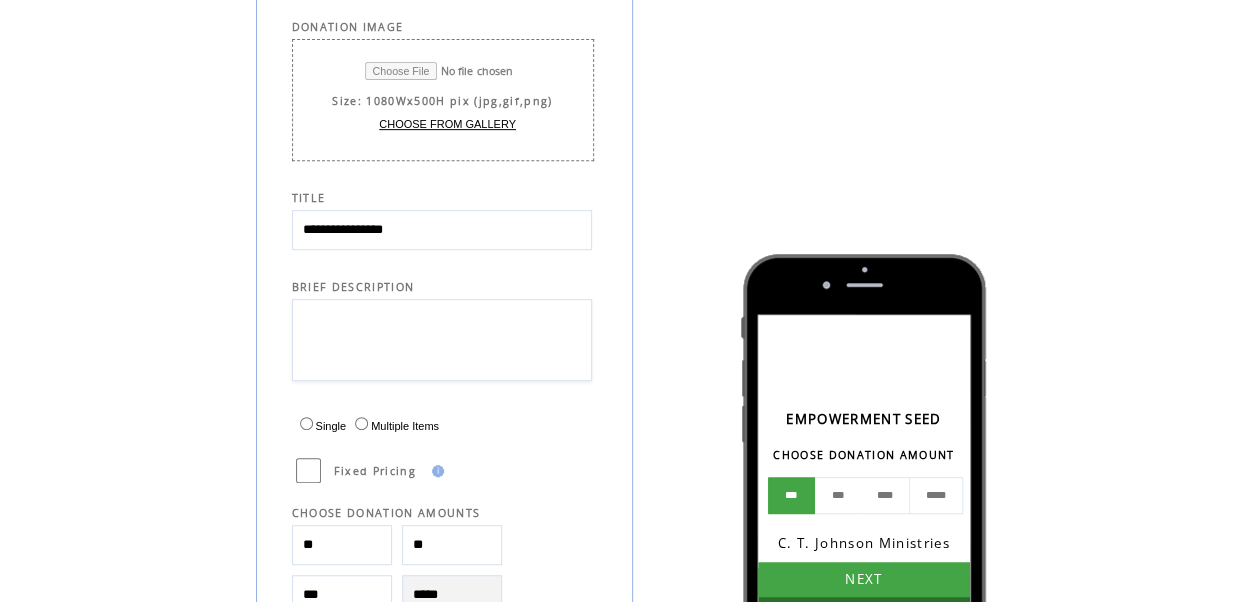 type on "**********" 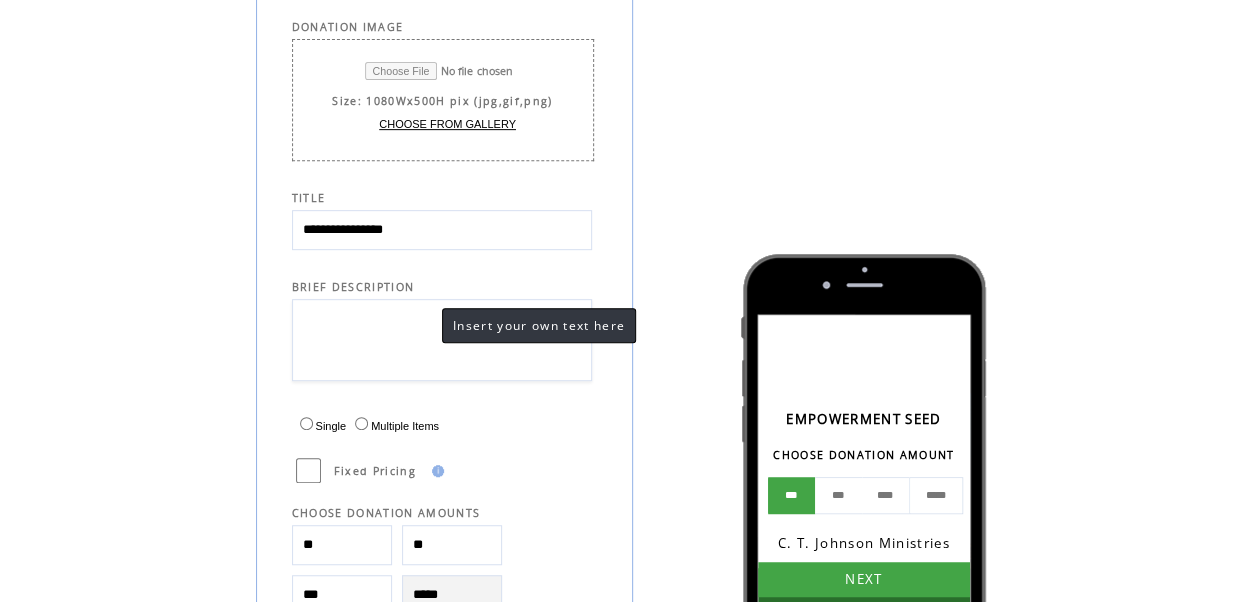 click at bounding box center (442, 340) 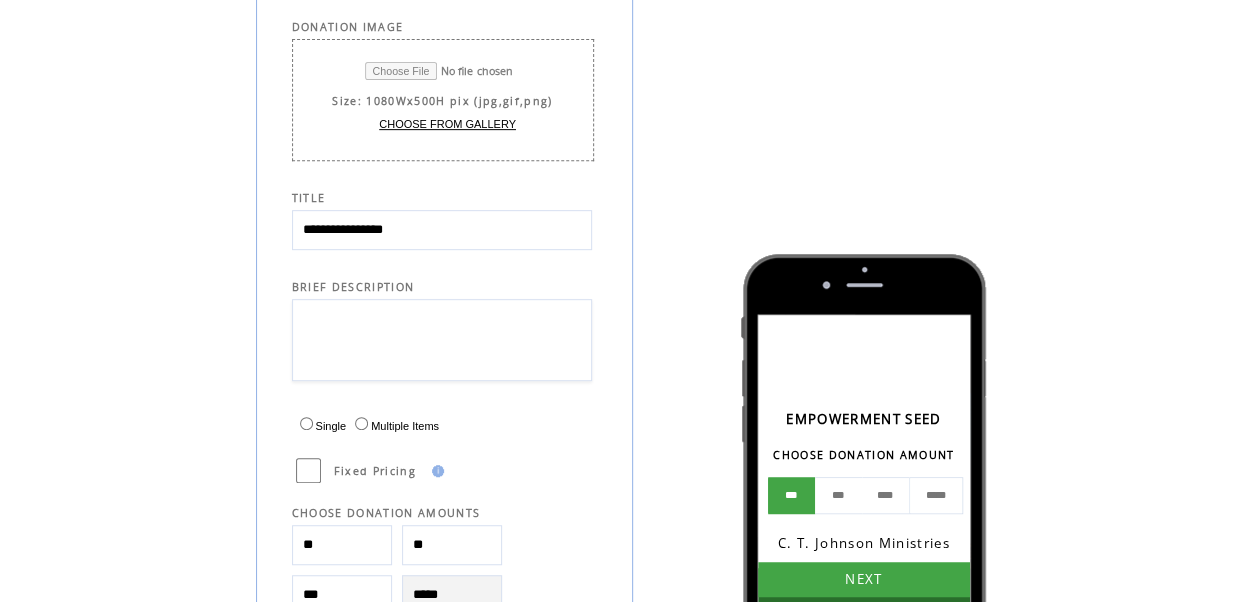 type on "*" 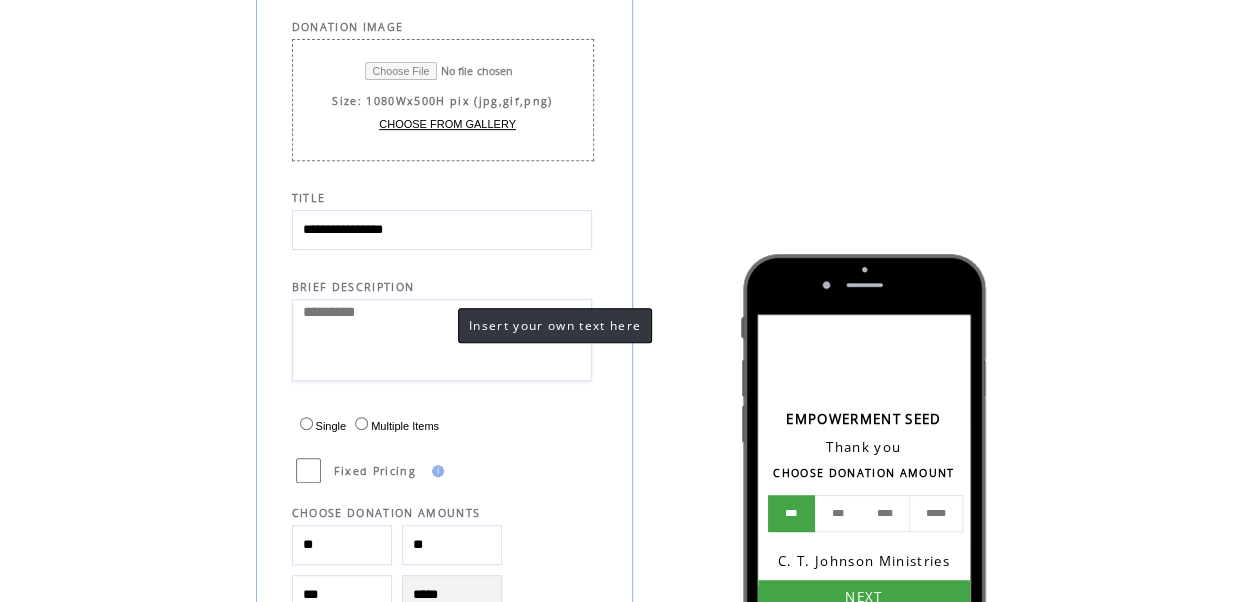 click on "*********" at bounding box center [442, 340] 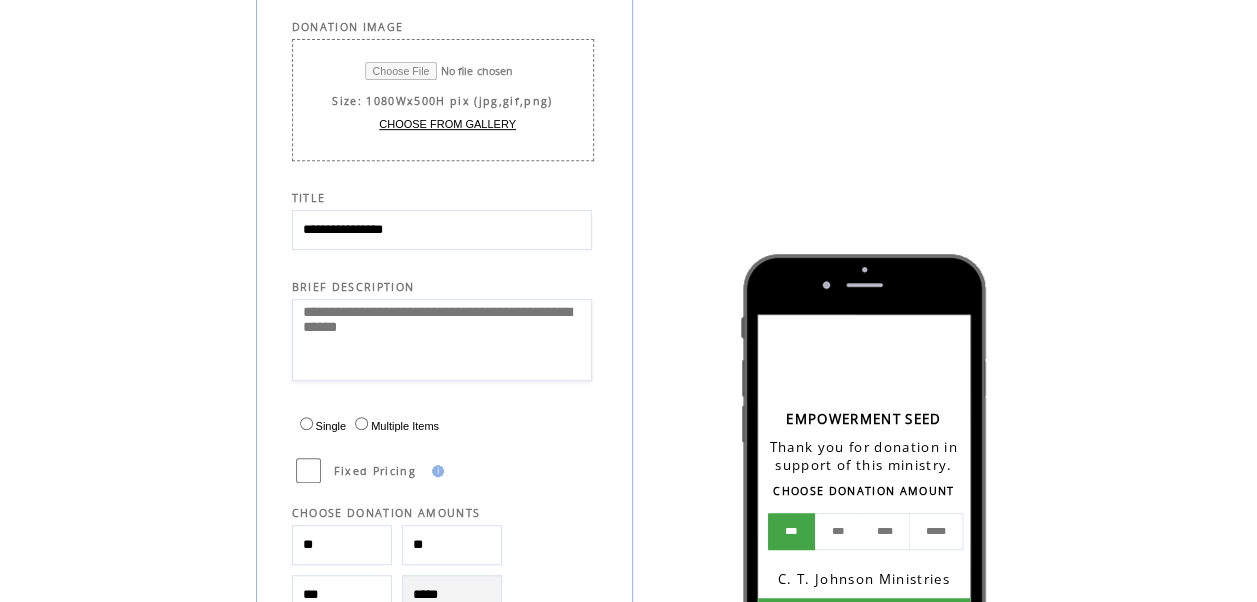 type on "**********" 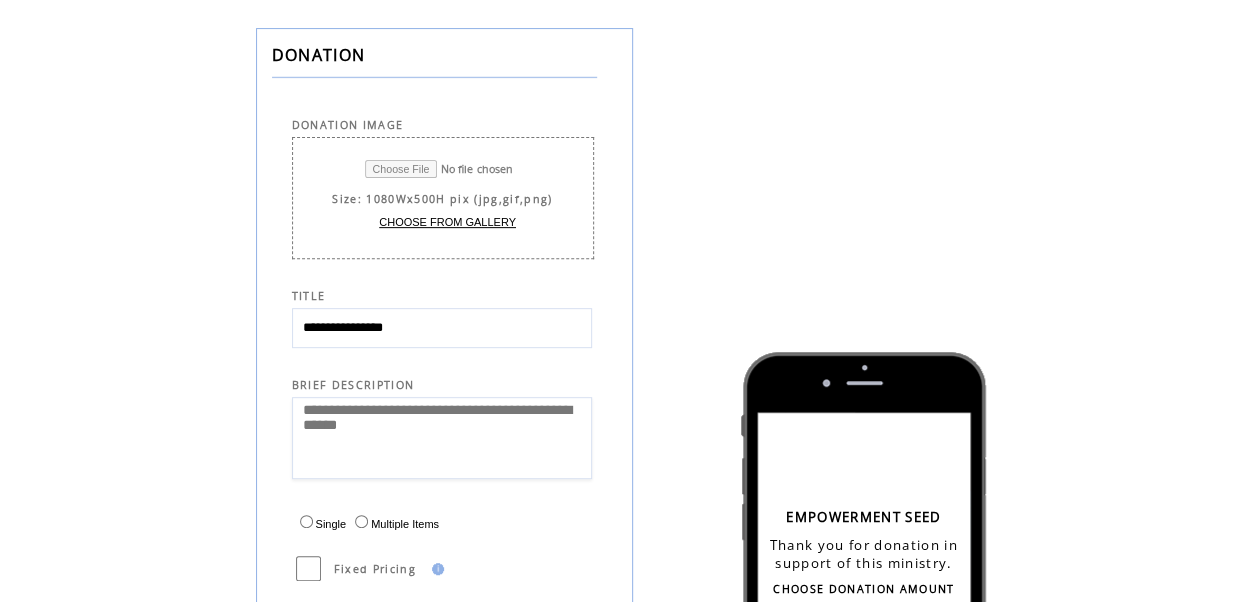 scroll, scrollTop: 285, scrollLeft: 0, axis: vertical 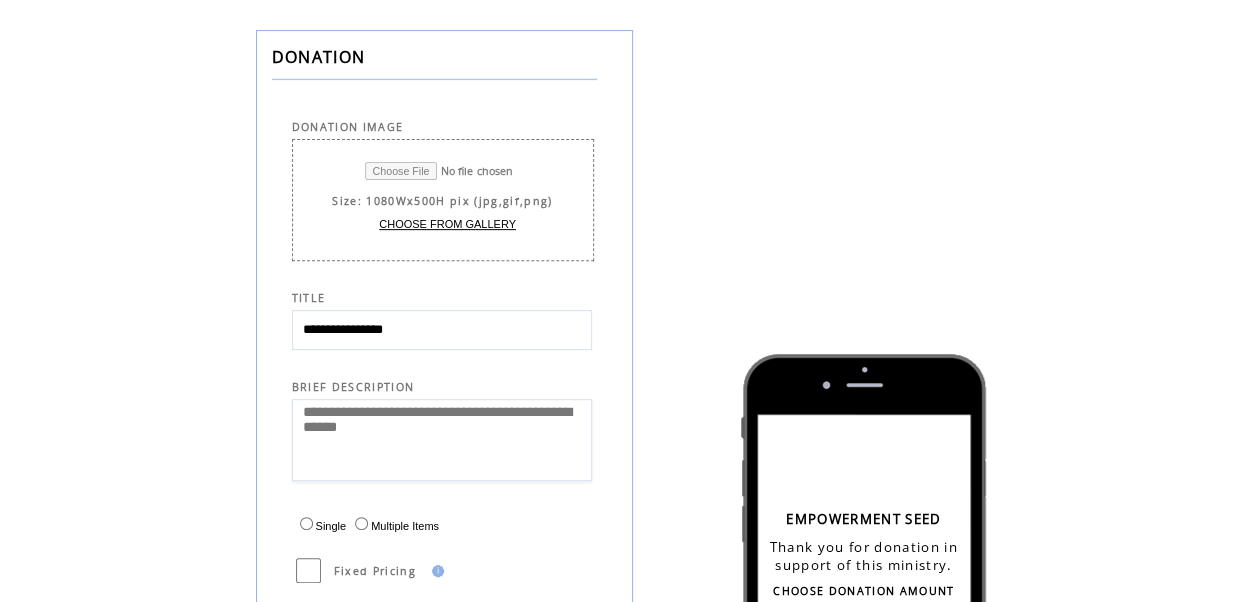 click on "CHOOSE FROM GALLERY" at bounding box center (447, 224) 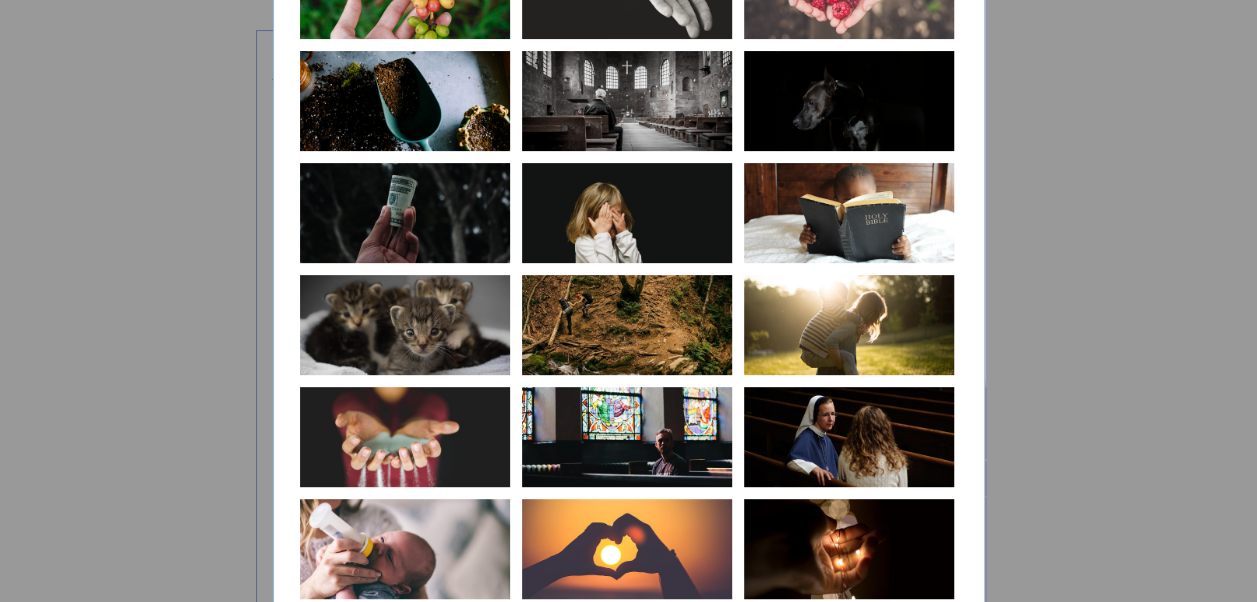 scroll, scrollTop: 289, scrollLeft: 0, axis: vertical 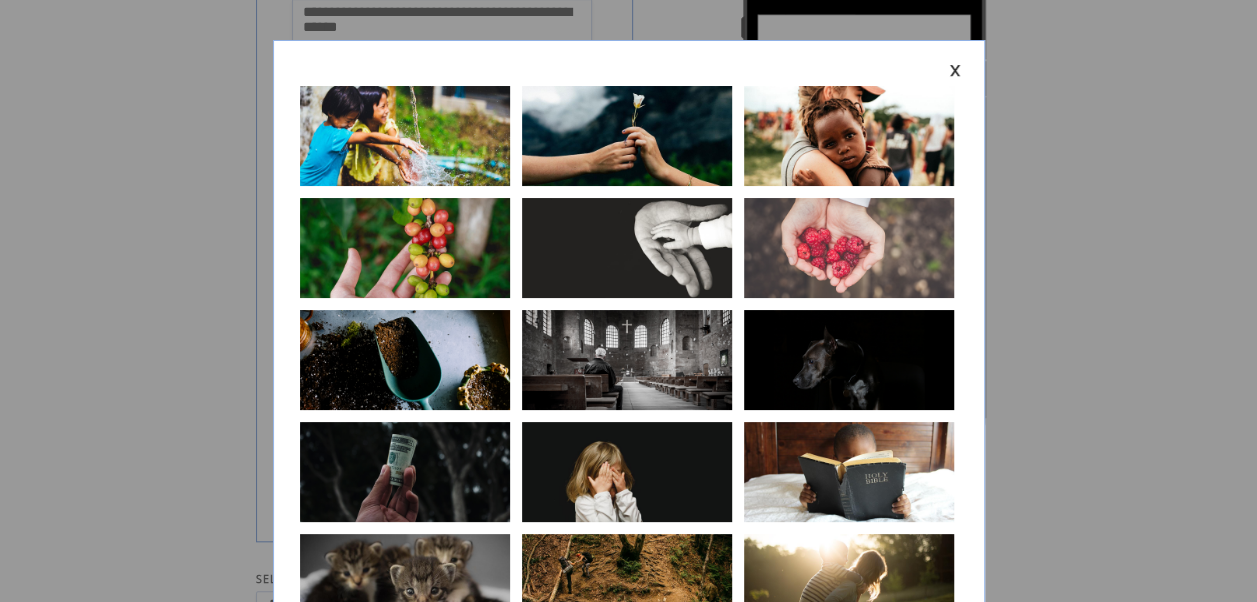 click at bounding box center (405, 360) 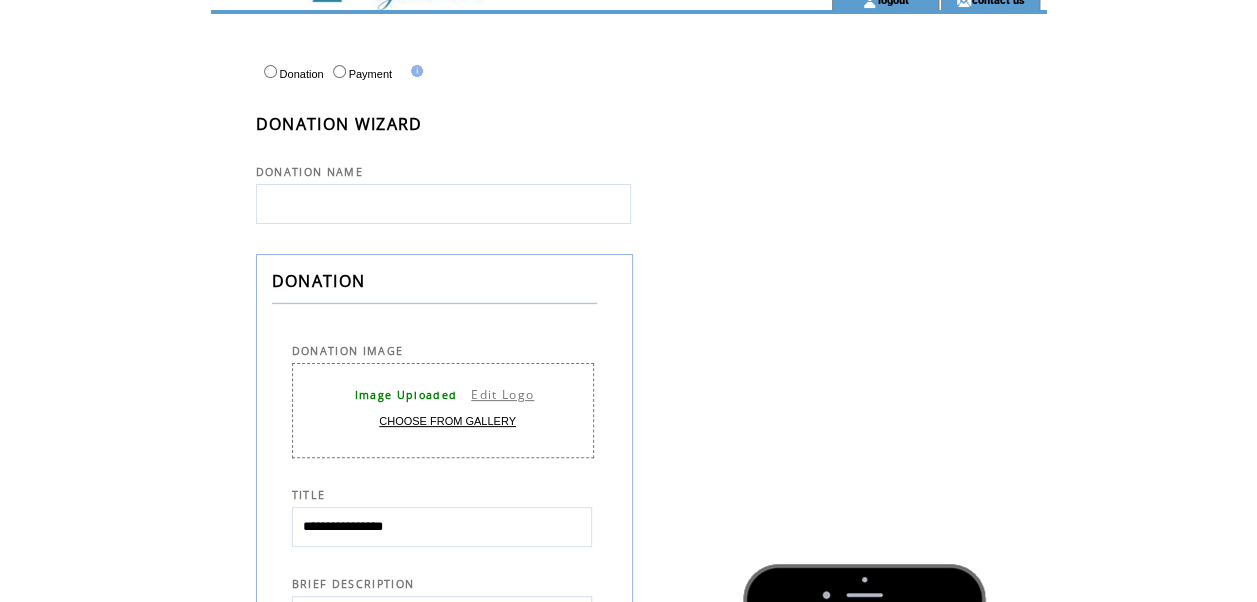 scroll, scrollTop: 0, scrollLeft: 0, axis: both 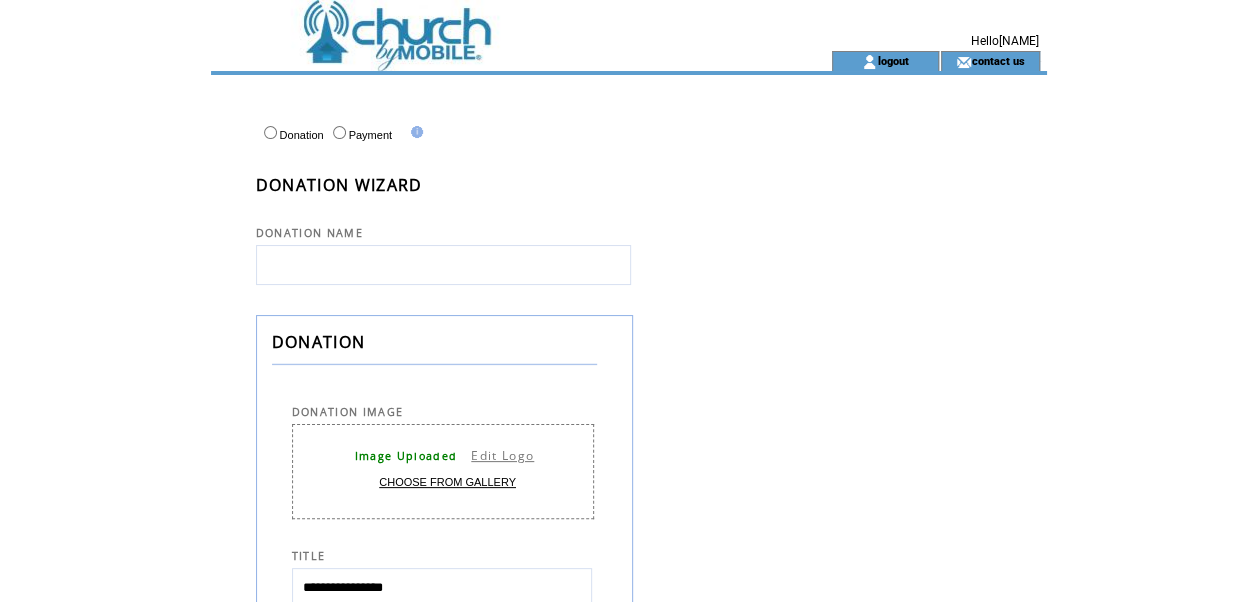 click at bounding box center (443, 265) 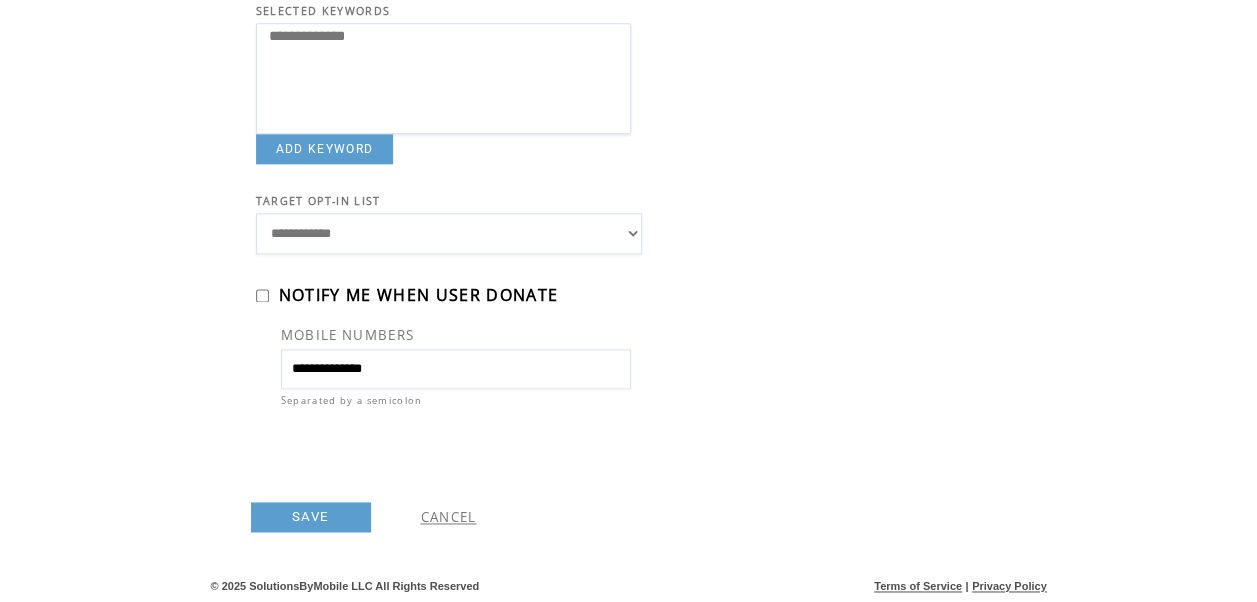 scroll, scrollTop: 1256, scrollLeft: 0, axis: vertical 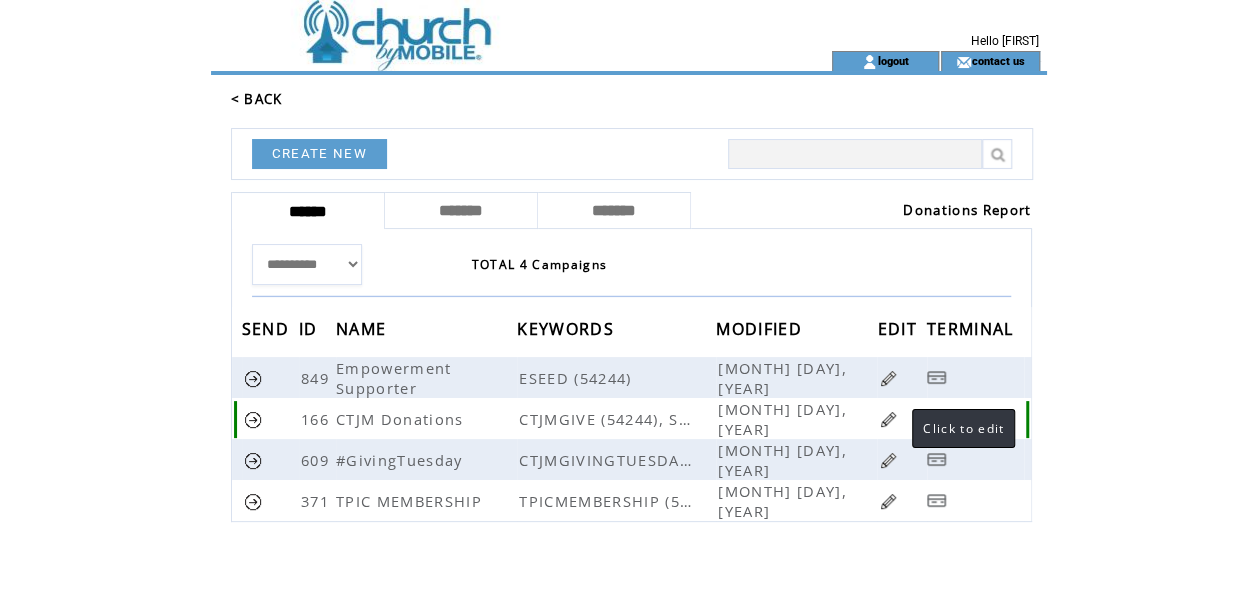 click at bounding box center [888, 419] 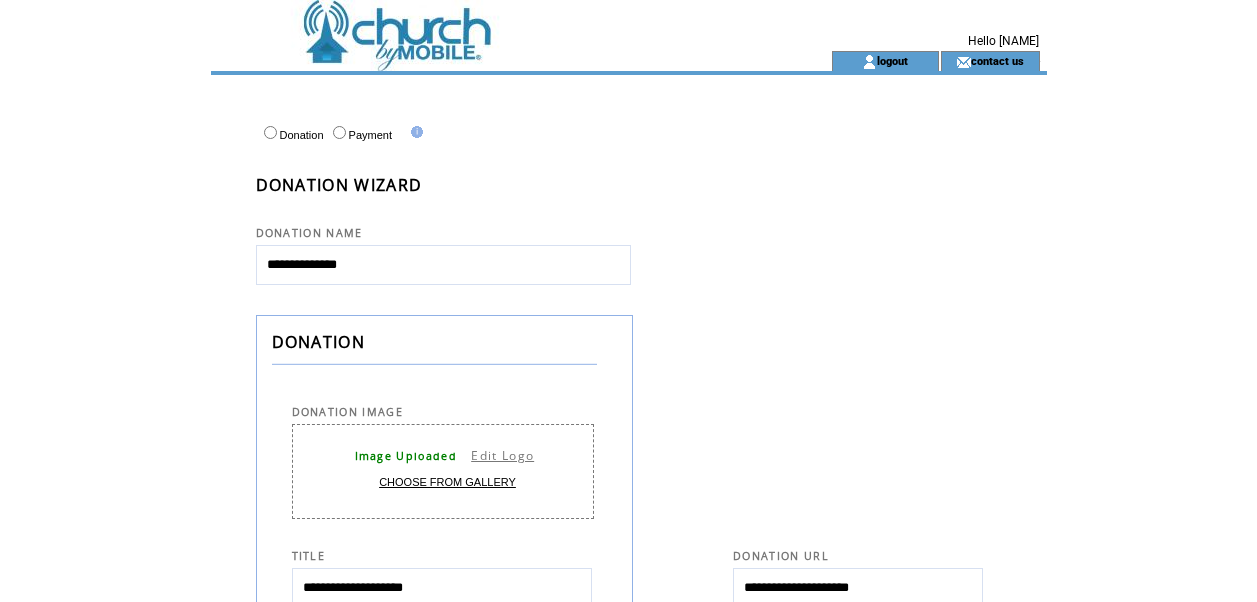 select 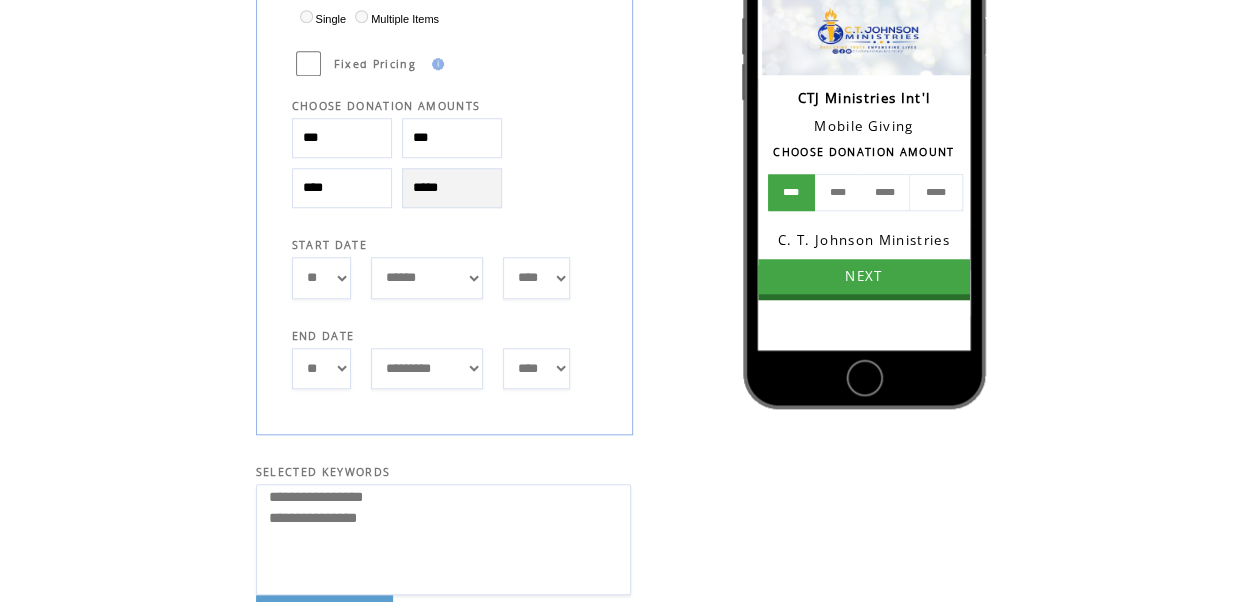 scroll, scrollTop: 900, scrollLeft: 0, axis: vertical 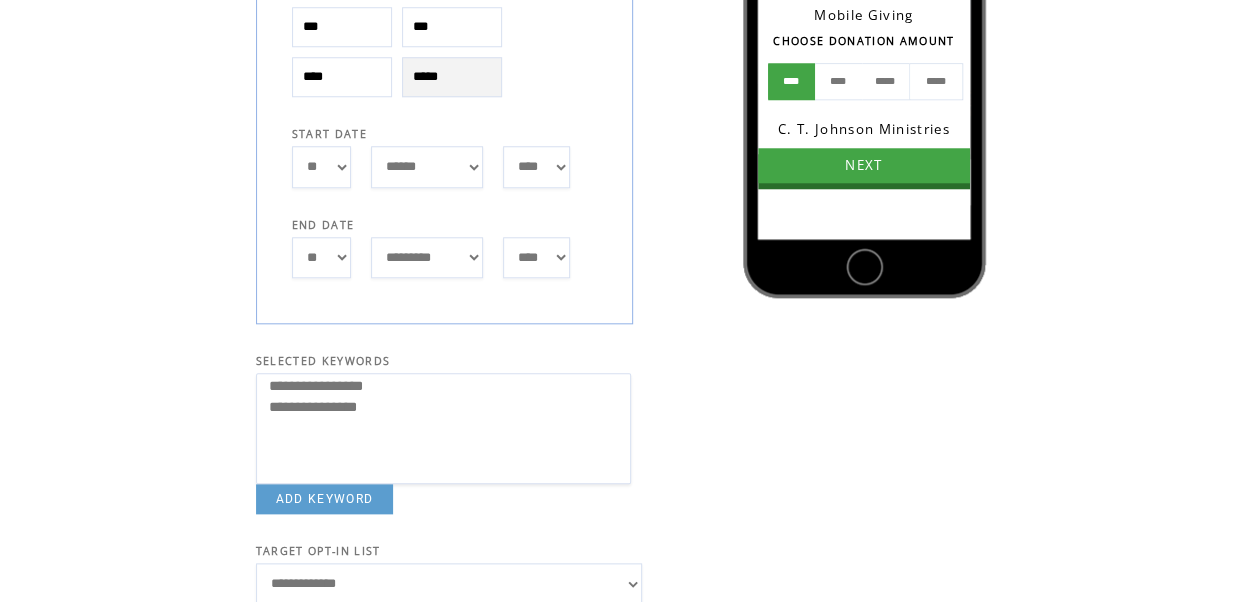 click on "*** 	 * 	 * 	 * 	 * 	 * 	 * 	 * 	 * 	 * 	 ** 	 ** 	 ** 	 ** 	 ** 	 ** 	 ** 	 ** 	 ** 	 ** 	 ** 	 ** 	 ** 	 ** 	 ** 	 ** 	 ** 	 ** 	 ** 	 ** 	 ** 	 **" at bounding box center (321, 257) 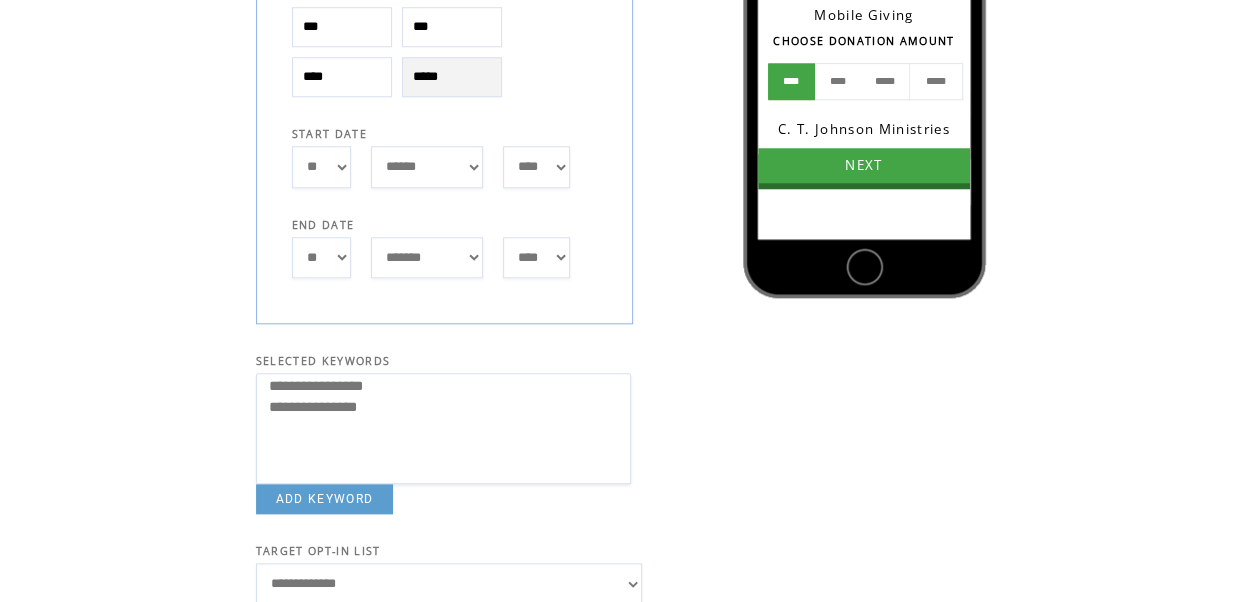 click on "**** 	 **** 	 **** 	 **** 	 **** 	 **** 	 **** 	 **** 	 **** 	 **** 	 **** 	 **** 	 **** 	 **** 	 **** 	 **** 	 **** 	 **** 	 **** 	 **** 	 **** 	 **** 	 **** 	 **** 	 **** 	 **** 	 **** 	 **** 	 **** 	 ****" at bounding box center (536, 257) 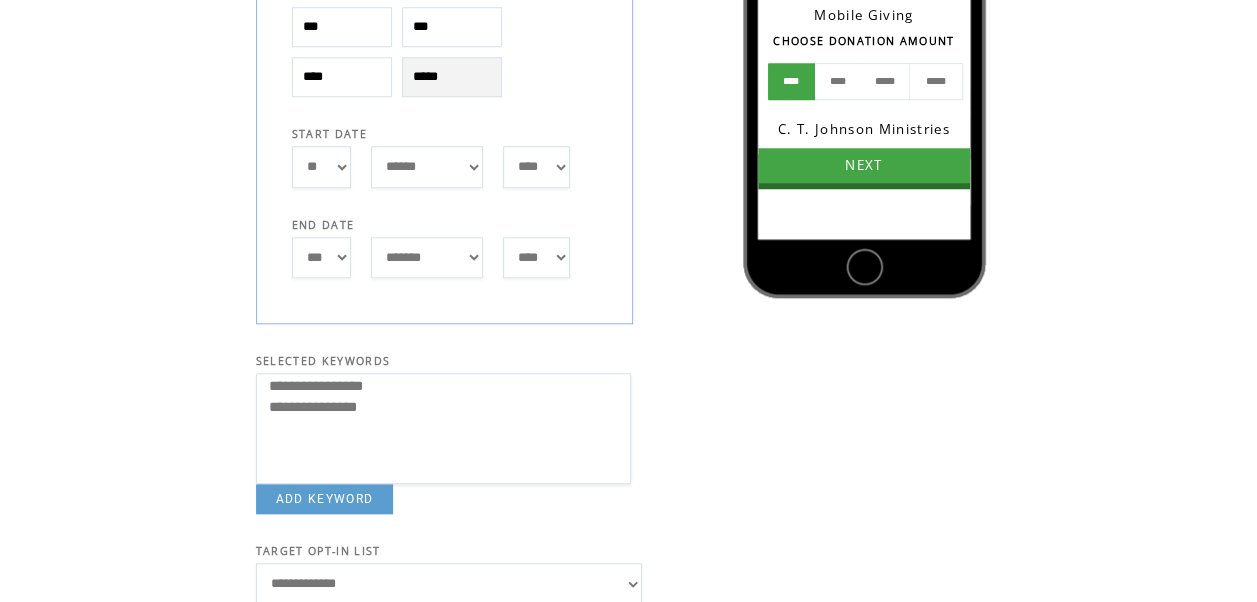 click on "*** 	 * 	 * 	 * 	 * 	 * 	 * 	 * 	 * 	 * 	 ** 	 ** 	 ** 	 ** 	 ** 	 ** 	 ** 	 ** 	 ** 	 ** 	 ** 	 ** 	 ** 	 ** 	 ** 	 ** 	 ** 	 ** 	 ** 	 ** 	 ** 	 **" at bounding box center [321, 257] 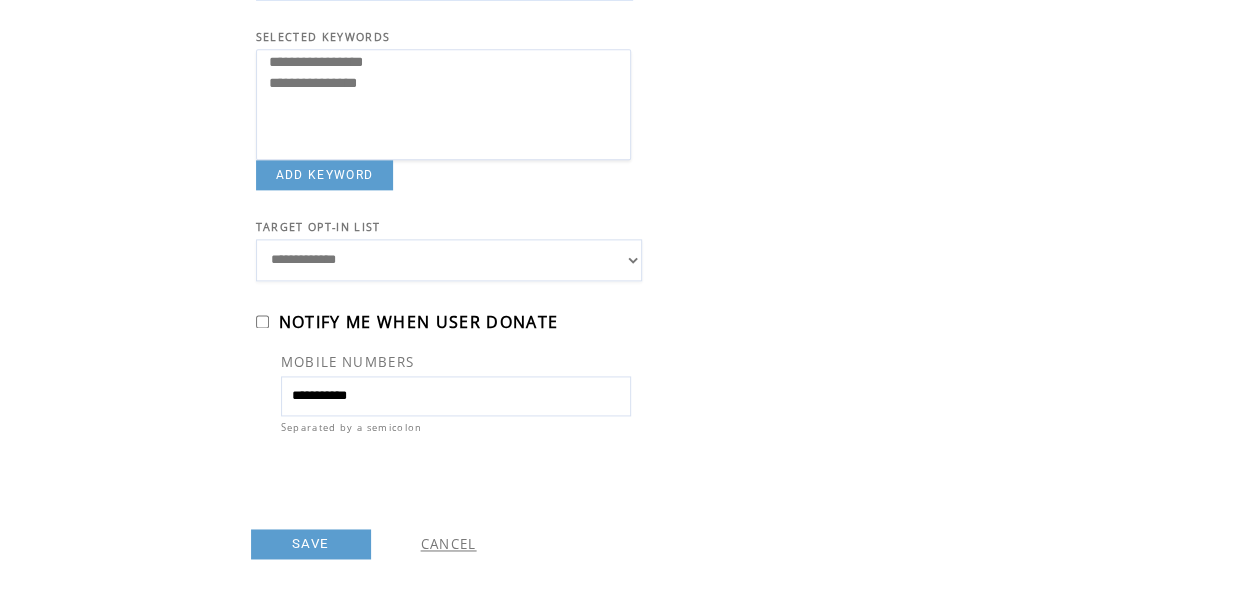 scroll, scrollTop: 1256, scrollLeft: 0, axis: vertical 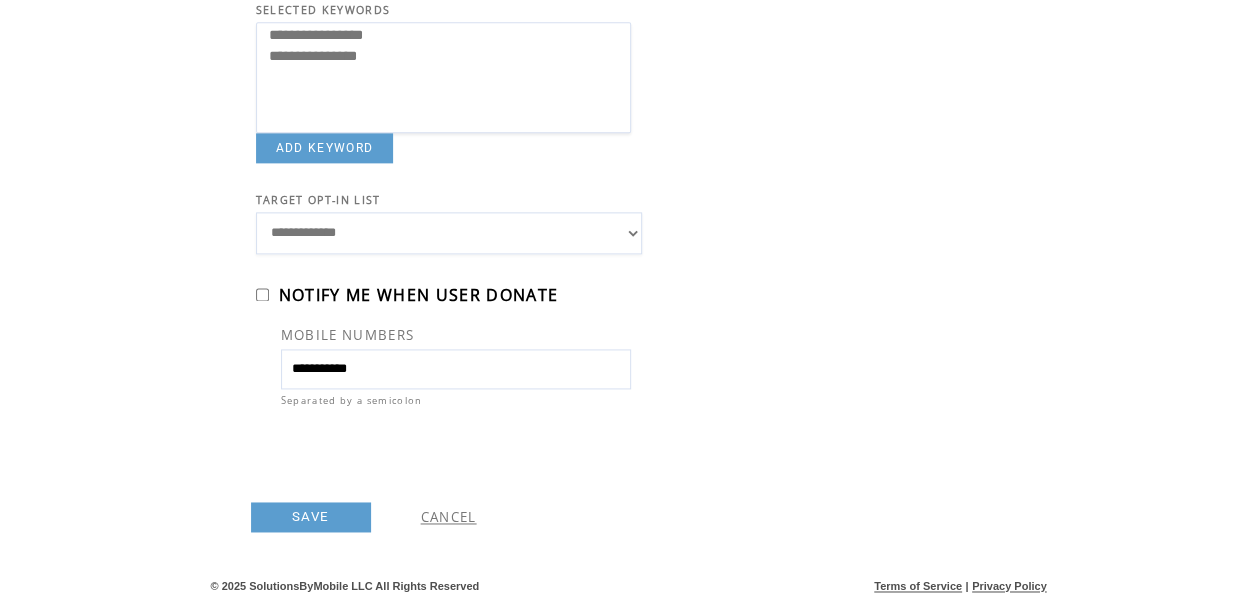 click on "SAVE" at bounding box center (311, 517) 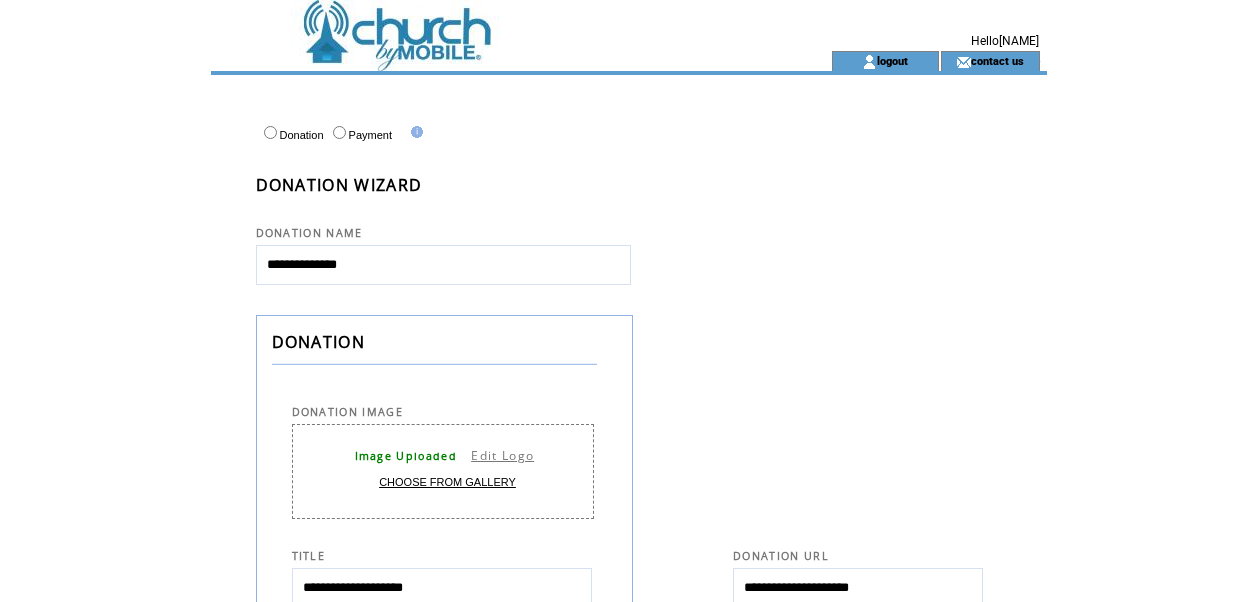 select 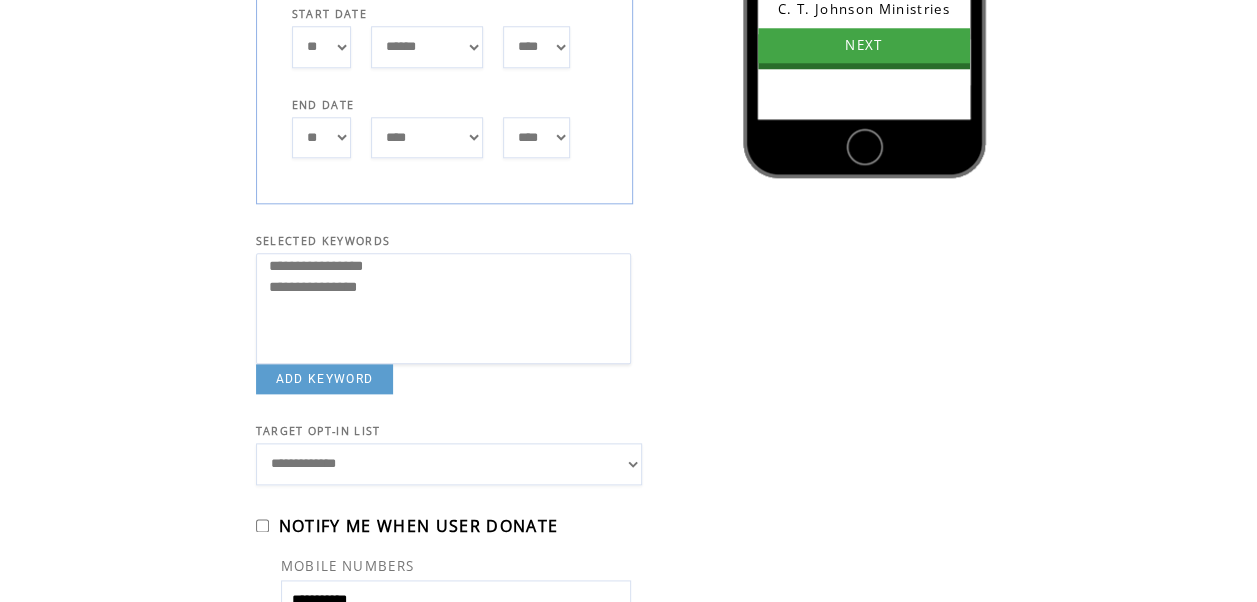 scroll, scrollTop: 956, scrollLeft: 0, axis: vertical 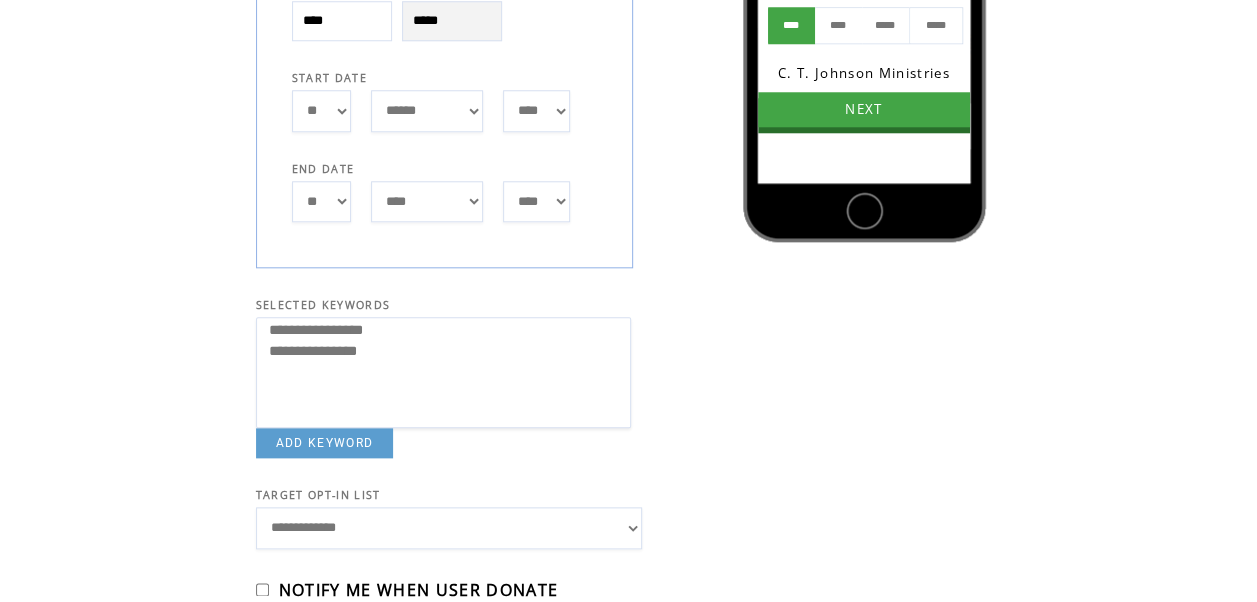 click on "*** 	 * 	 * 	 * 	 * 	 * 	 * 	 * 	 * 	 * 	 ** 	 ** 	 ** 	 ** 	 ** 	 ** 	 ** 	 ** 	 ** 	 ** 	 ** 	 ** 	 ** 	 ** 	 ** 	 ** 	 ** 	 ** 	 ** 	 ** 	 ** 	 **" at bounding box center [321, 201] 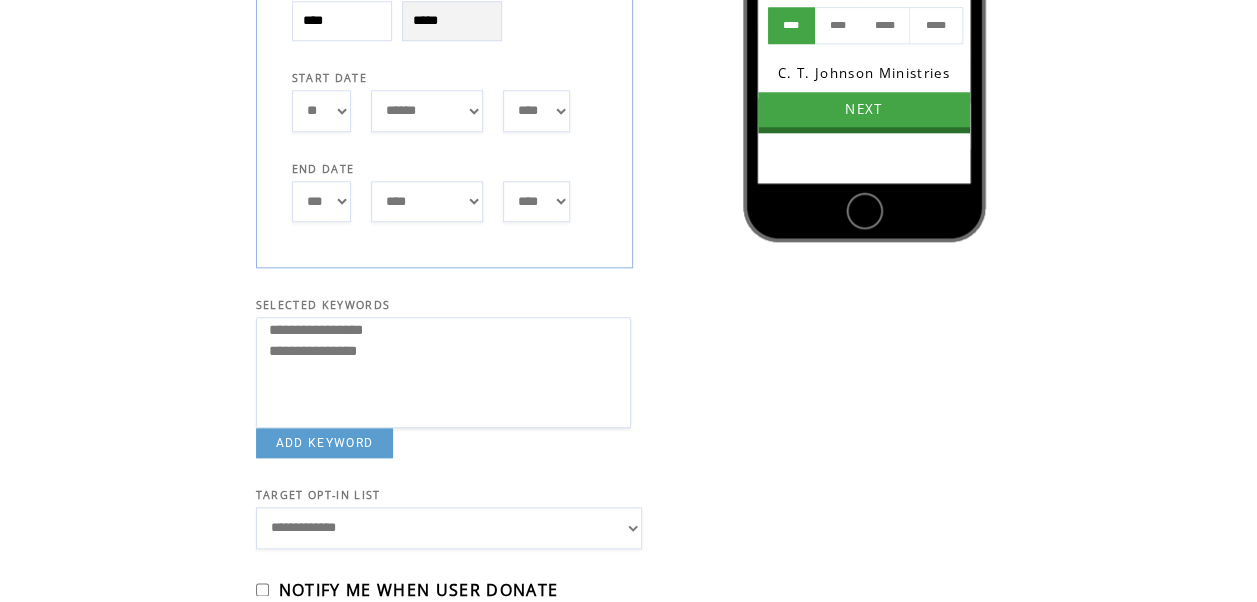 click on "**********" at bounding box center (864, -67) 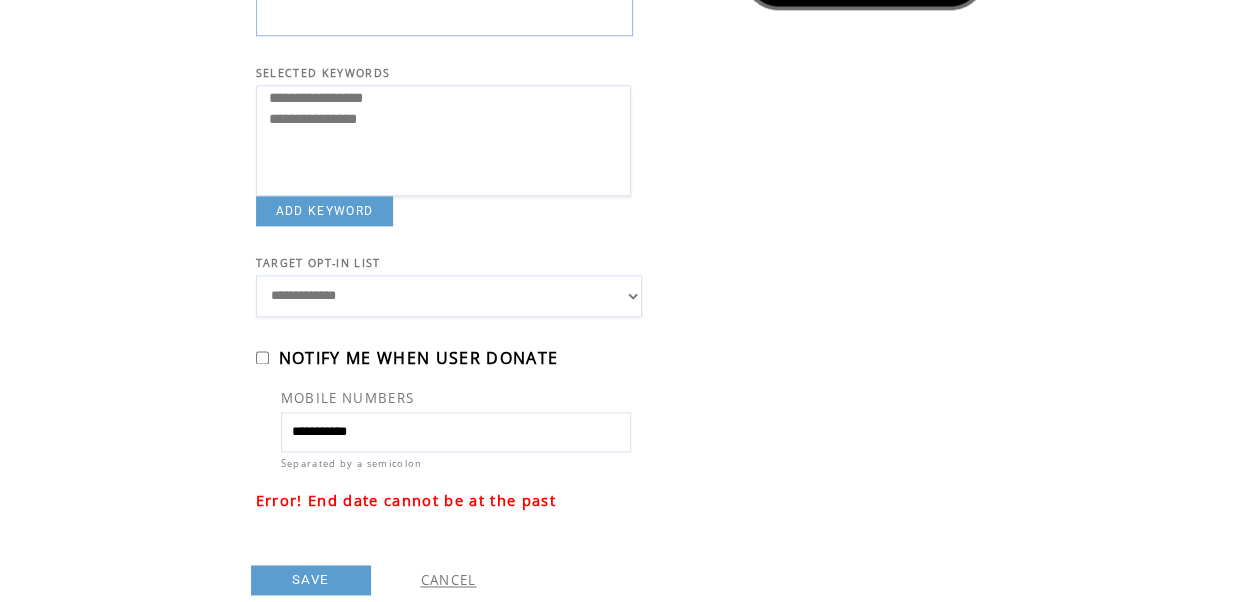 scroll, scrollTop: 1256, scrollLeft: 0, axis: vertical 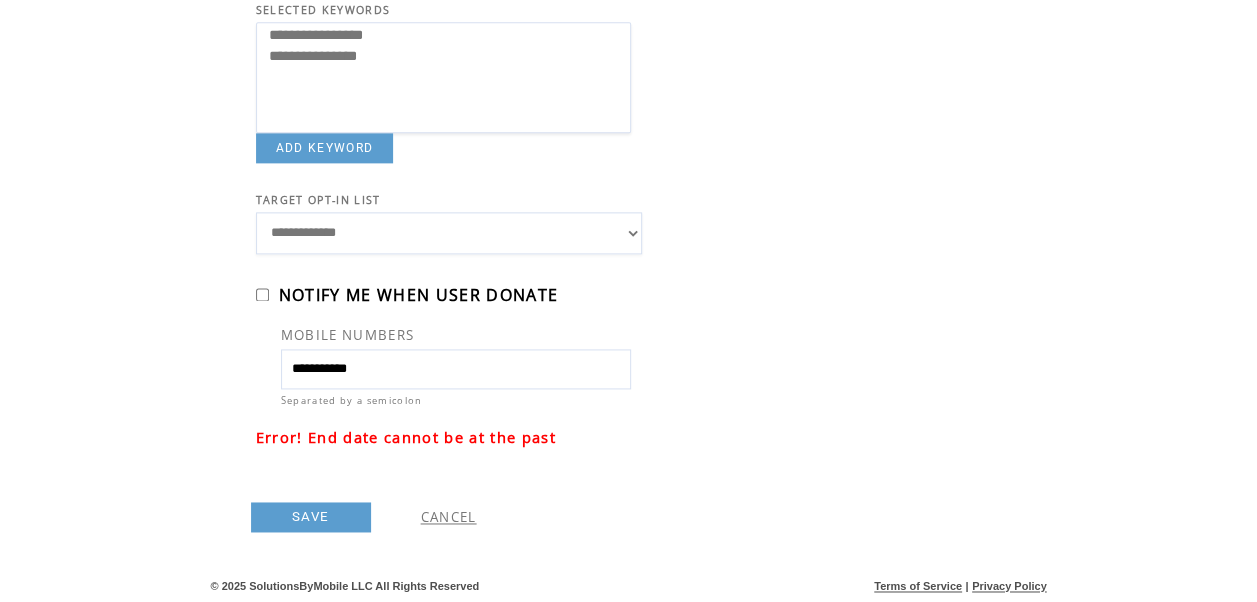 click on "SAVE" at bounding box center (311, 517) 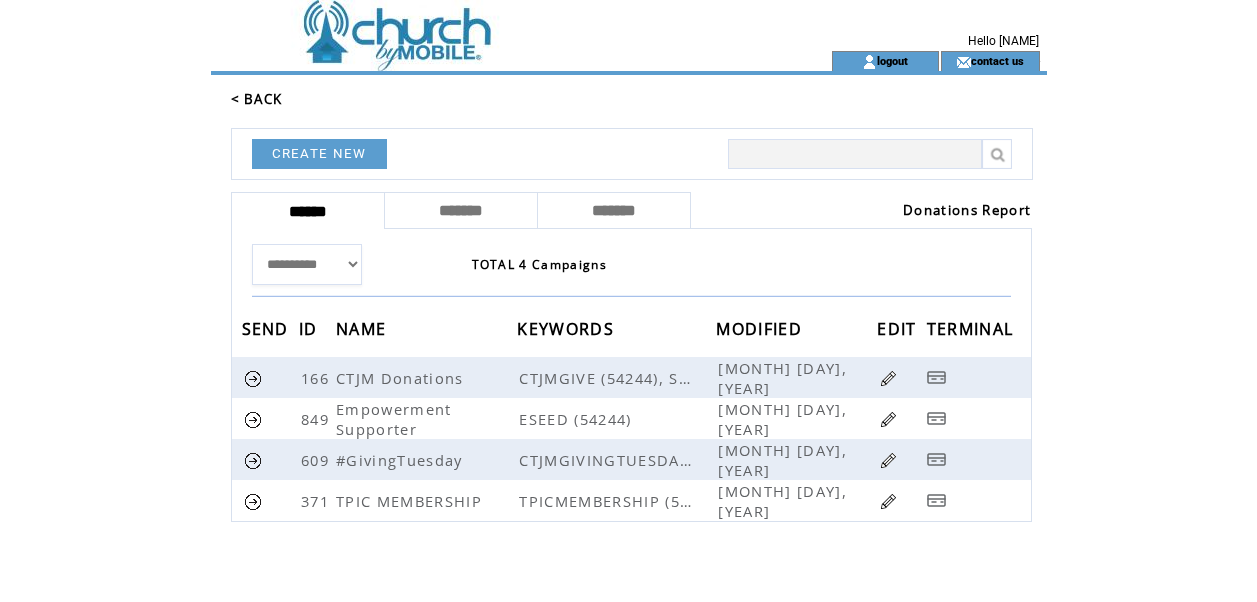 scroll, scrollTop: 0, scrollLeft: 0, axis: both 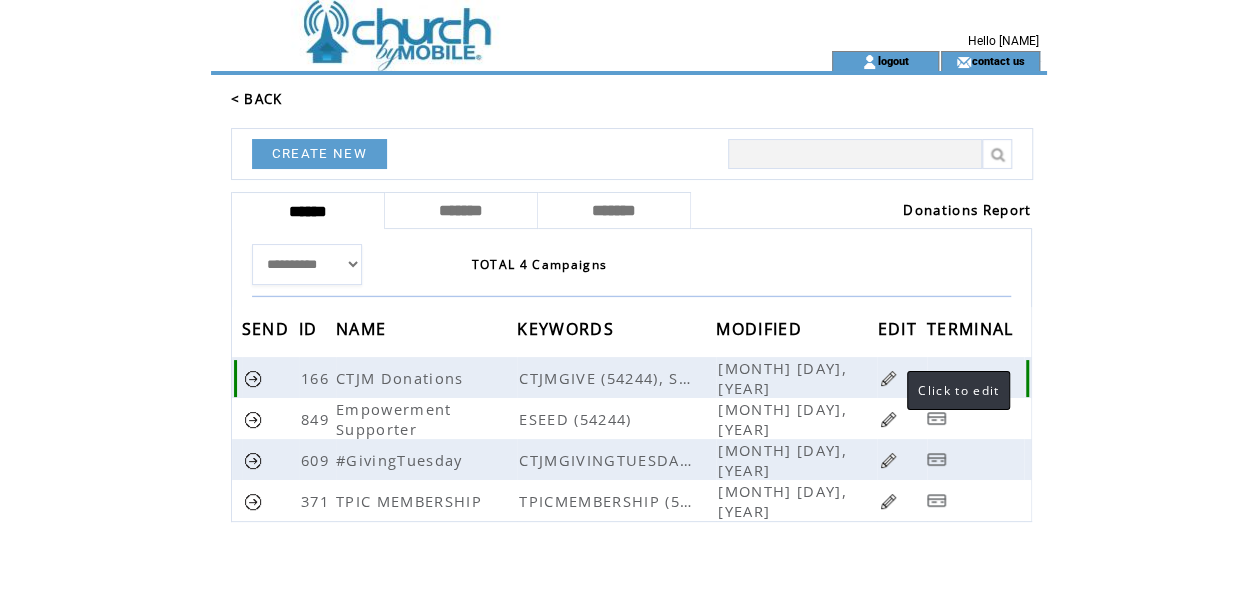 click at bounding box center [888, 378] 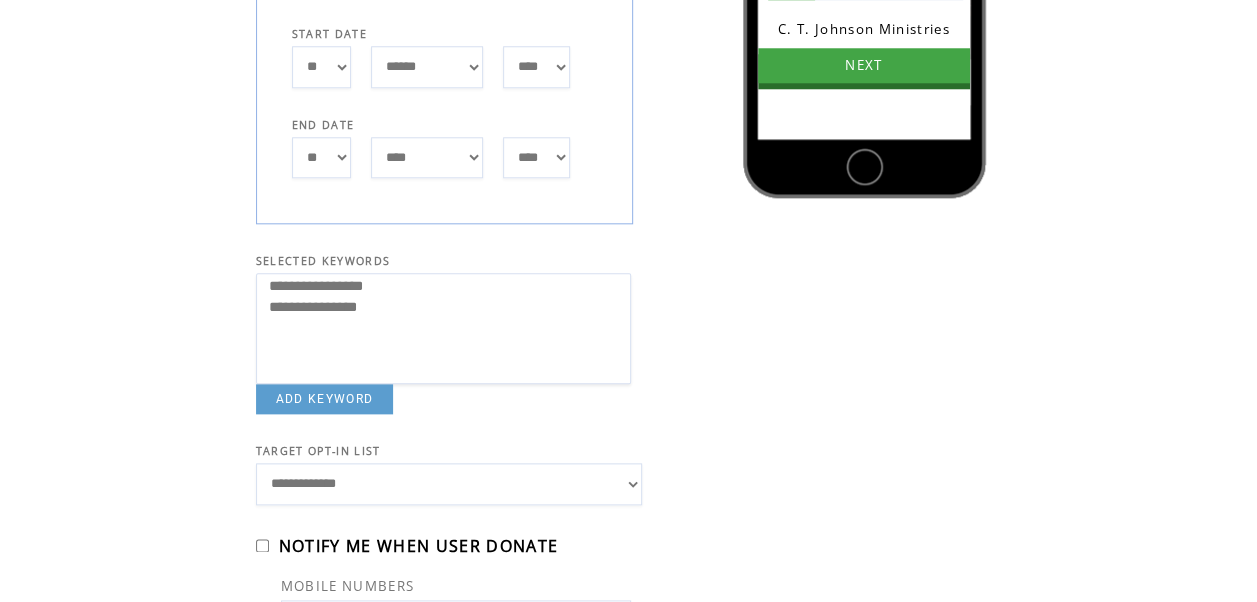 scroll, scrollTop: 1100, scrollLeft: 0, axis: vertical 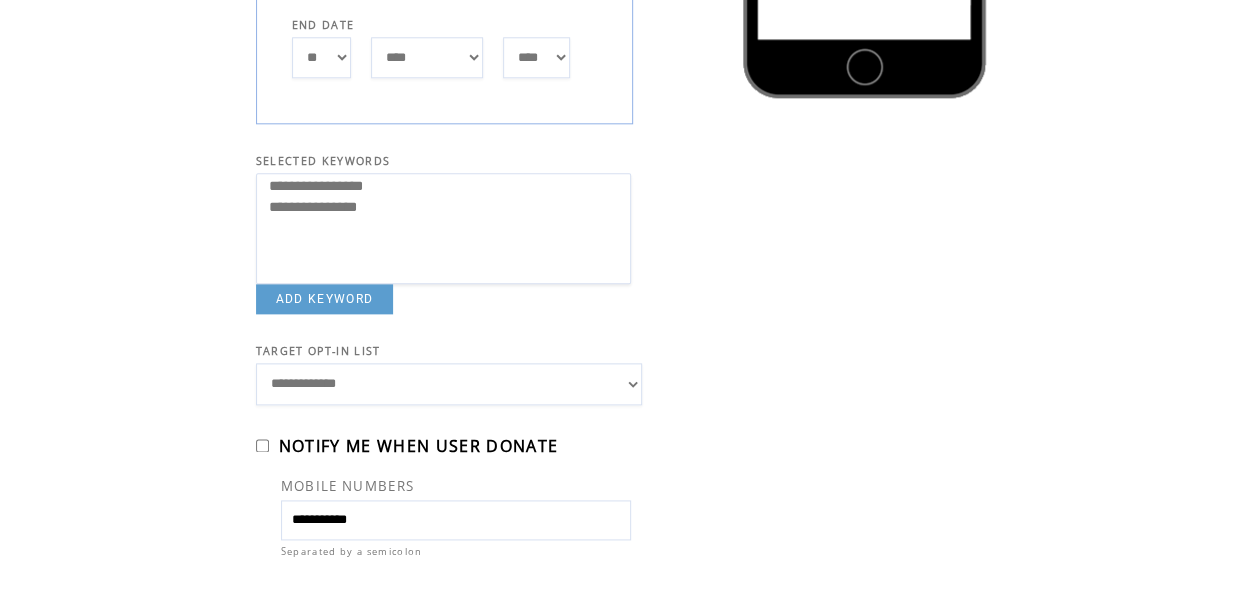 select on "**********" 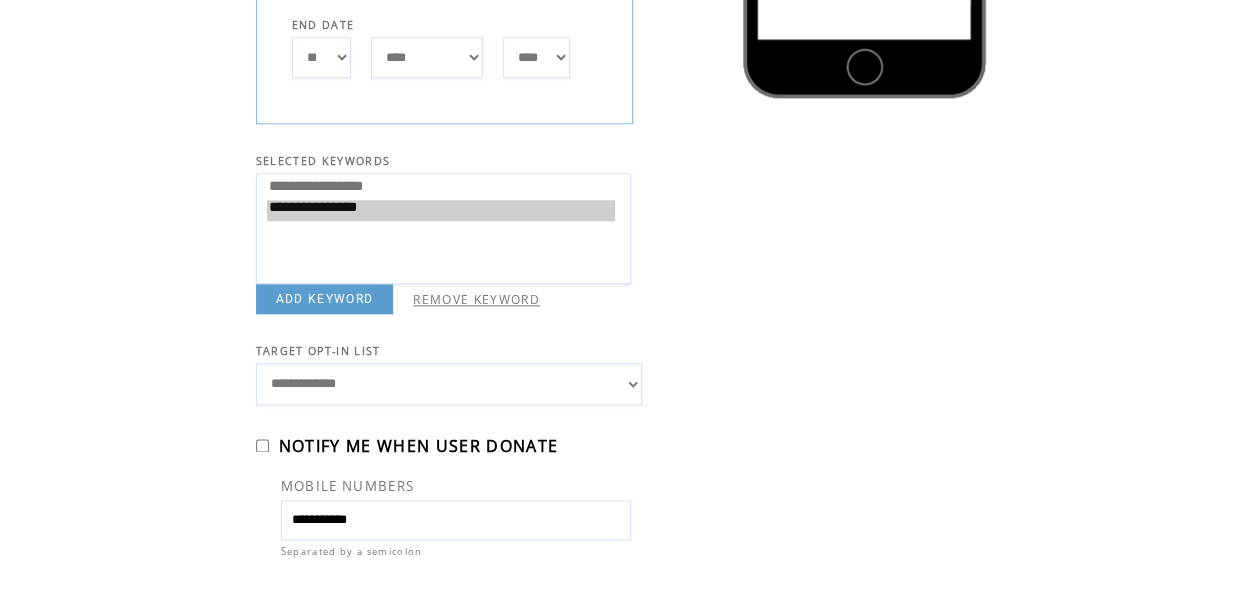click on "REMOVE KEYWORD" at bounding box center [476, 299] 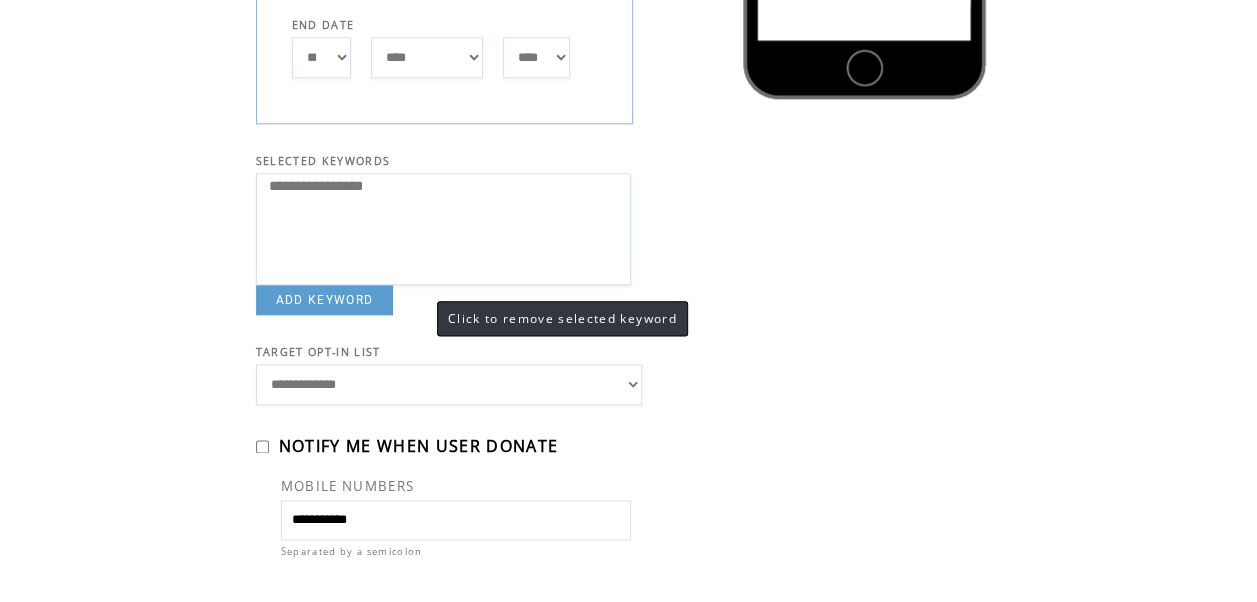 select on "**********" 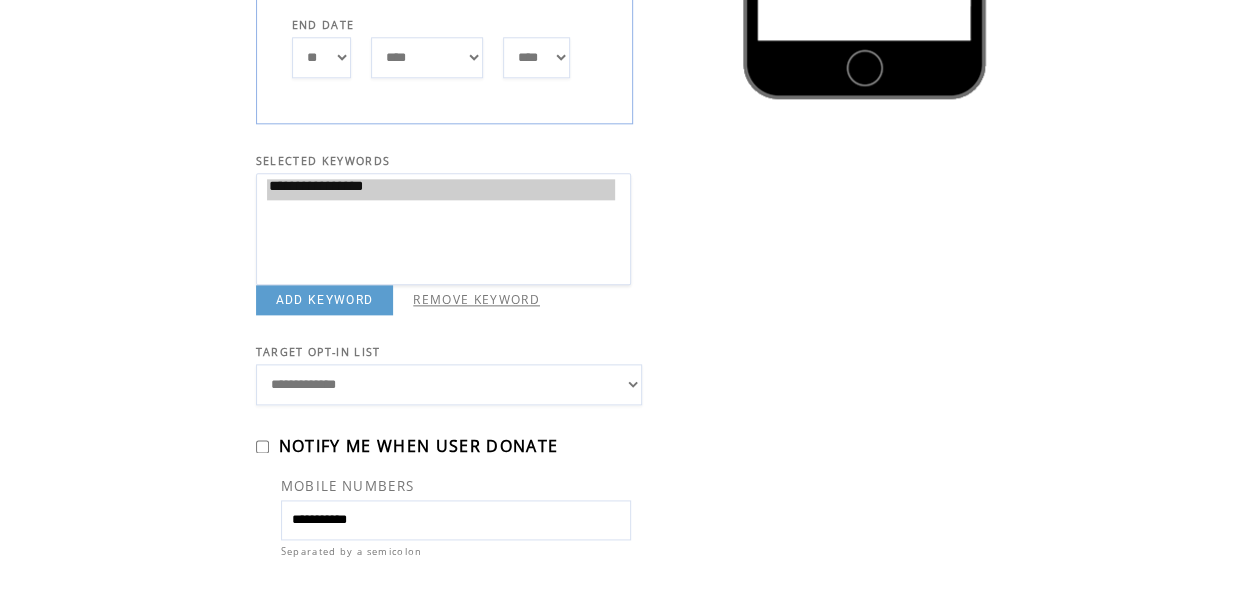 click on "REMOVE KEYWORD" at bounding box center [476, 299] 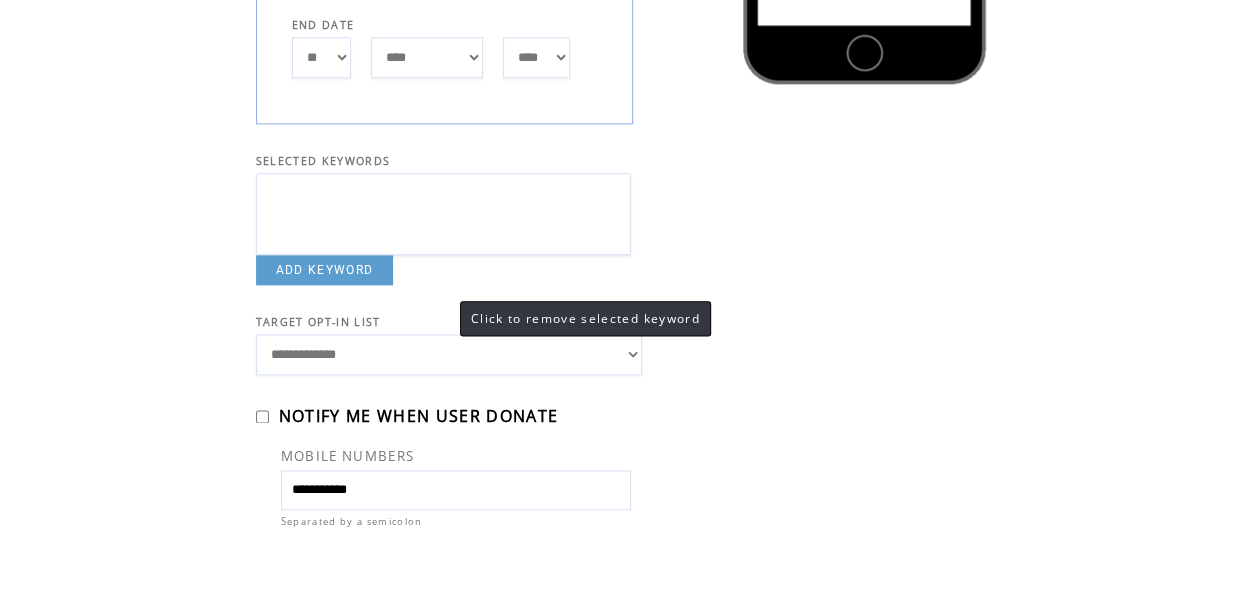 click on "**********" 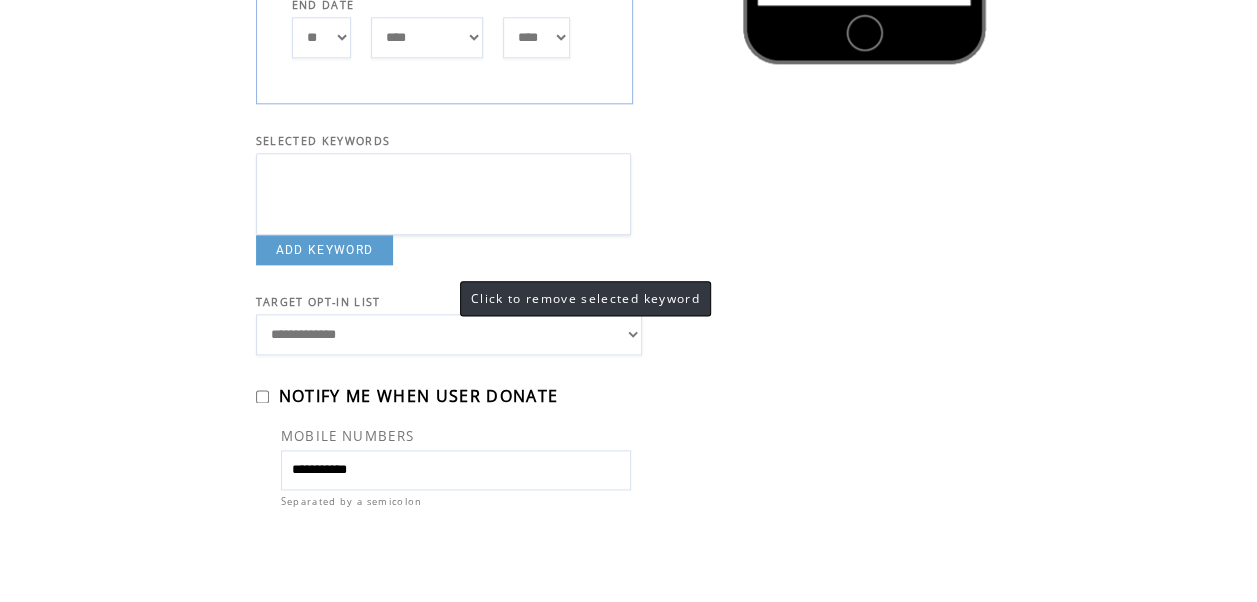 scroll, scrollTop: 1254, scrollLeft: 0, axis: vertical 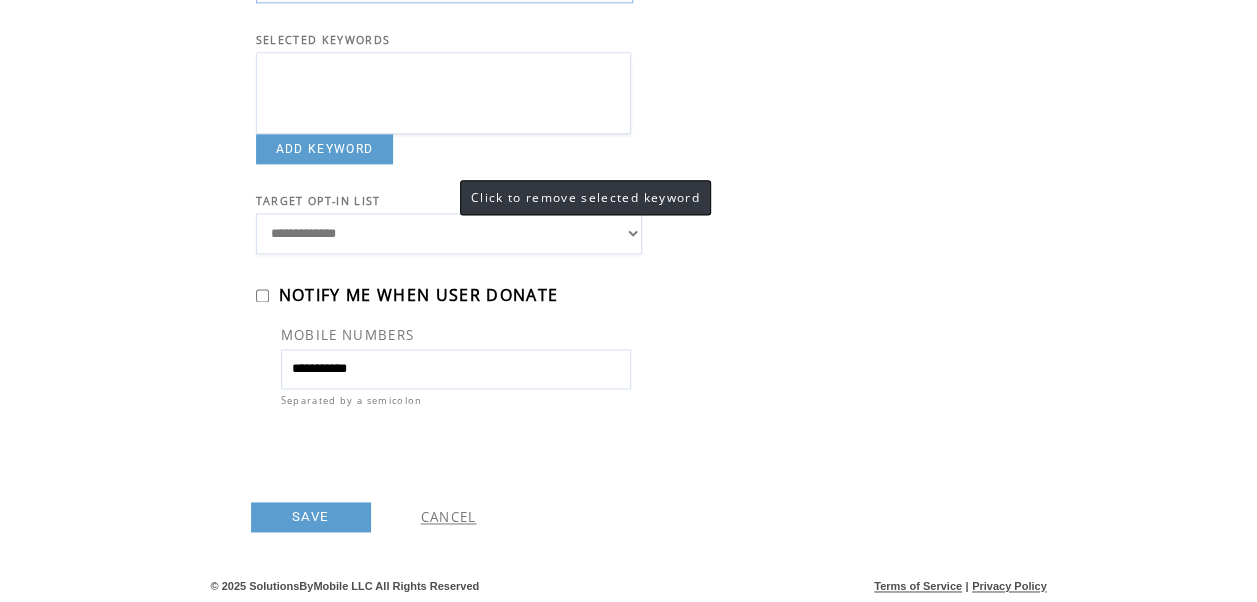 click on "SAVE" at bounding box center (311, 517) 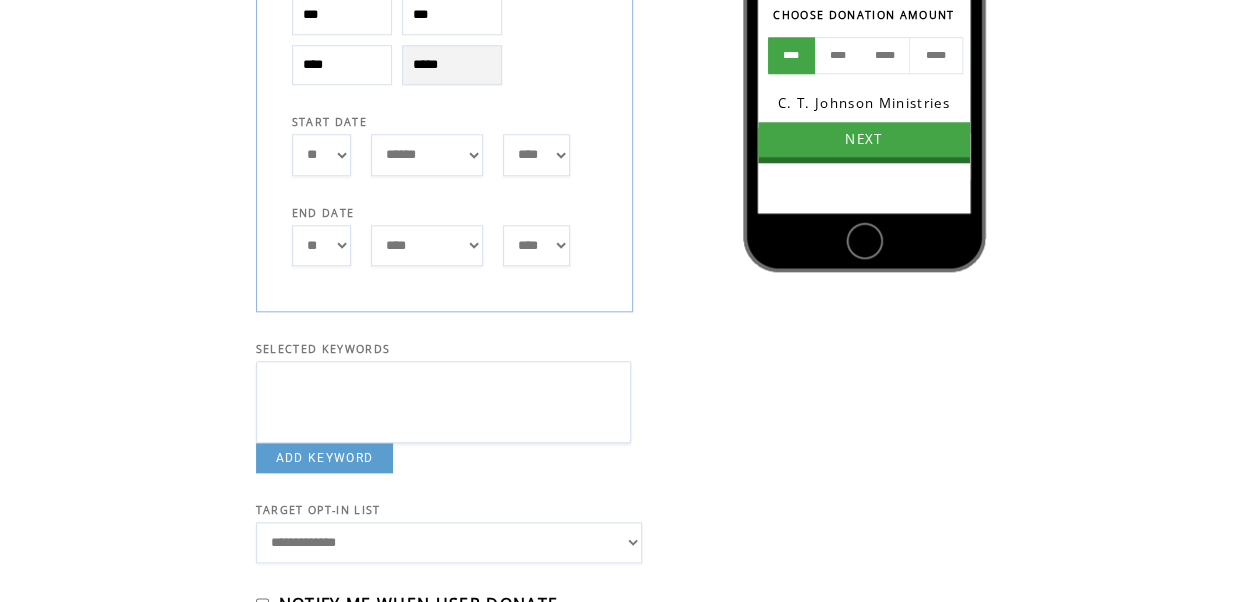 scroll, scrollTop: 854, scrollLeft: 0, axis: vertical 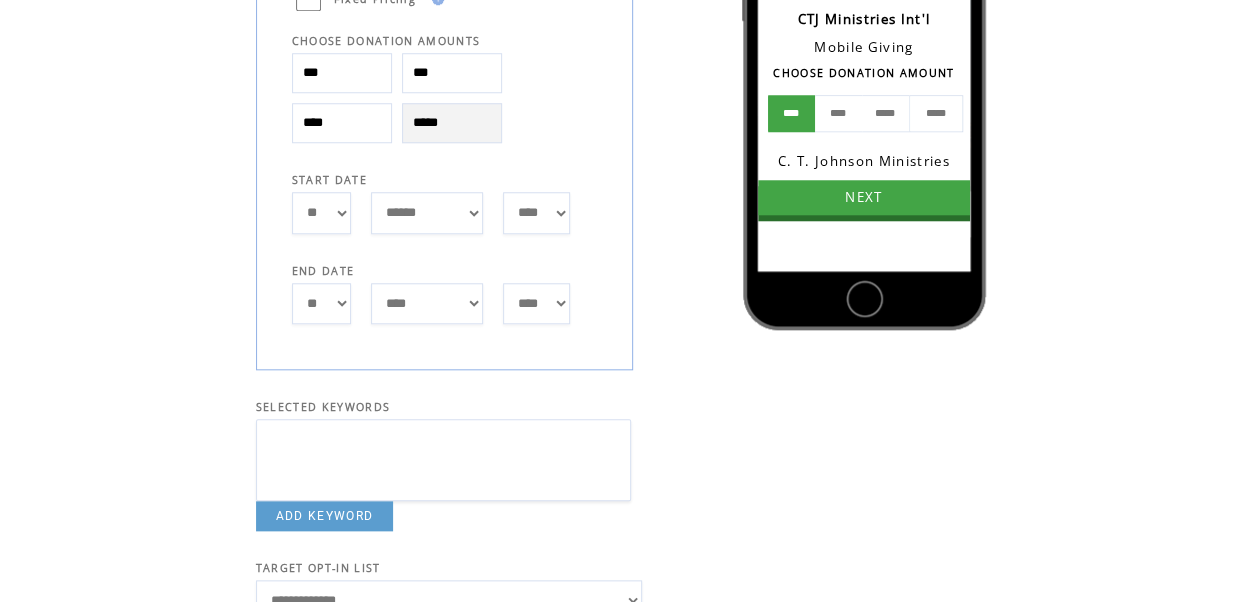 click on "*** 	 * 	 * 	 * 	 * 	 * 	 * 	 * 	 * 	 * 	 ** 	 ** 	 ** 	 ** 	 ** 	 ** 	 ** 	 ** 	 ** 	 ** 	 ** 	 ** 	 ** 	 ** 	 ** 	 ** 	 ** 	 ** 	 ** 	 ** 	 ** 	 **" at bounding box center [321, 303] 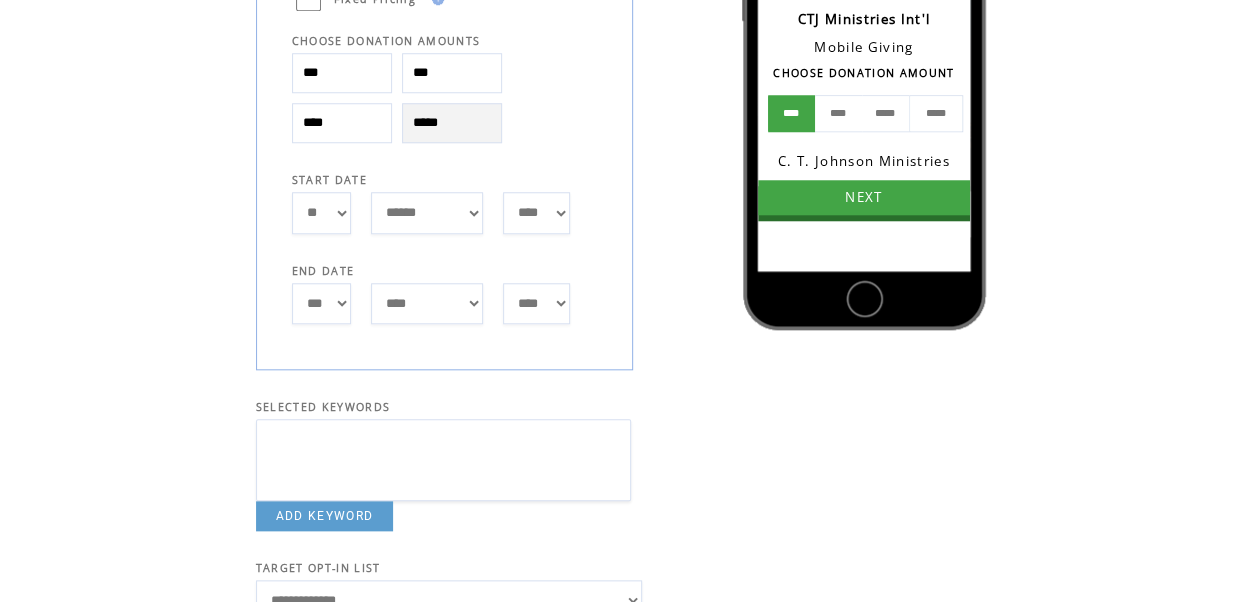 click on "*** 	 * 	 * 	 * 	 * 	 * 	 * 	 * 	 * 	 * 	 ** 	 ** 	 ** 	 ** 	 ** 	 ** 	 ** 	 ** 	 ** 	 ** 	 ** 	 ** 	 ** 	 ** 	 ** 	 ** 	 ** 	 ** 	 ** 	 ** 	 ** 	 **" at bounding box center (321, 303) 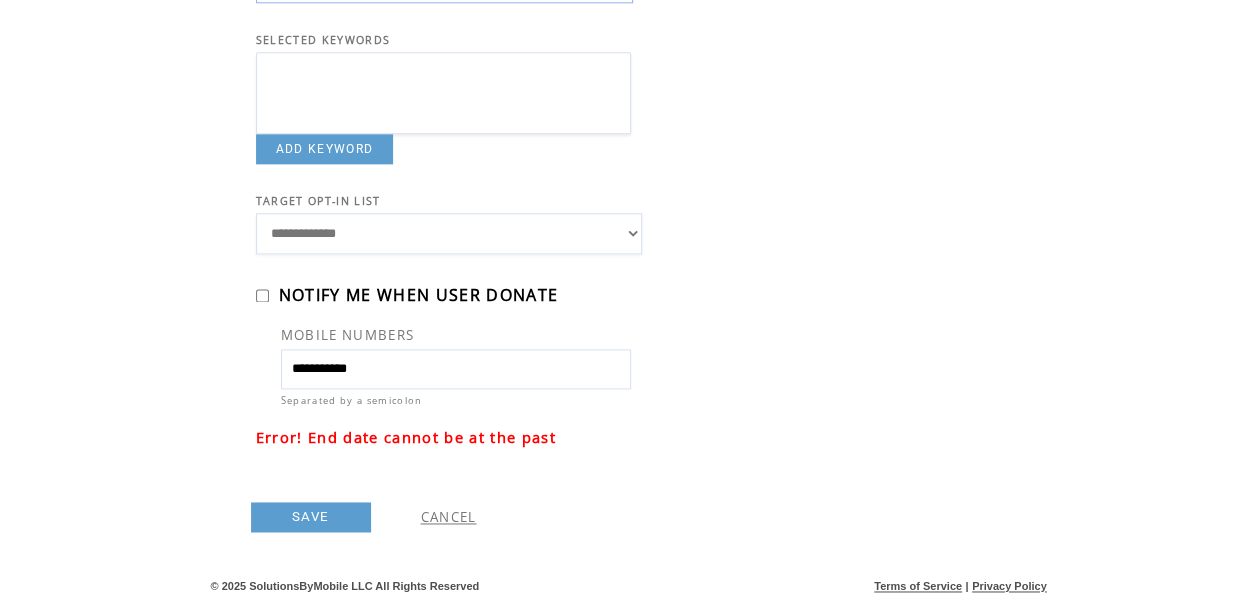 scroll, scrollTop: 1254, scrollLeft: 0, axis: vertical 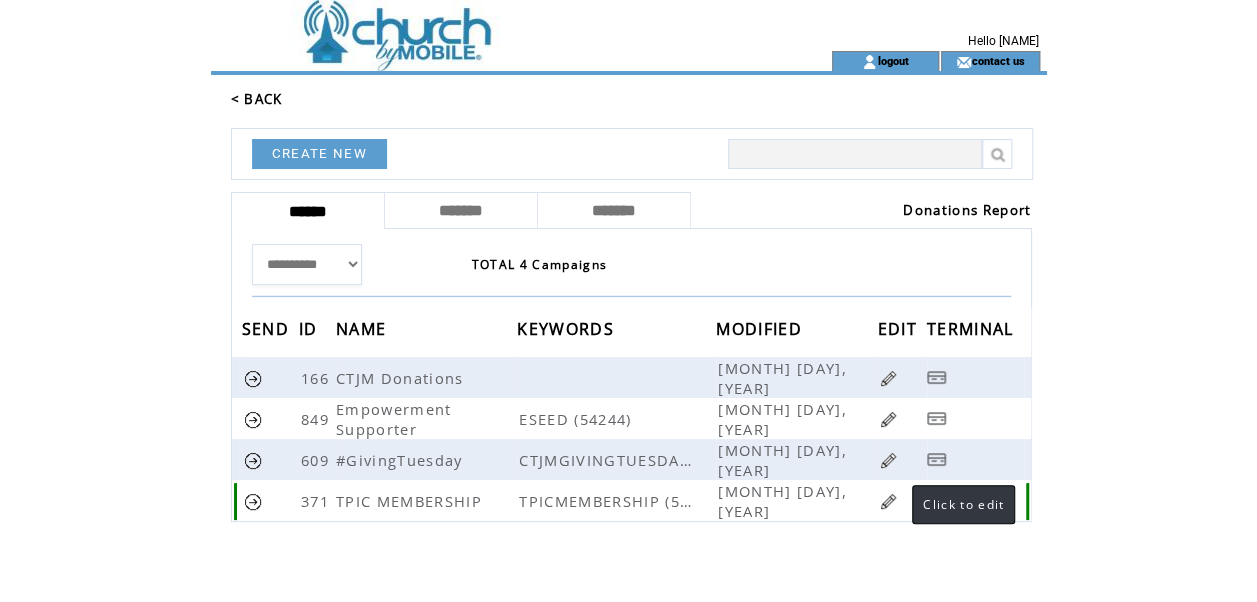 click at bounding box center (888, 501) 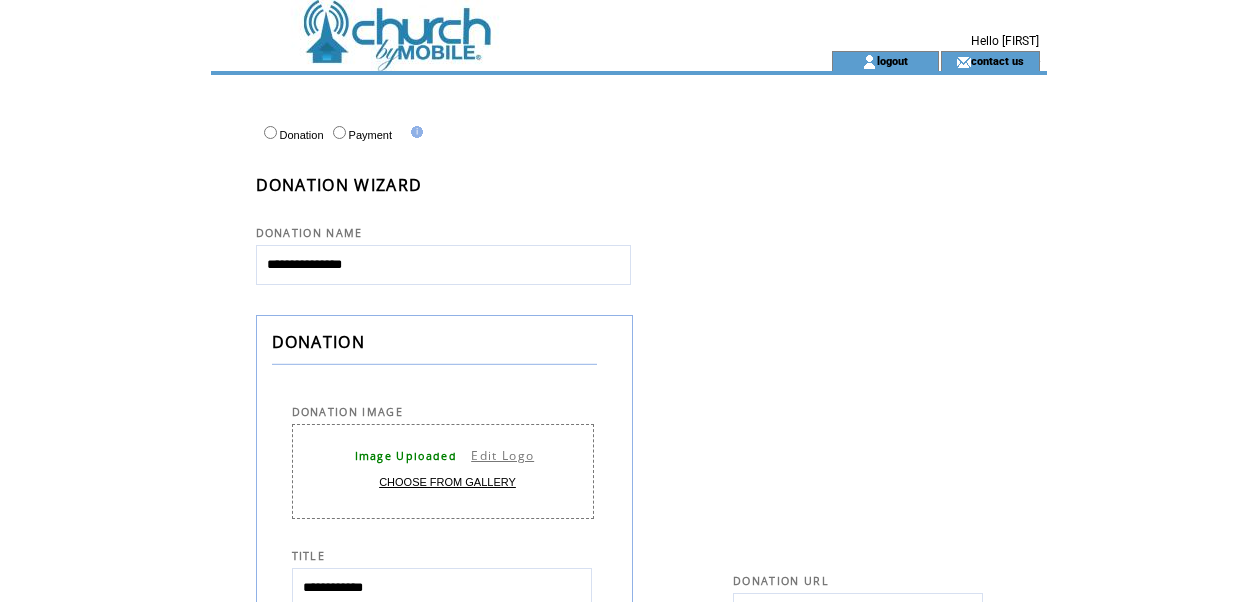 select 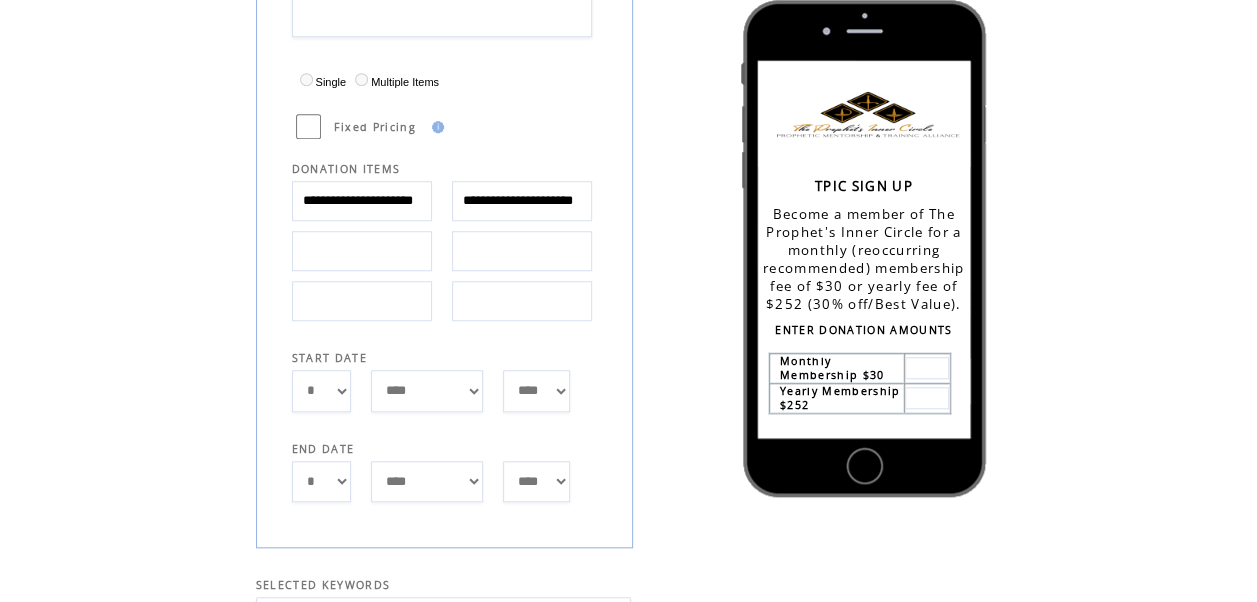 scroll, scrollTop: 800, scrollLeft: 0, axis: vertical 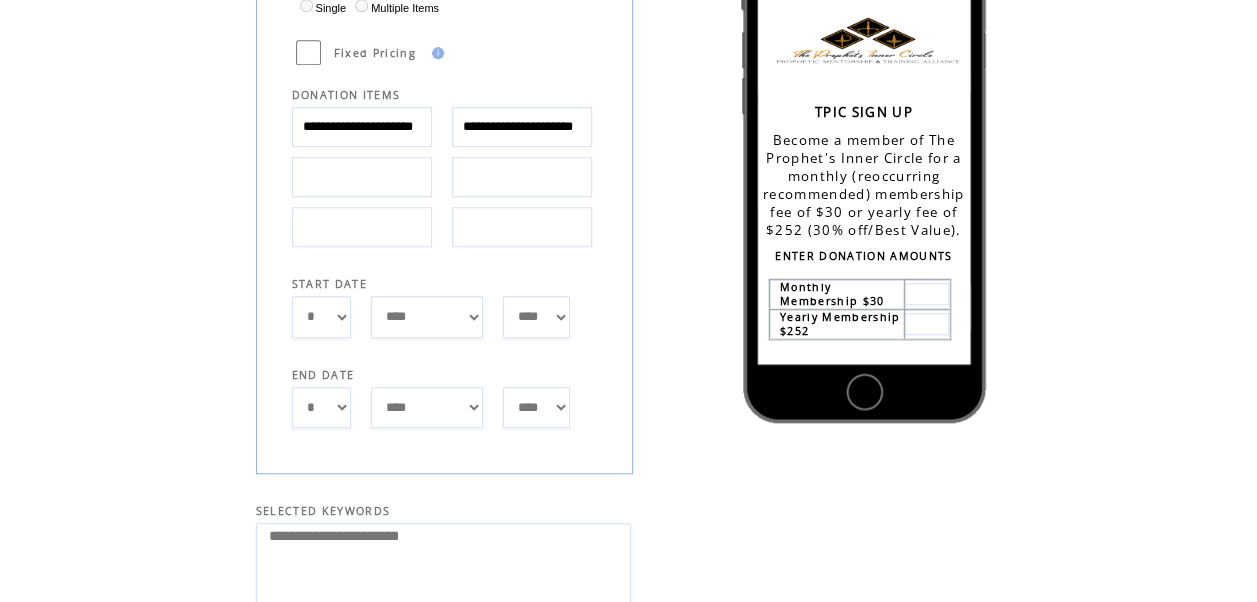click on "**** 	 **** 	 **** 	 **** 	 **** 	 **** 	 **** 	 **** 	 **** 	 **** 	 **** 	 **** 	 **** 	 **** 	 **** 	 **** 	 **** 	 **** 	 **** 	 **** 	 **** 	 **** 	 **** 	 **** 	 **** 	 **** 	 **** 	 **** 	 **** 	 ****" at bounding box center [536, 407] 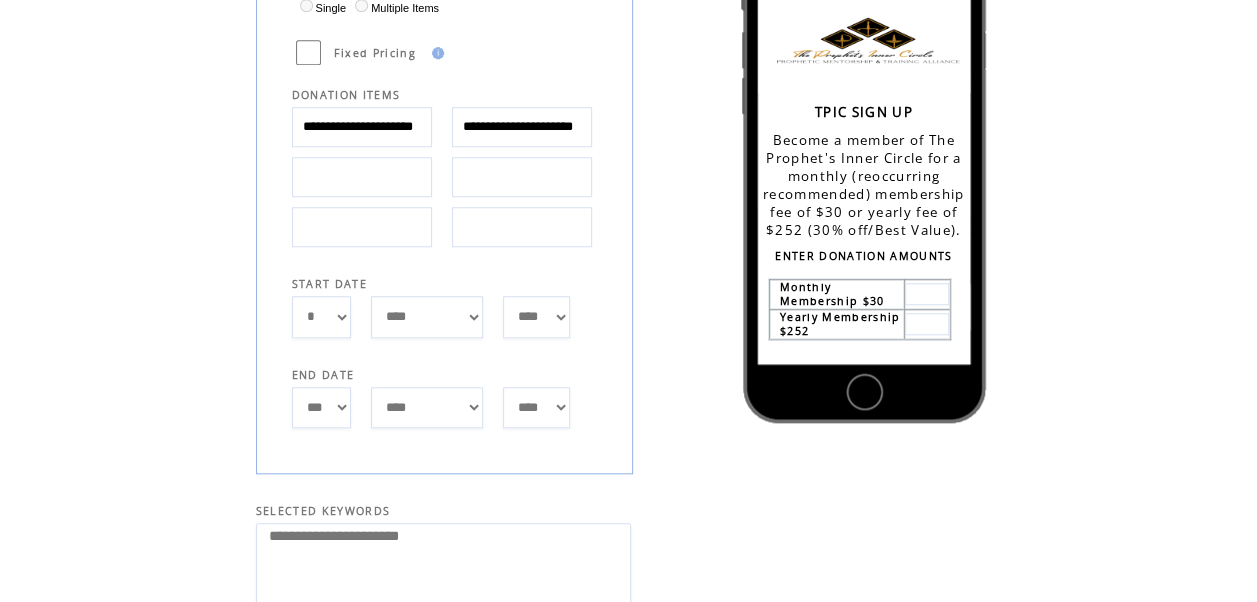click on "**********" 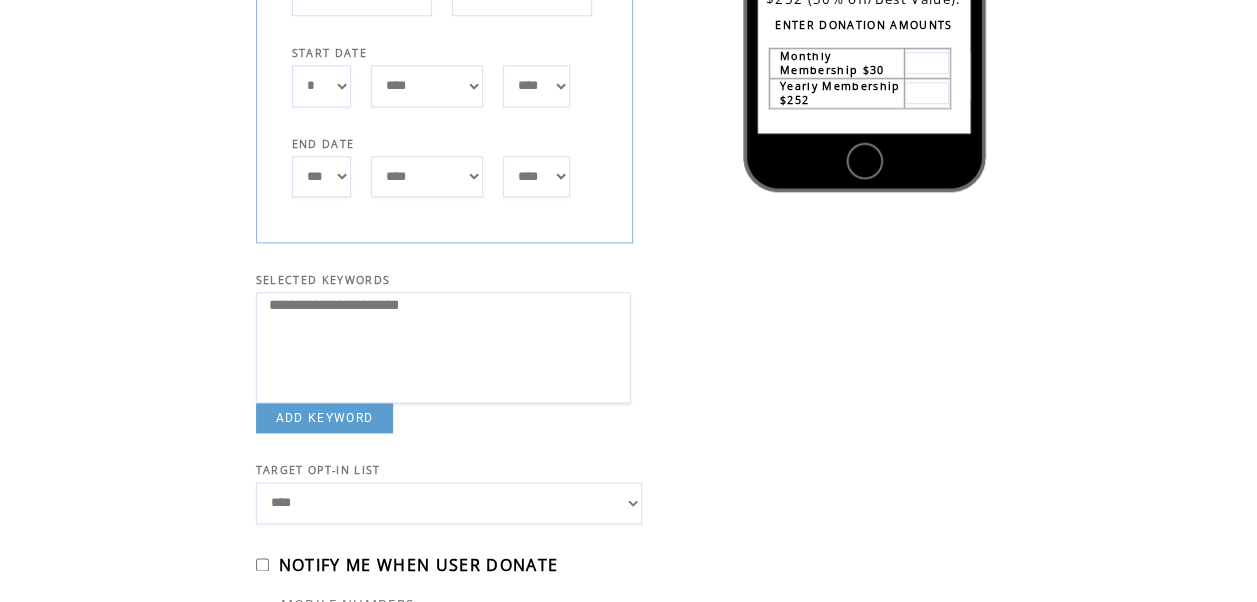 scroll, scrollTop: 1200, scrollLeft: 0, axis: vertical 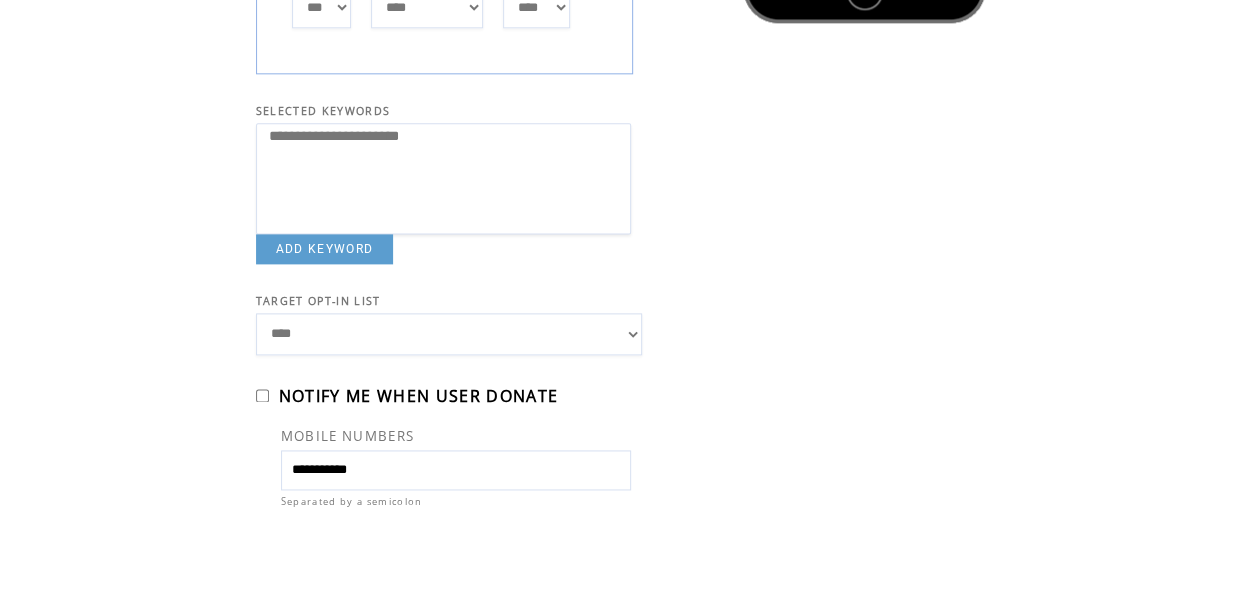 select on "**********" 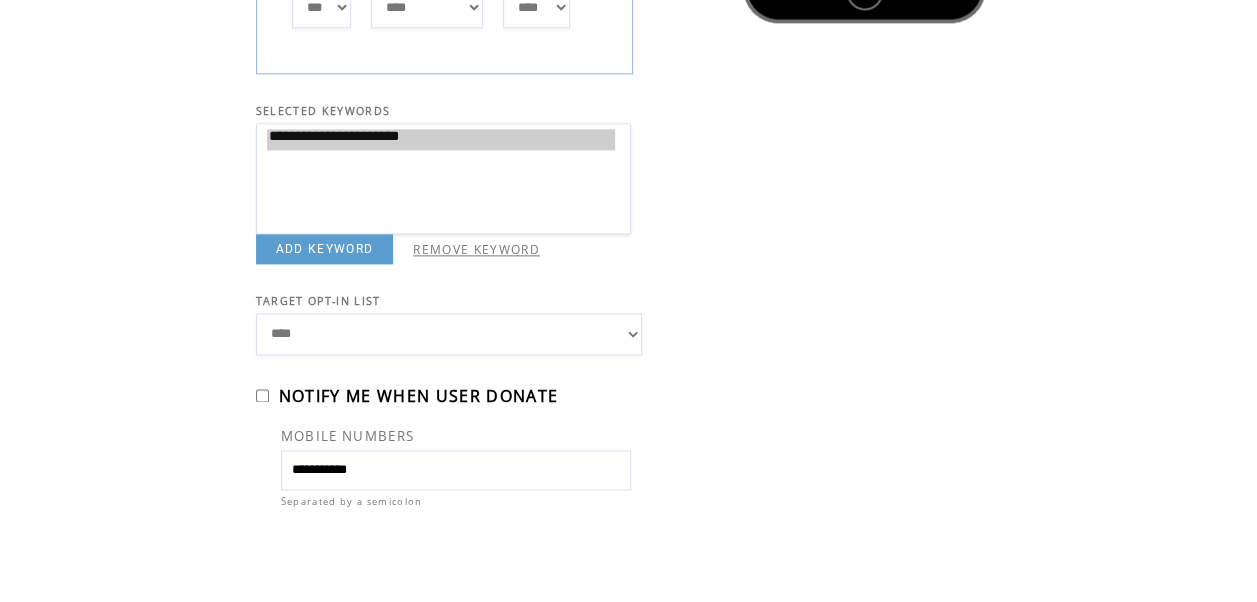 click on "REMOVE KEYWORD" at bounding box center [476, 249] 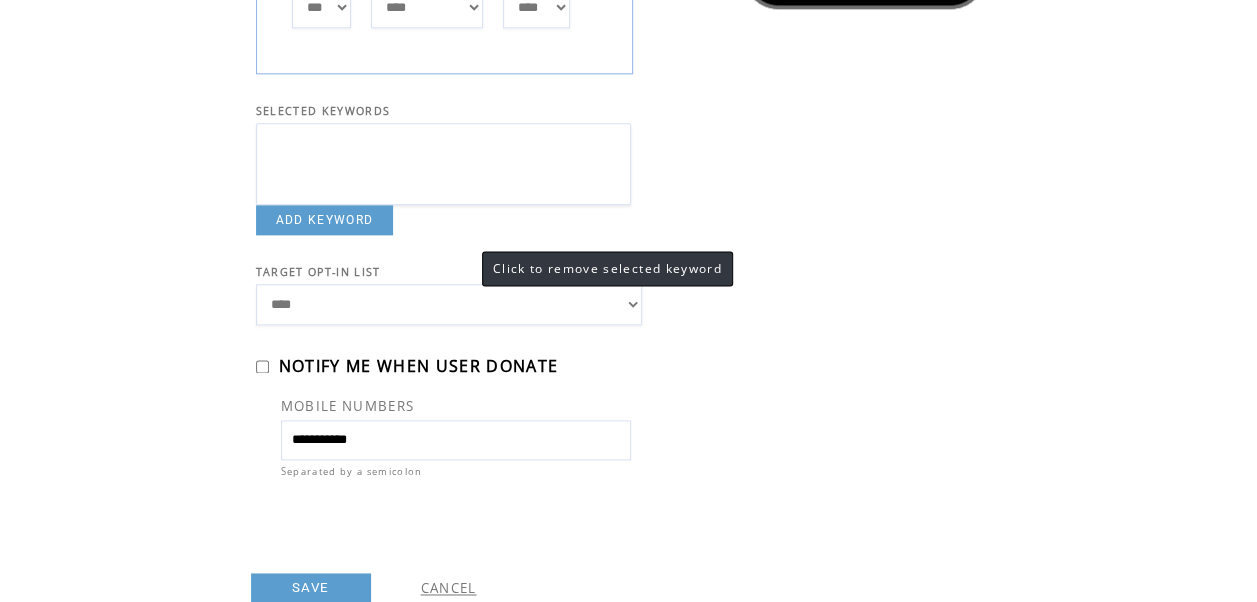 click on "**********" 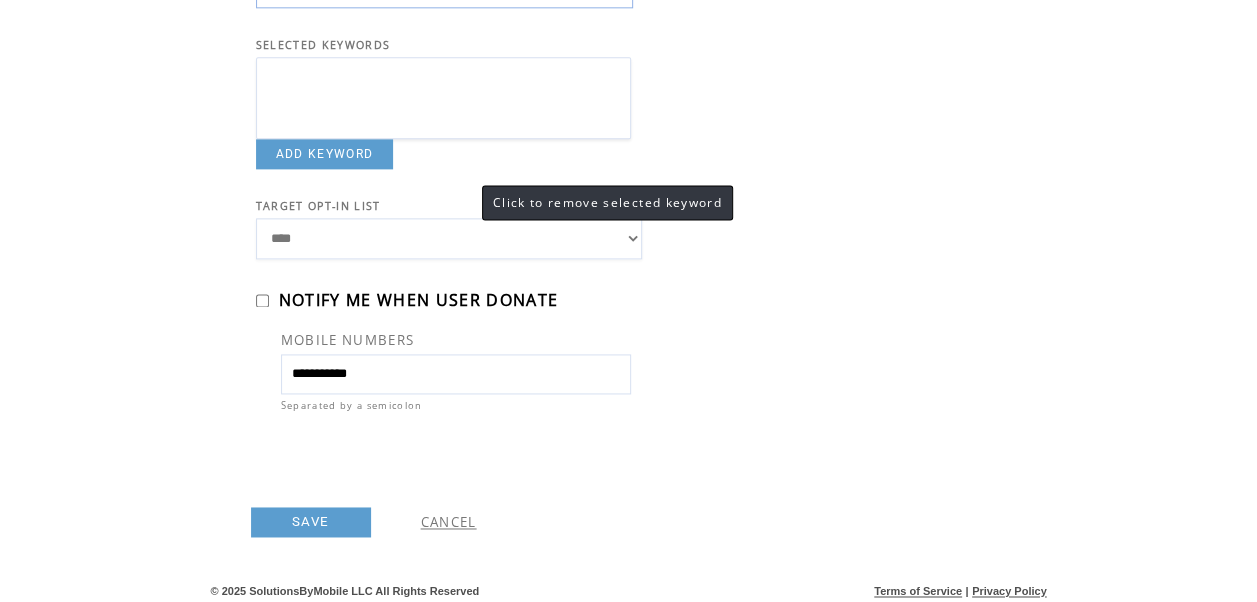 scroll, scrollTop: 1304, scrollLeft: 0, axis: vertical 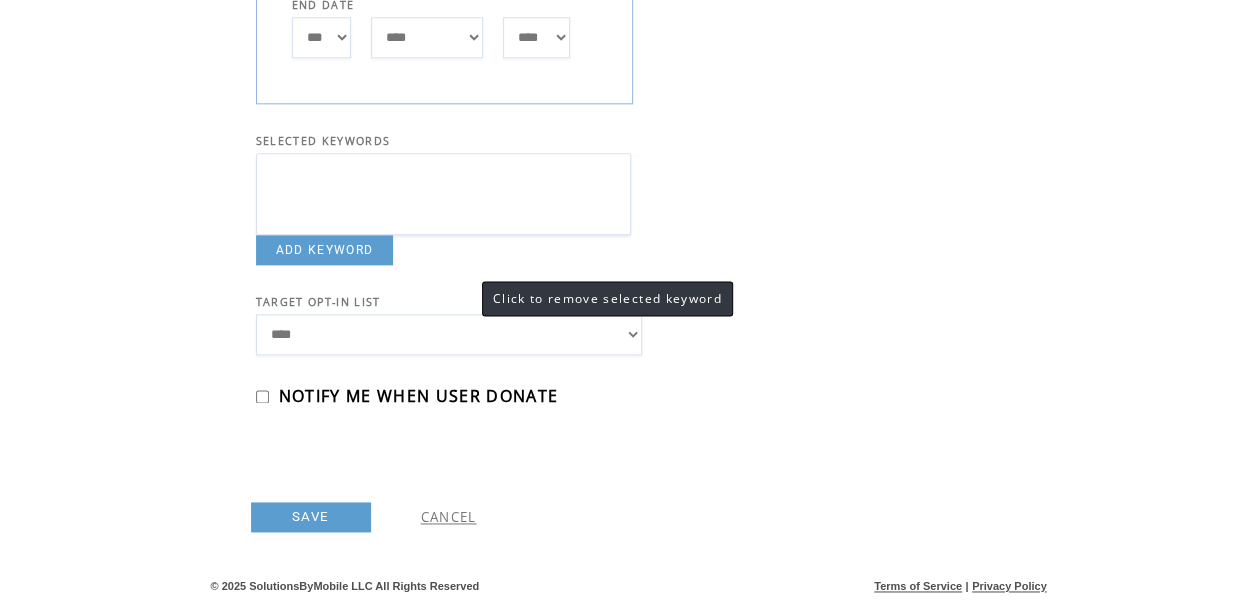 click on "SAVE" at bounding box center [311, 517] 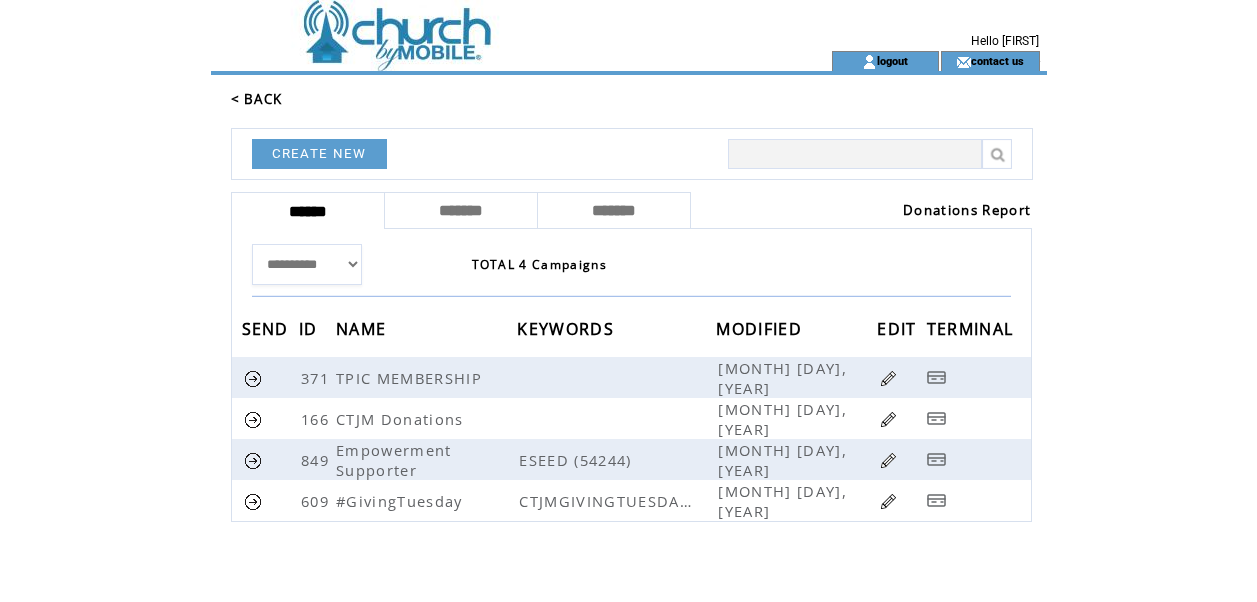 scroll, scrollTop: 0, scrollLeft: 0, axis: both 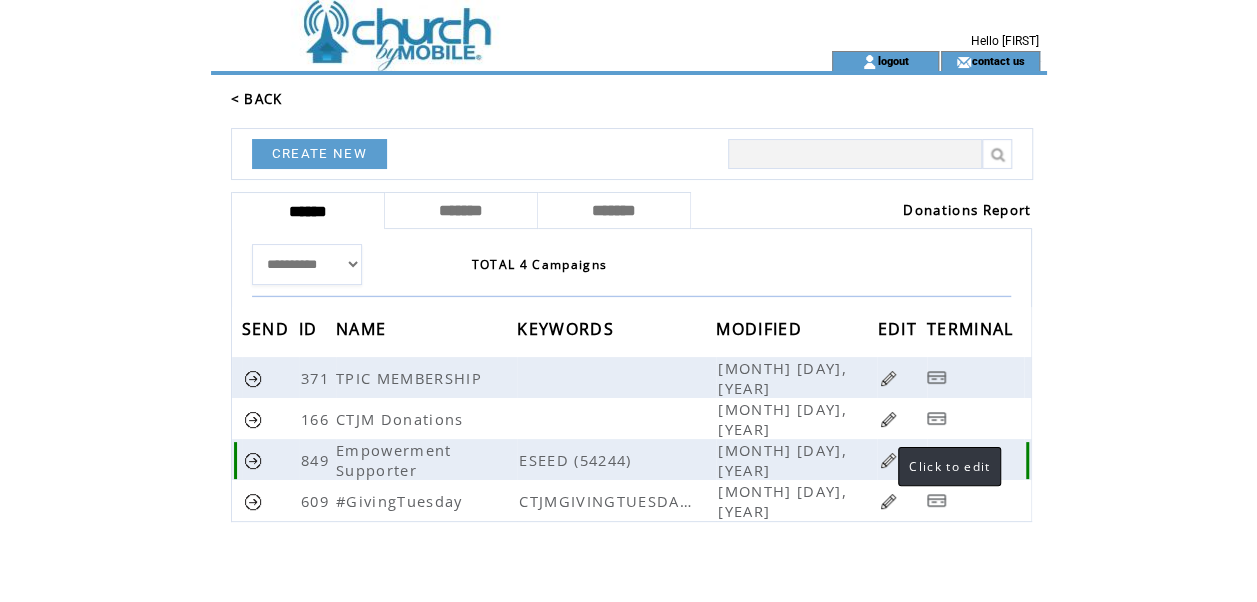 click at bounding box center [888, 460] 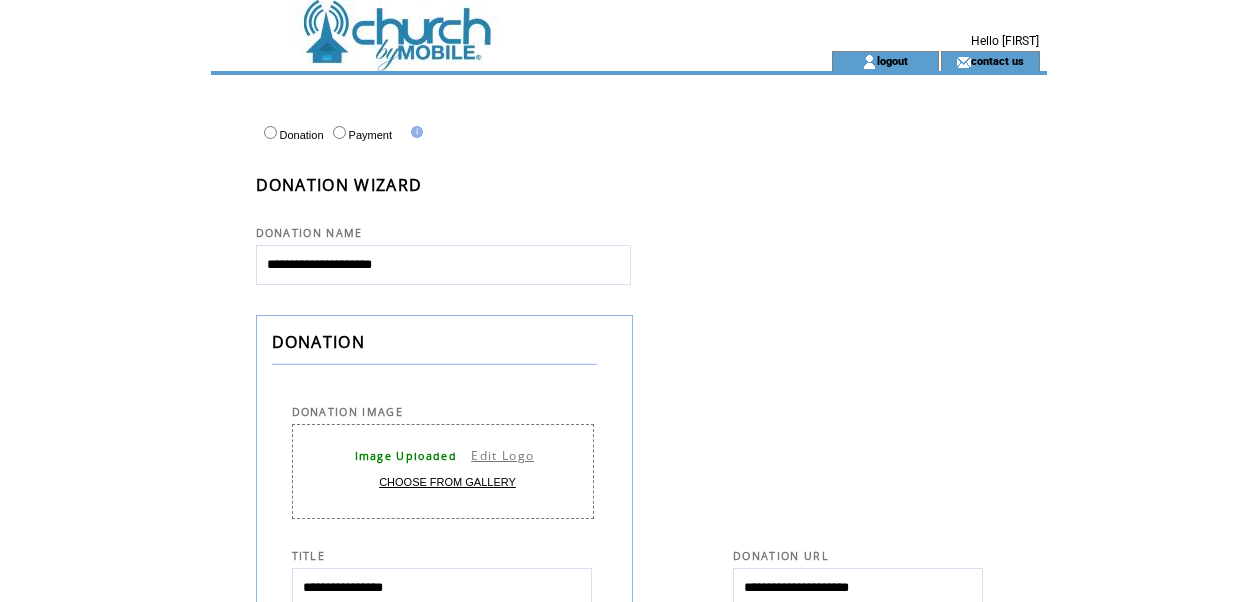 select 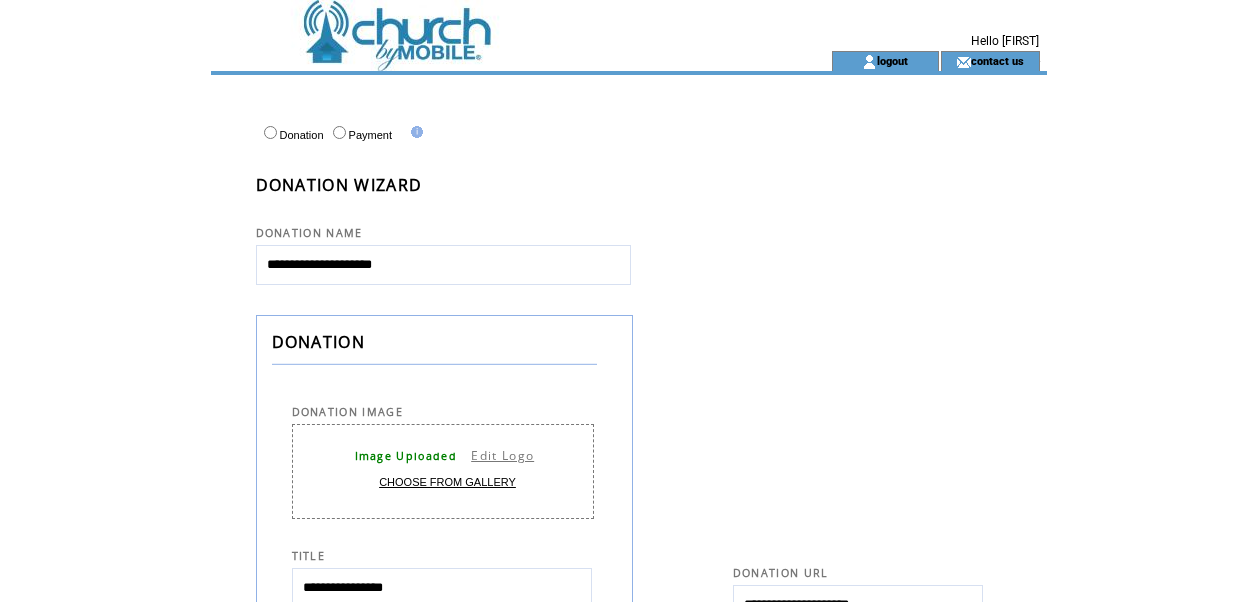 scroll, scrollTop: 0, scrollLeft: 0, axis: both 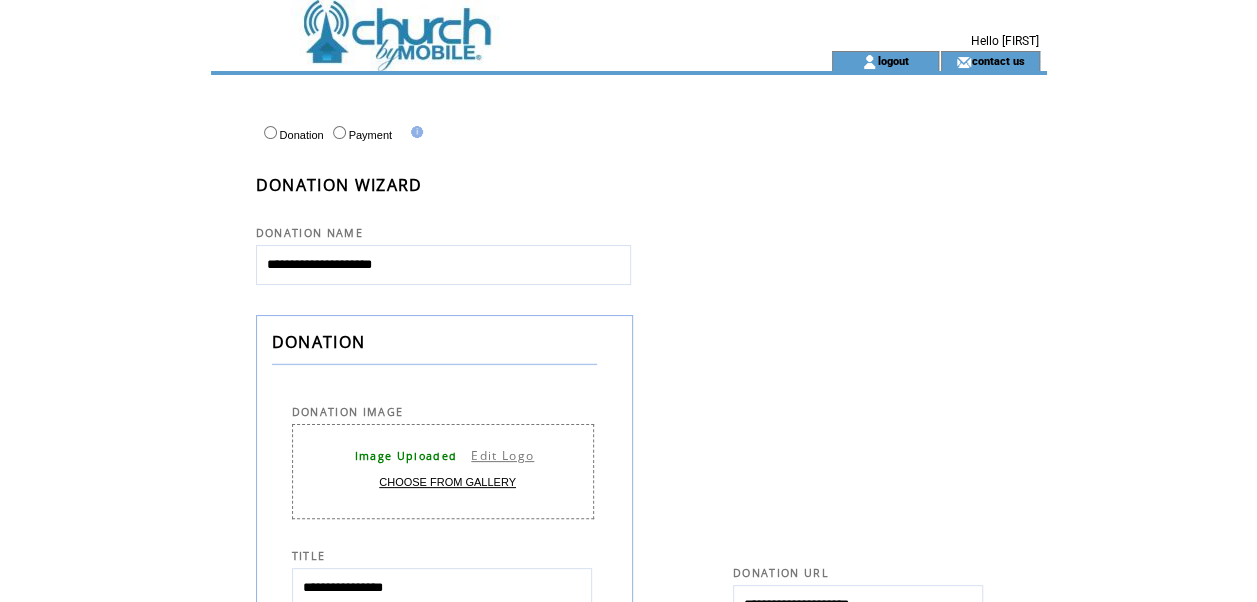 click on "**********" at bounding box center [864, 889] 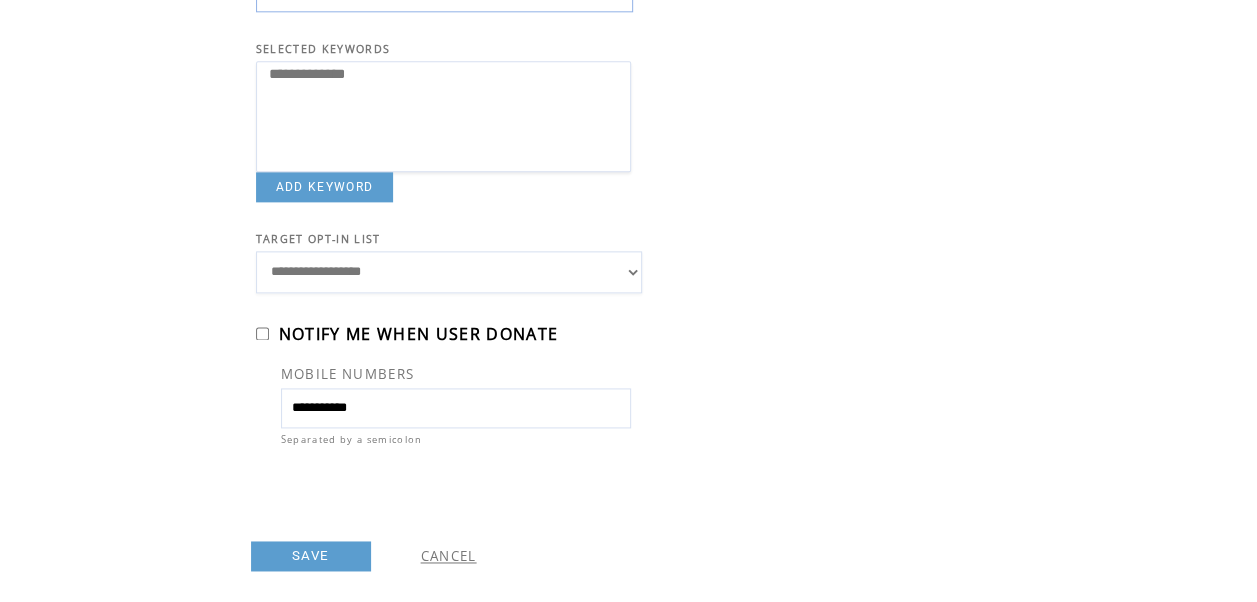 scroll, scrollTop: 1256, scrollLeft: 0, axis: vertical 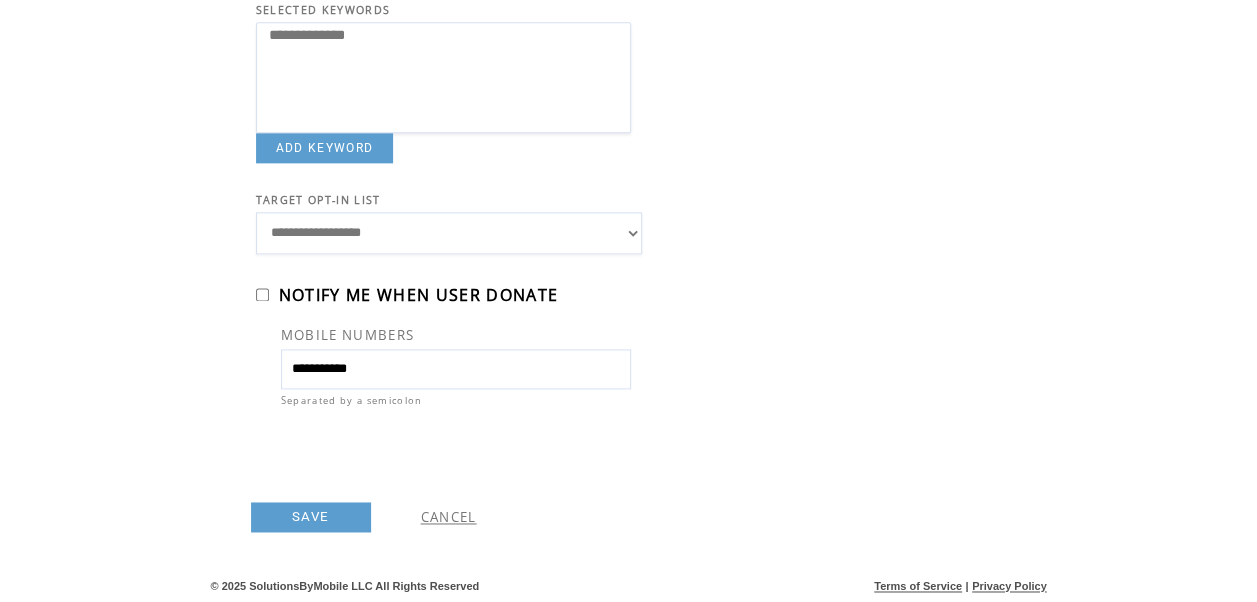 click on "SAVE" at bounding box center [311, 517] 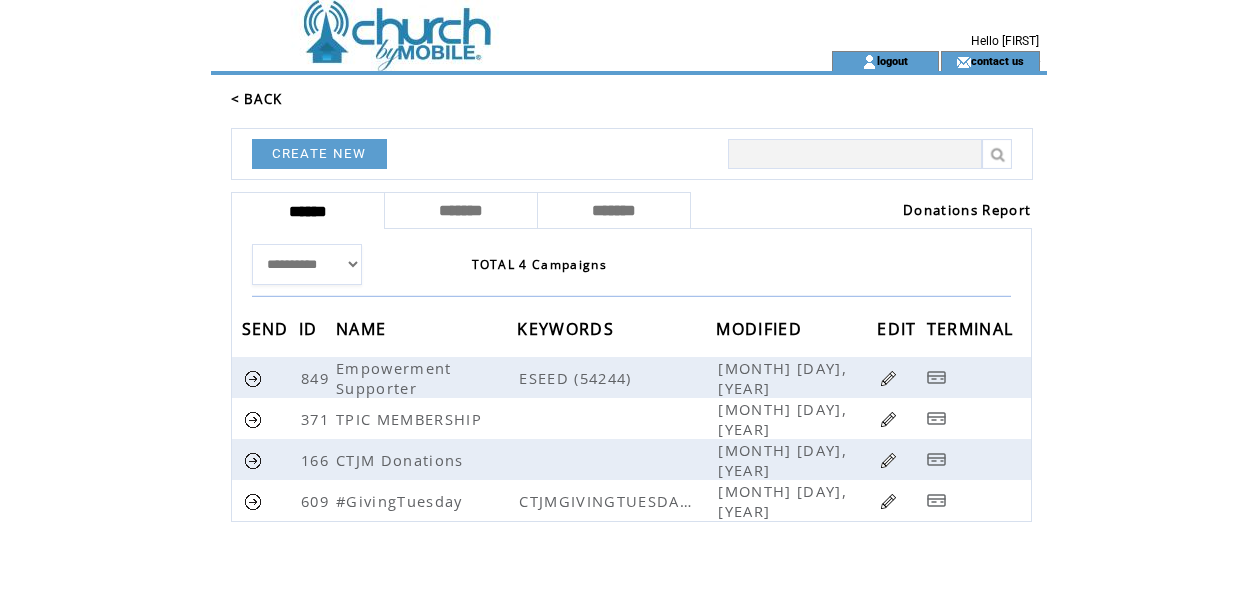 scroll, scrollTop: 0, scrollLeft: 0, axis: both 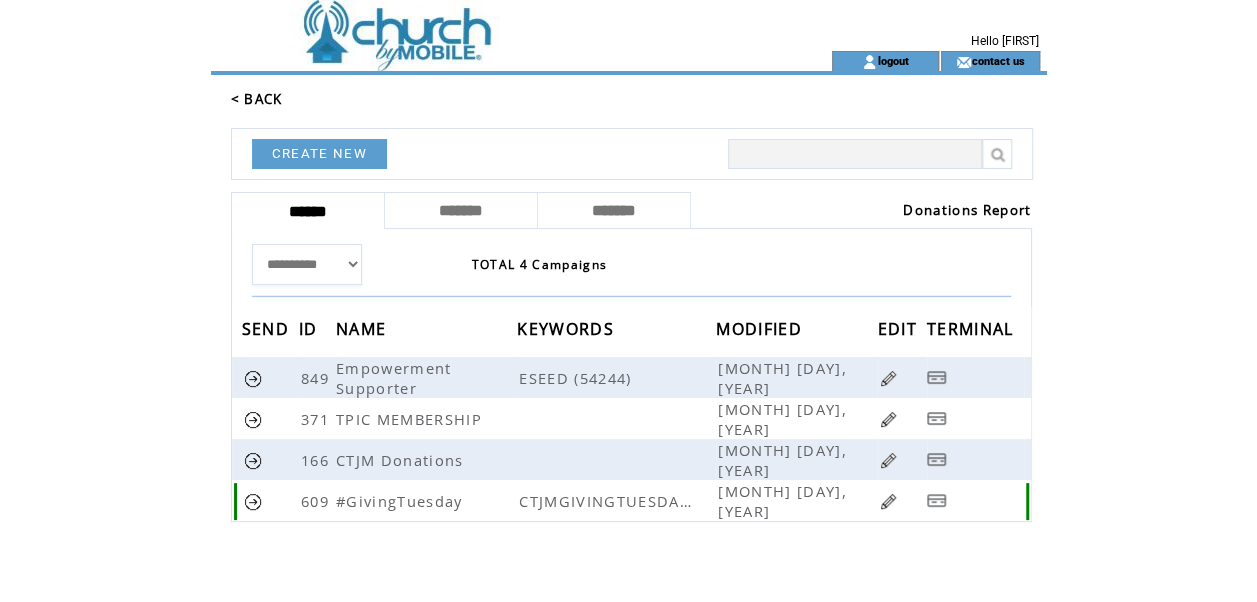 click at bounding box center [888, 501] 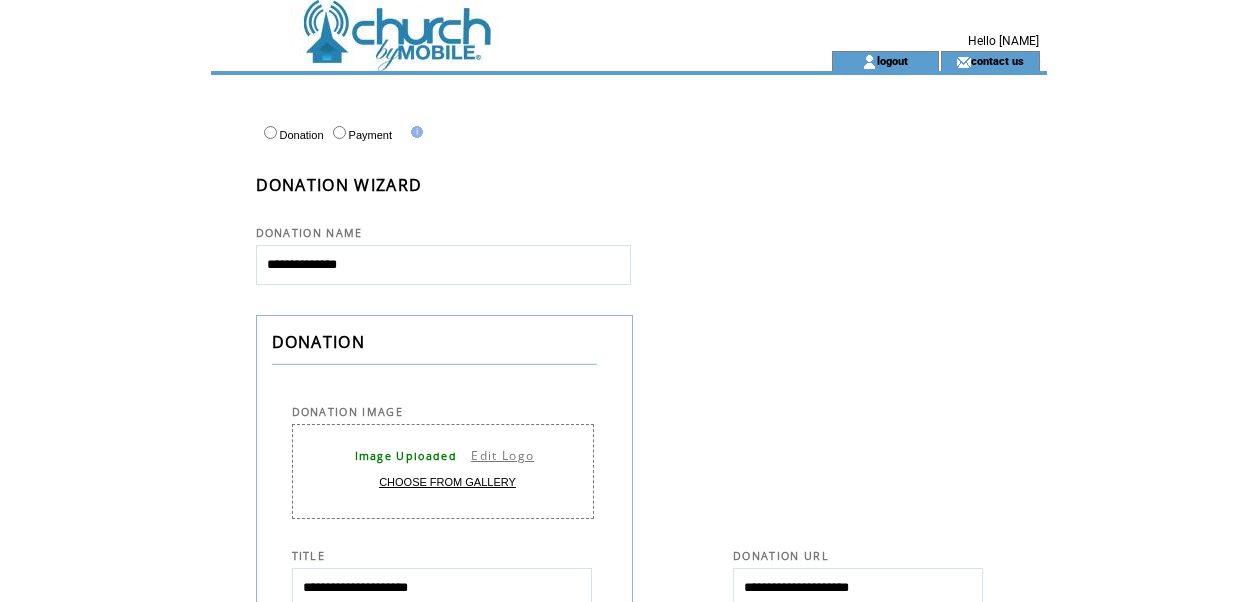 select 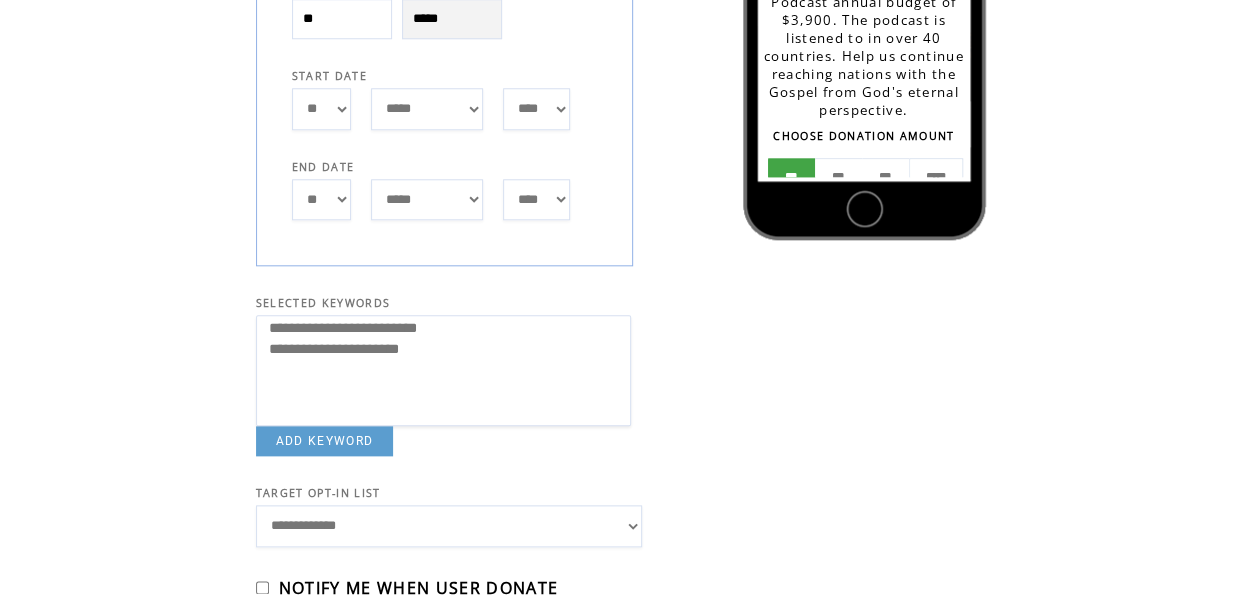scroll, scrollTop: 1000, scrollLeft: 0, axis: vertical 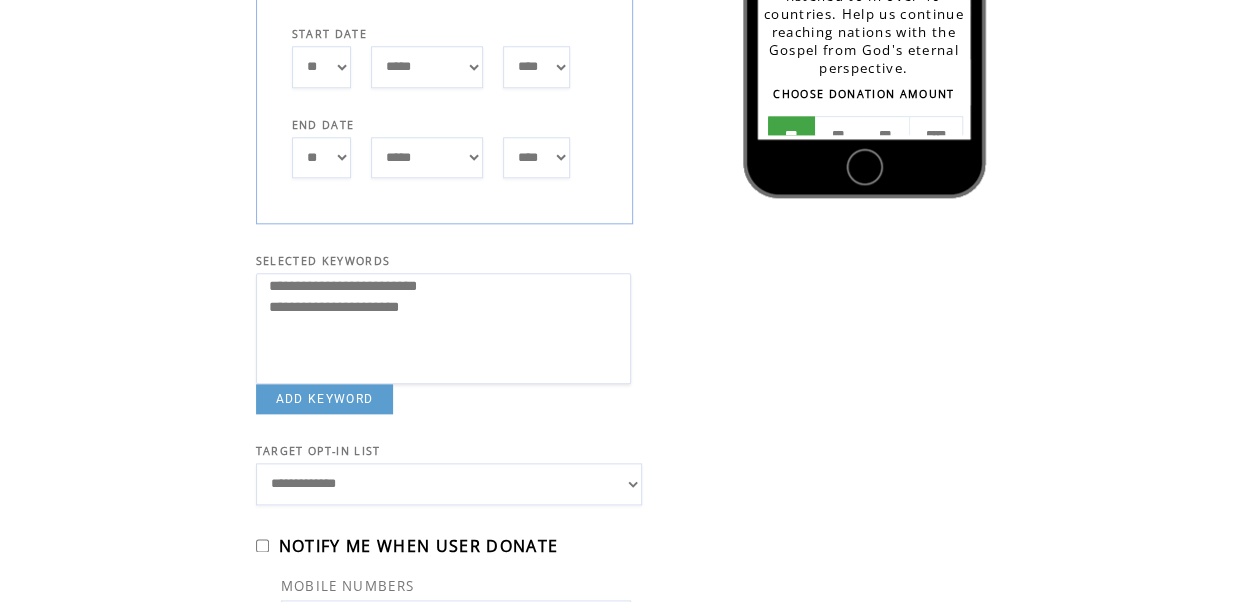 click on "**** 	 **** 	 **** 	 **** 	 **** 	 **** 	 **** 	 **** 	 **** 	 **** 	 **** 	 **** 	 **** 	 **** 	 **** 	 **** 	 **** 	 **** 	 **** 	 **** 	 **** 	 **** 	 **** 	 **** 	 **** 	 **** 	 **** 	 **** 	 **** 	 ****" at bounding box center [536, 157] 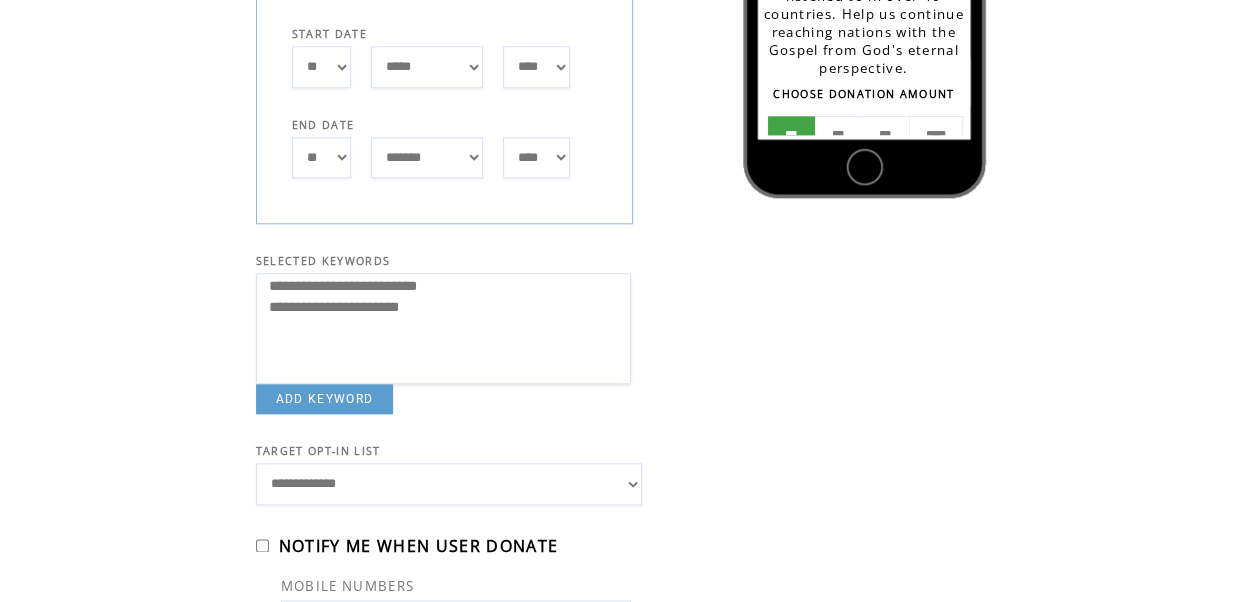 click on "*** 	 * 	 * 	 * 	 * 	 * 	 * 	 * 	 * 	 * 	 ** 	 ** 	 ** 	 ** 	 ** 	 ** 	 ** 	 ** 	 ** 	 ** 	 ** 	 ** 	 ** 	 ** 	 ** 	 ** 	 ** 	 ** 	 ** 	 ** 	 ** 	 **" at bounding box center (321, 157) 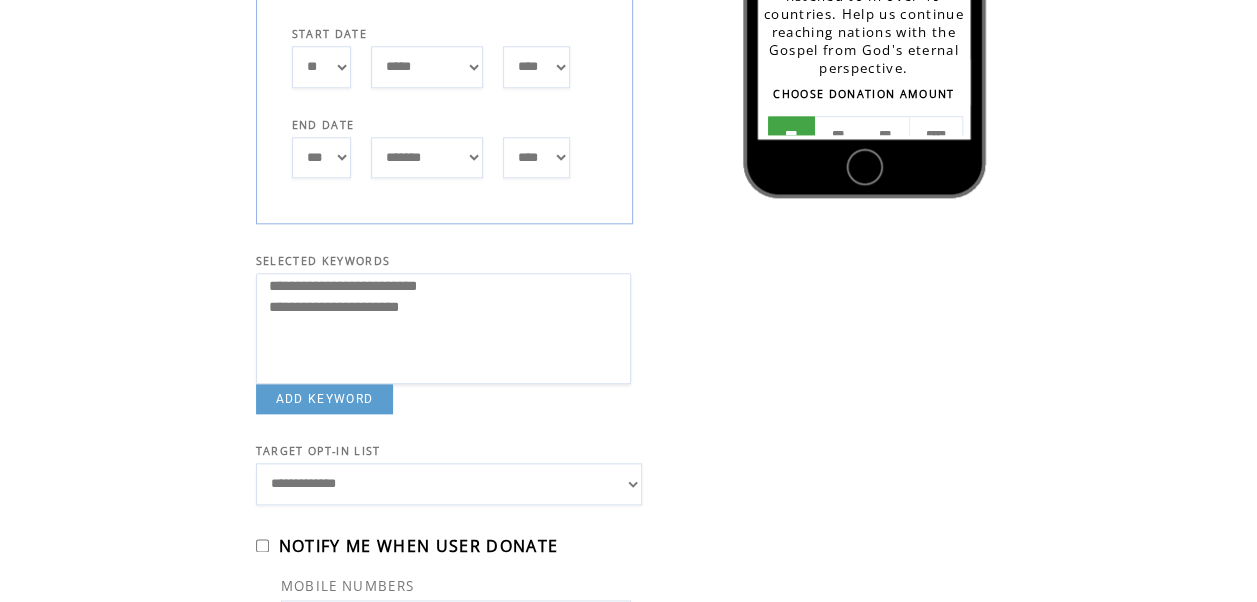 click on "**********" 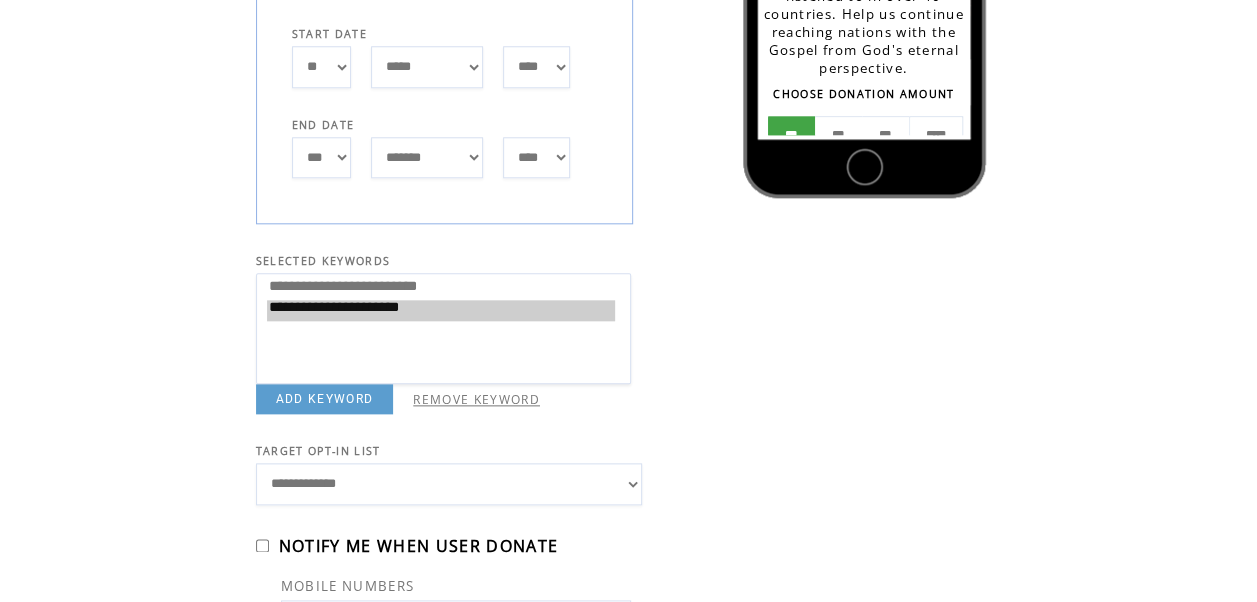 click on "REMOVE KEYWORD" at bounding box center [476, 399] 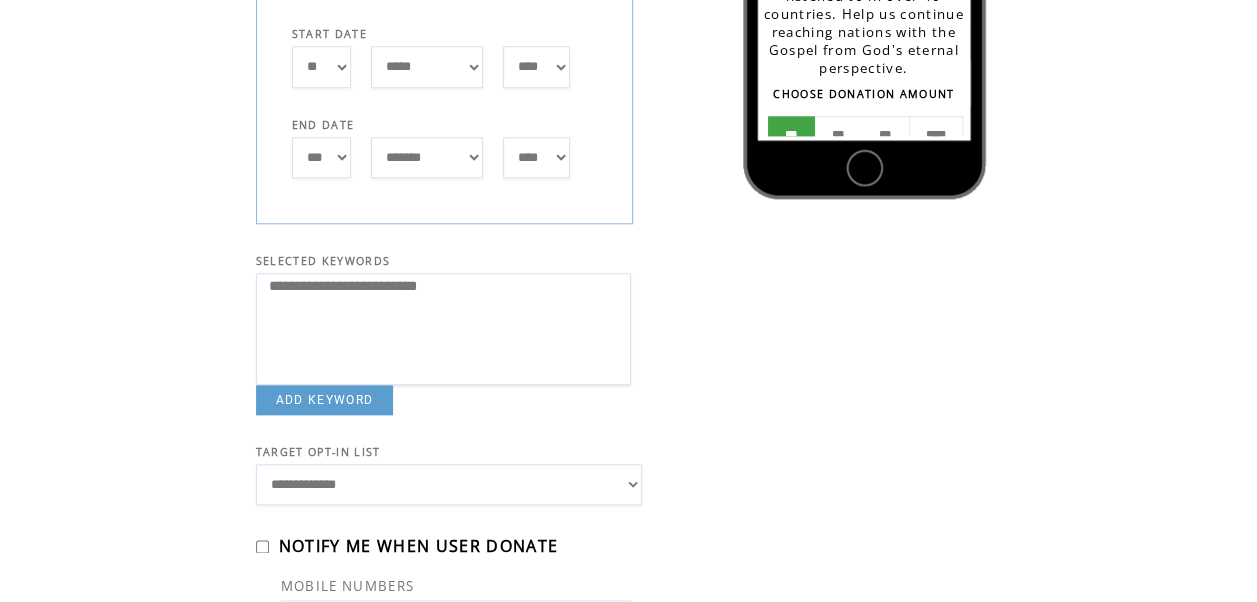 select on "**********" 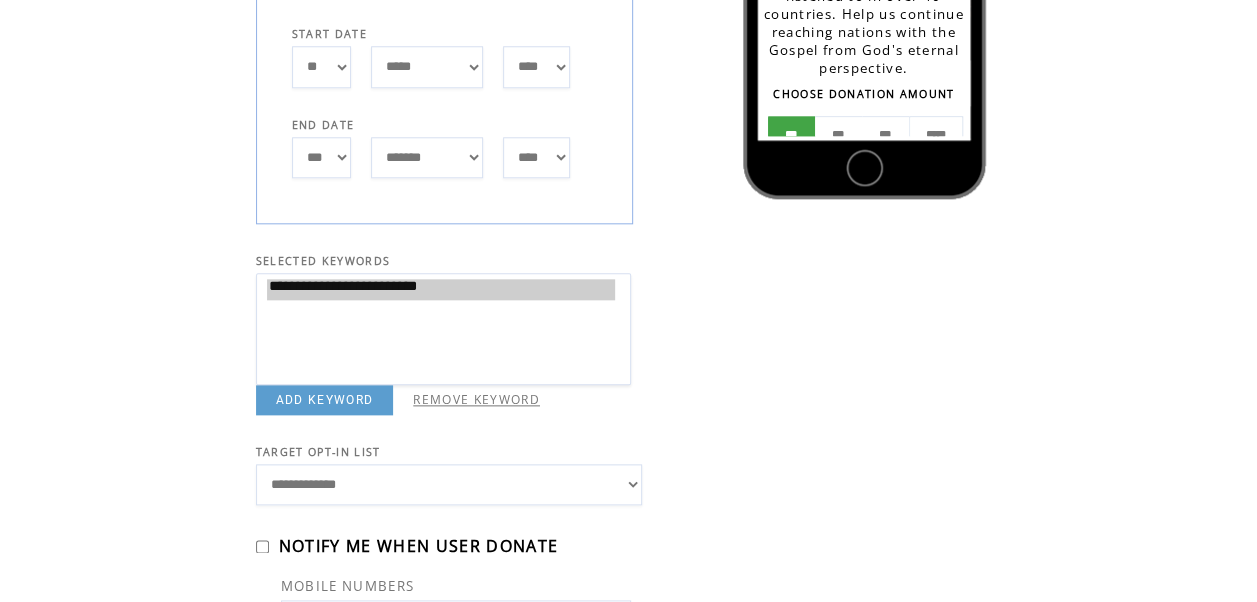 click on "REMOVE KEYWORD" at bounding box center (476, 399) 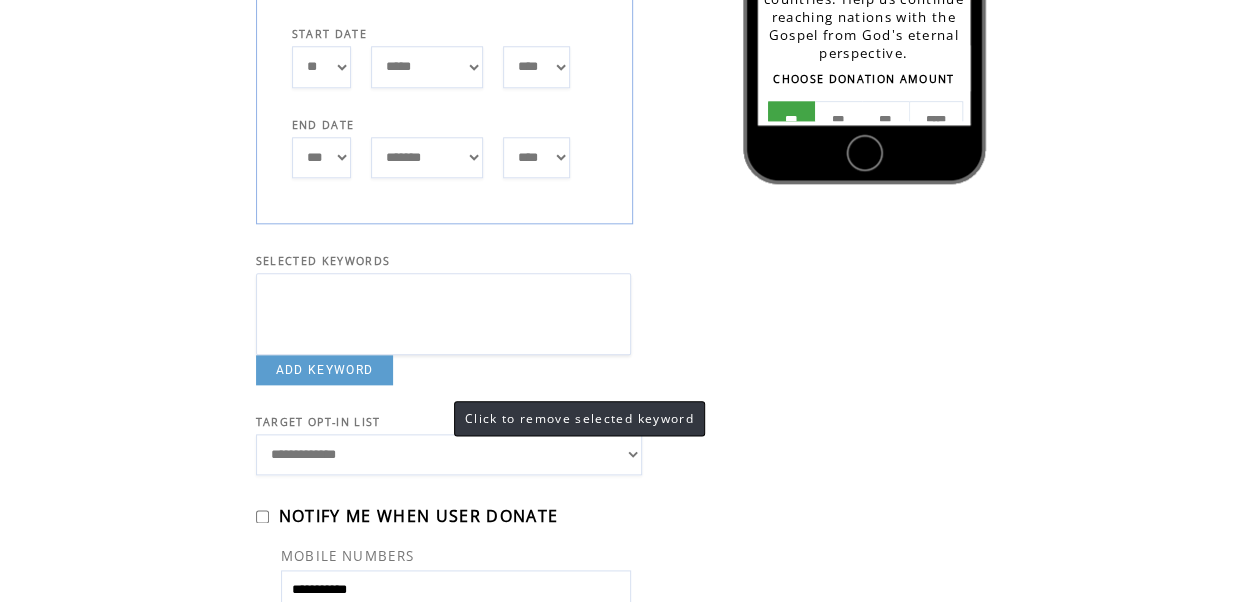 click on "**********" 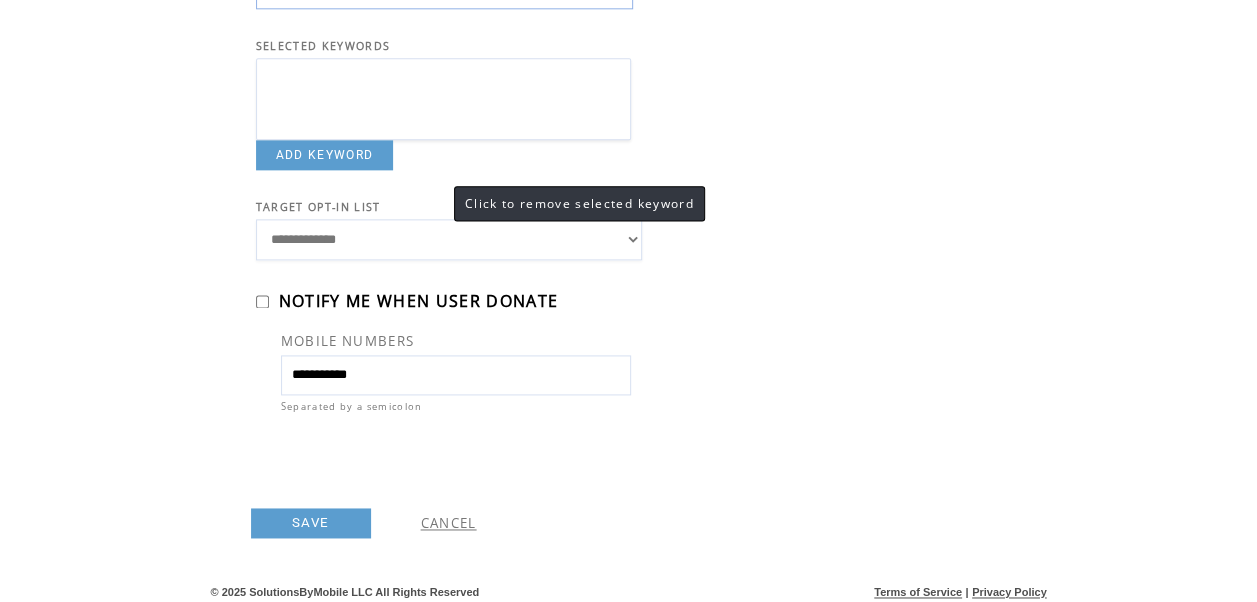 scroll, scrollTop: 1254, scrollLeft: 0, axis: vertical 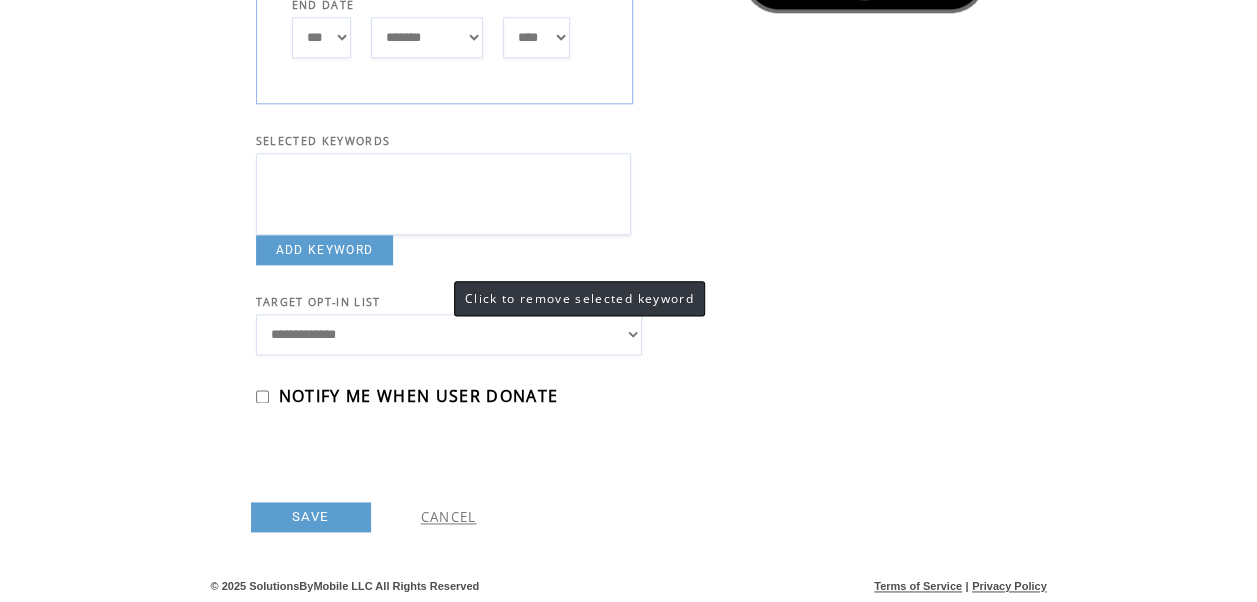 click on "SAVE" at bounding box center (311, 517) 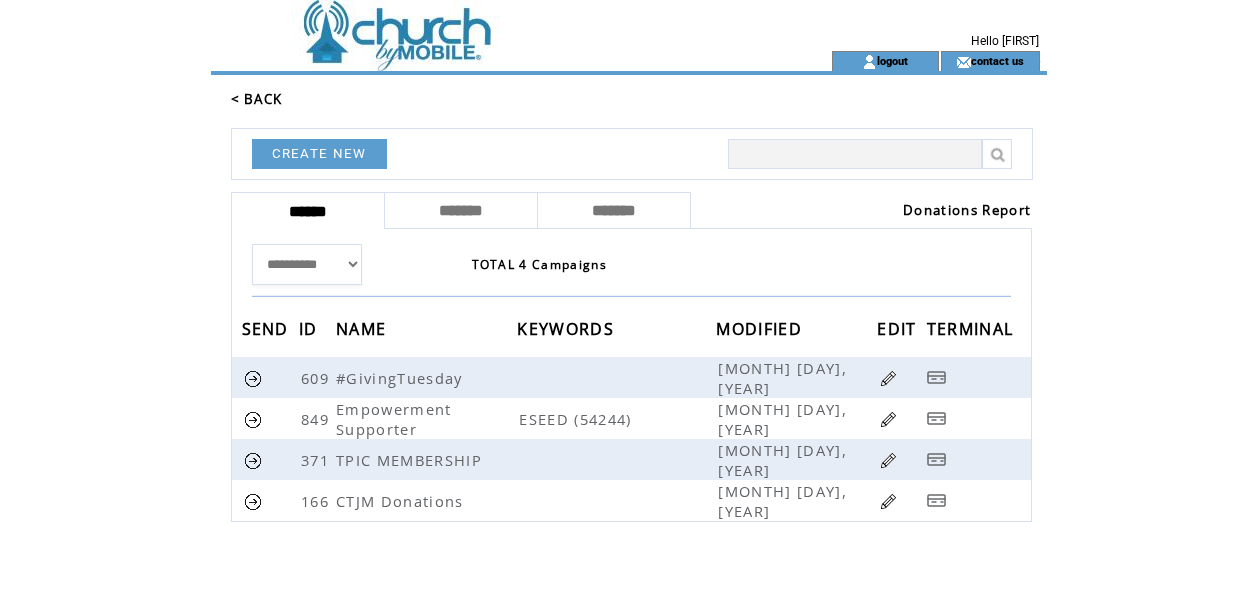 scroll, scrollTop: 0, scrollLeft: 0, axis: both 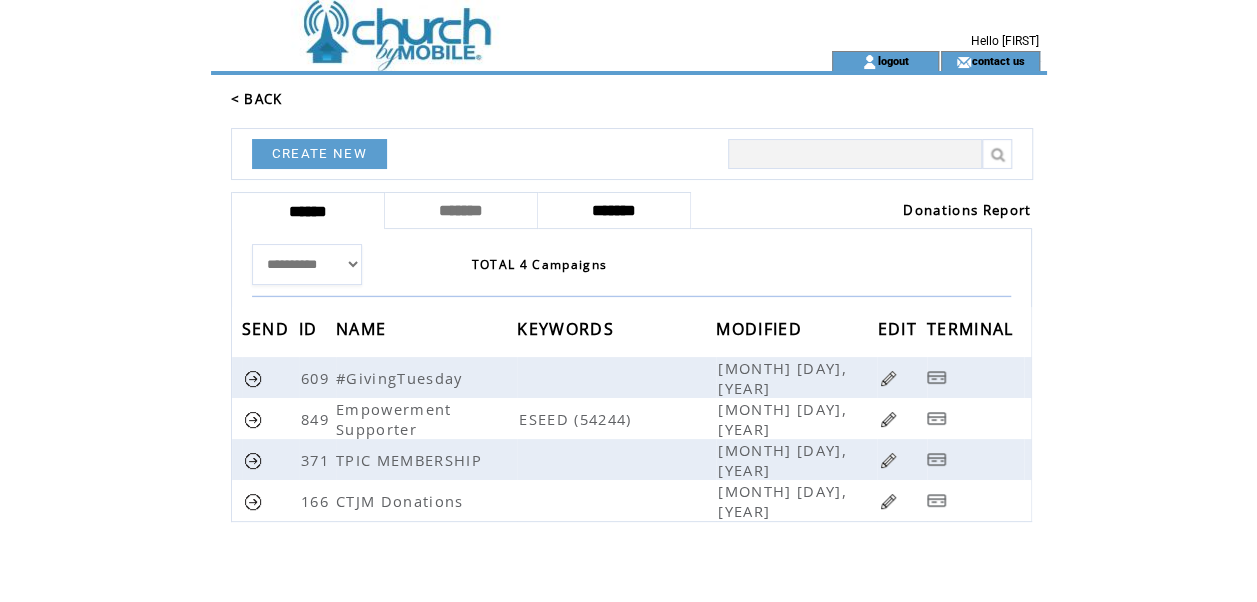 click on "*******" at bounding box center (614, 210) 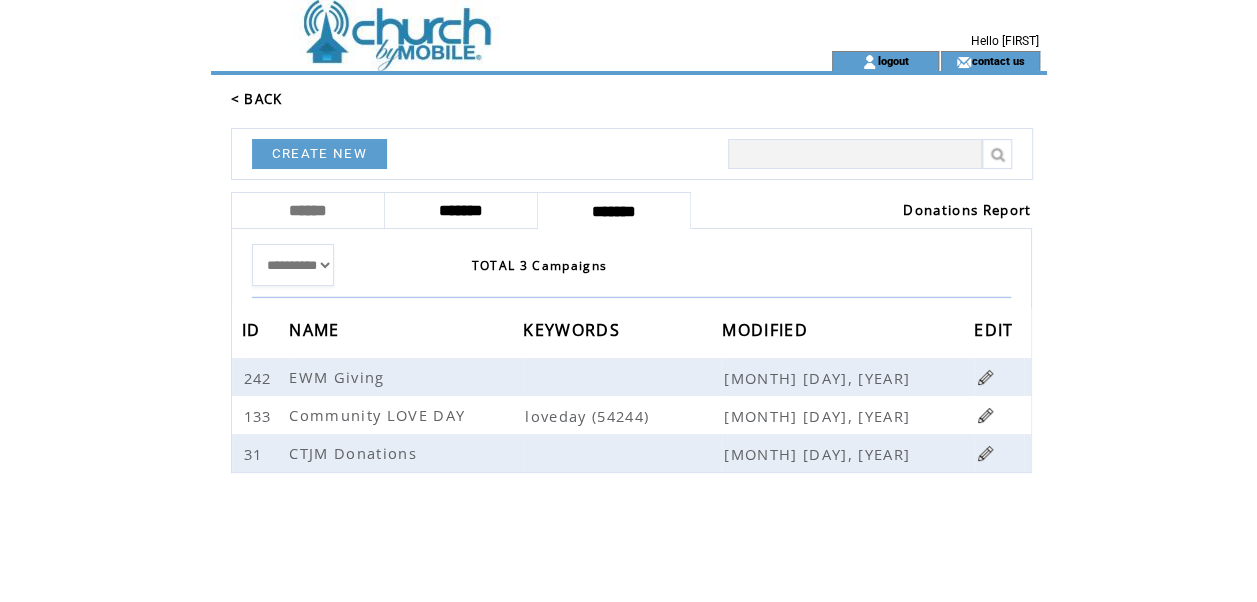 click on "*******" at bounding box center (461, 210) 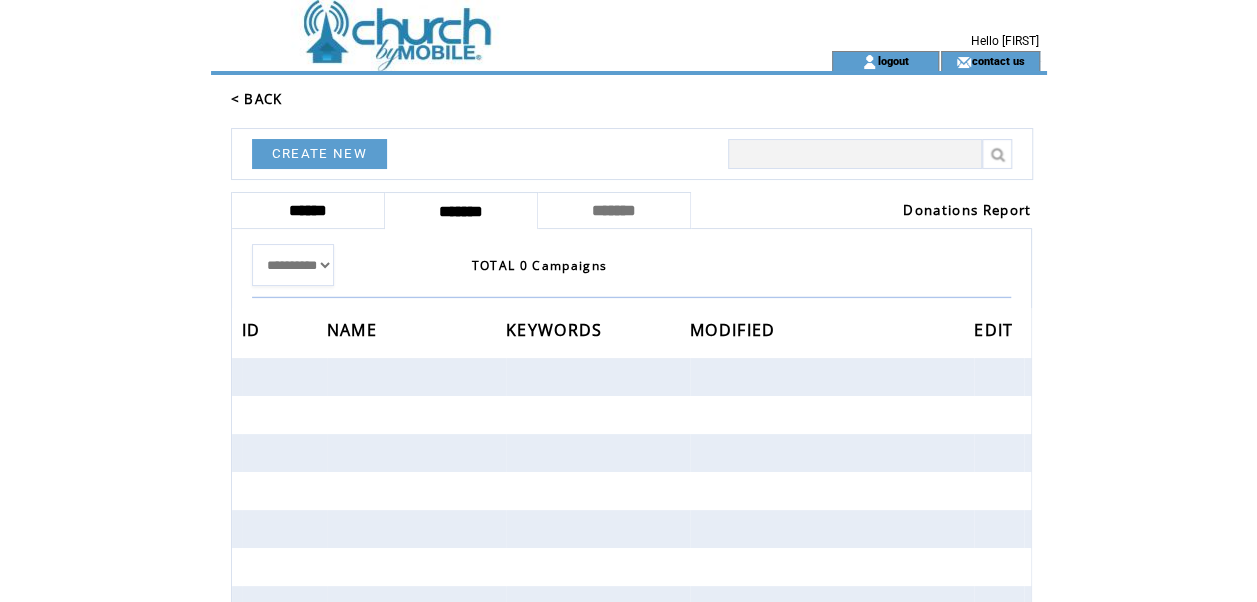 click on "******" at bounding box center [308, 210] 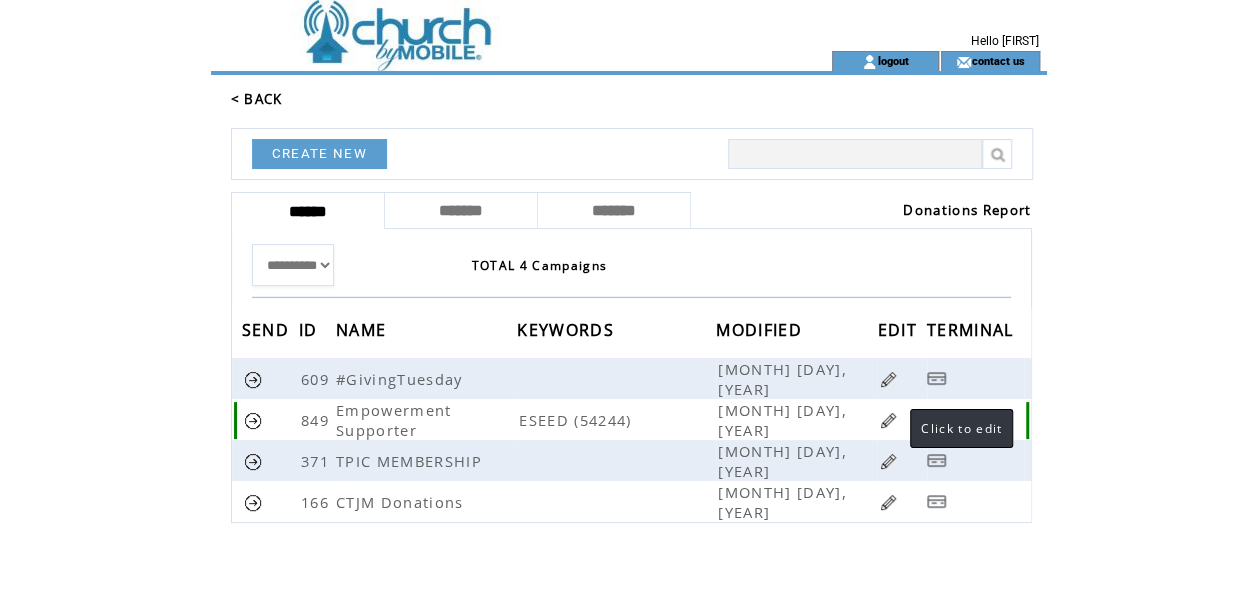 click at bounding box center (888, 420) 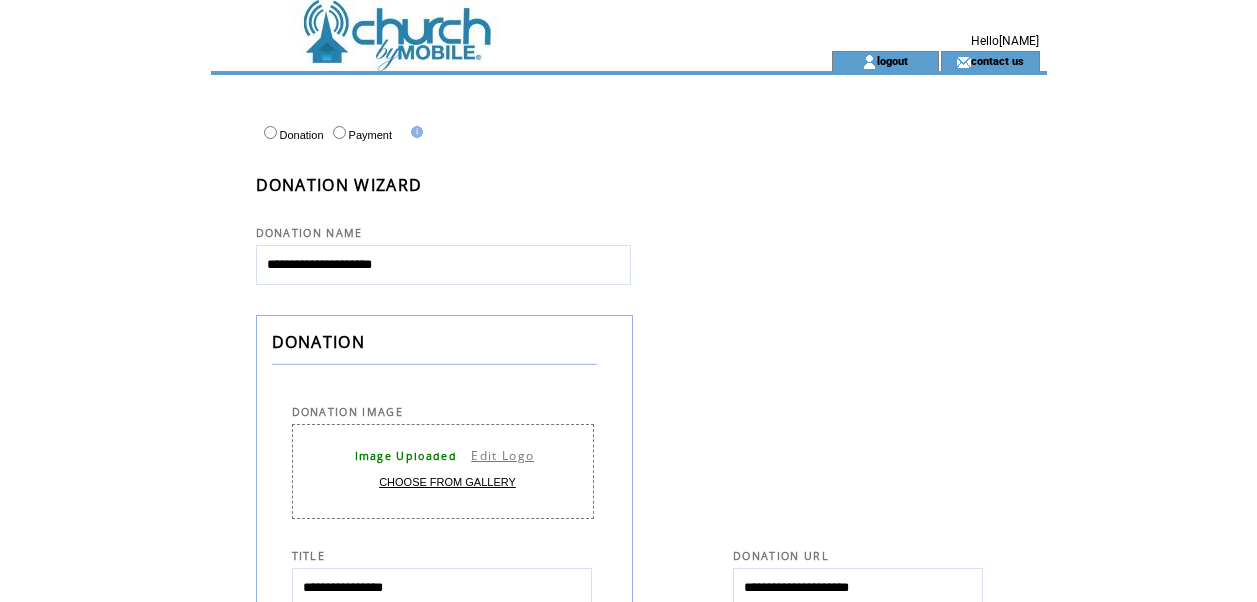 select 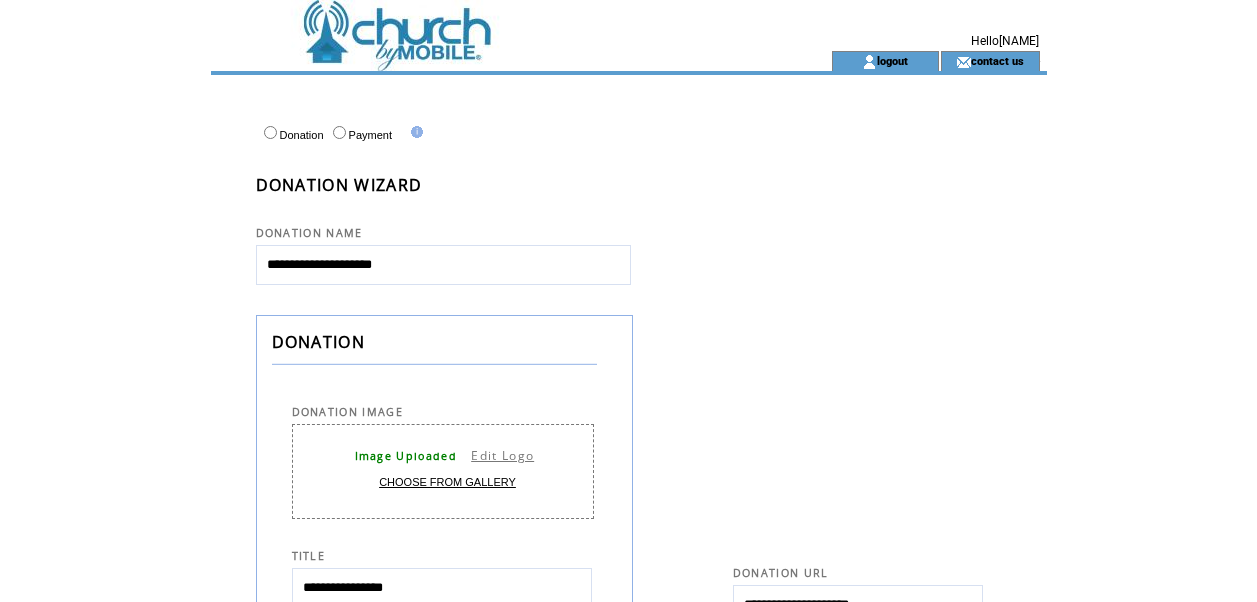 scroll, scrollTop: 0, scrollLeft: 0, axis: both 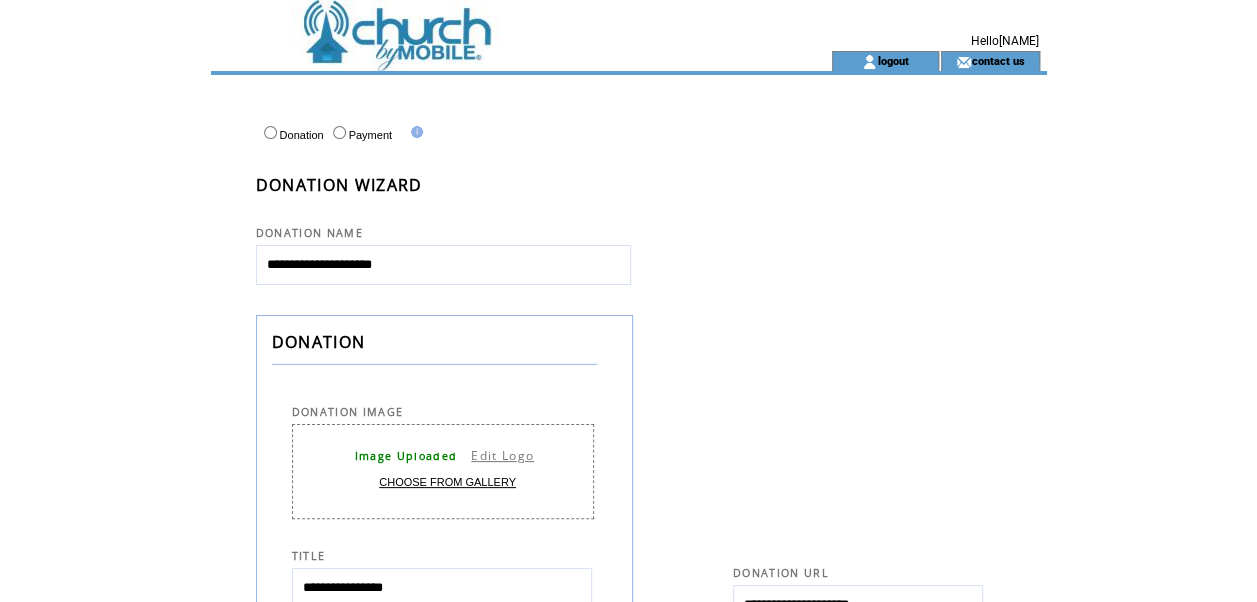click on "**********" at bounding box center [864, 889] 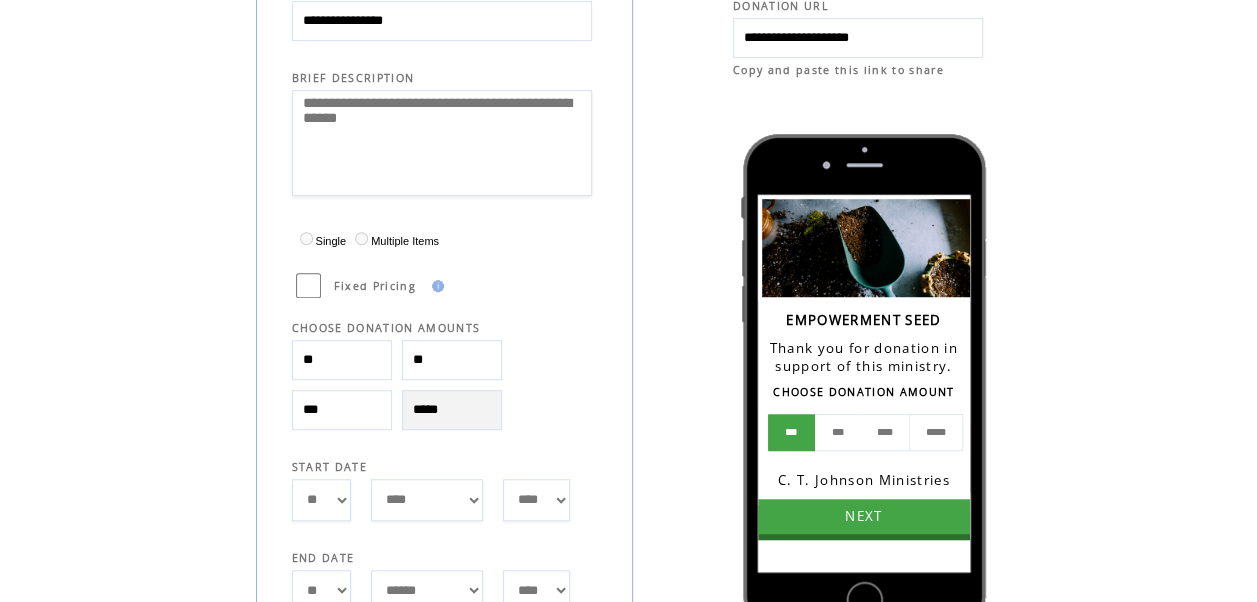 scroll, scrollTop: 600, scrollLeft: 0, axis: vertical 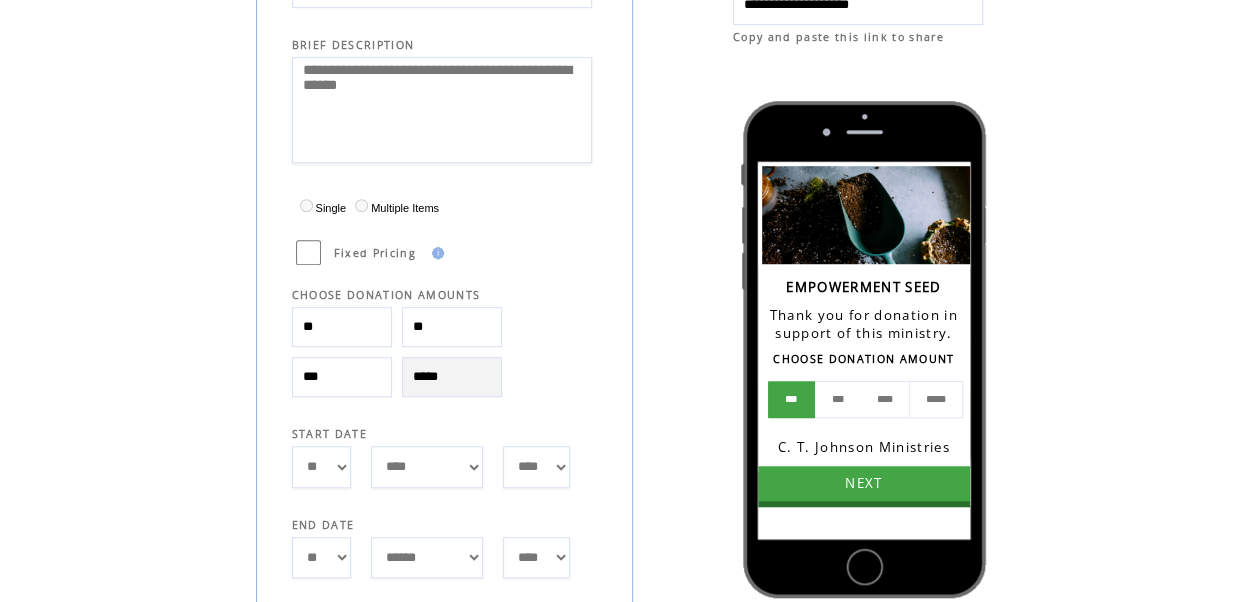 click on "**********" at bounding box center (444, 169) 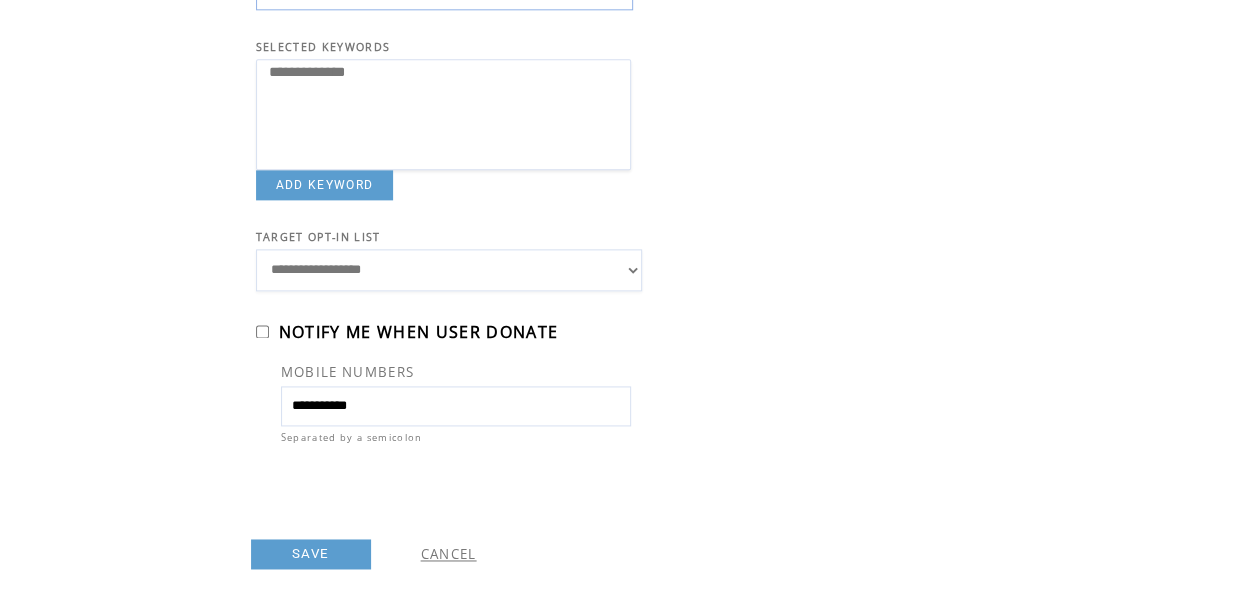 scroll, scrollTop: 1256, scrollLeft: 0, axis: vertical 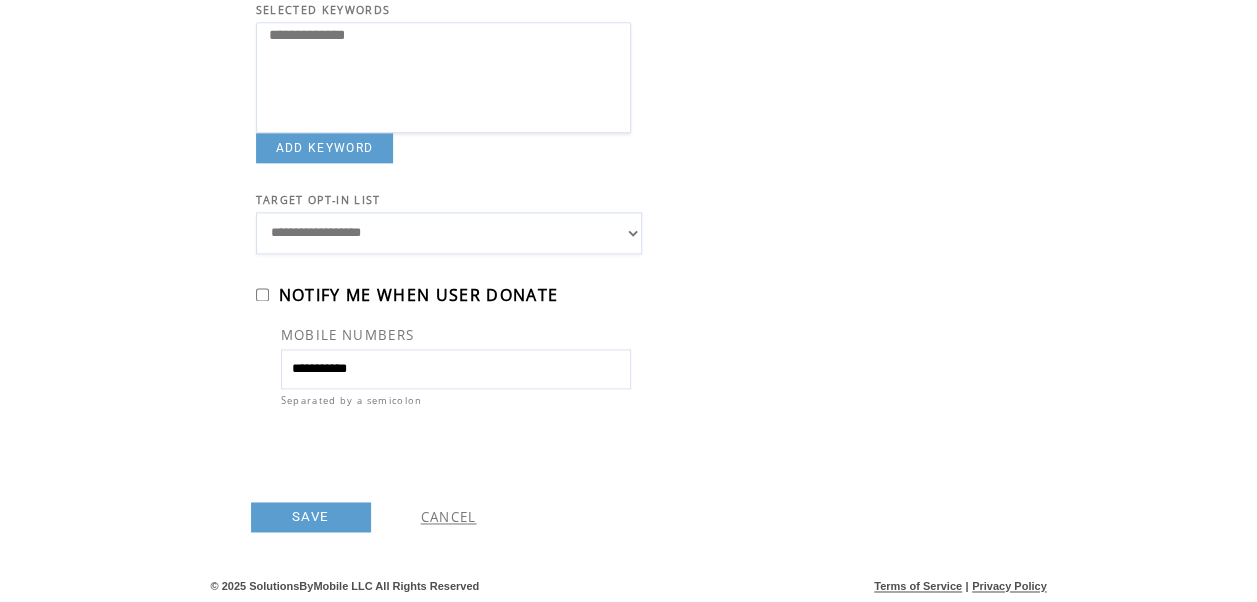 click on "SAVE" at bounding box center [311, 517] 